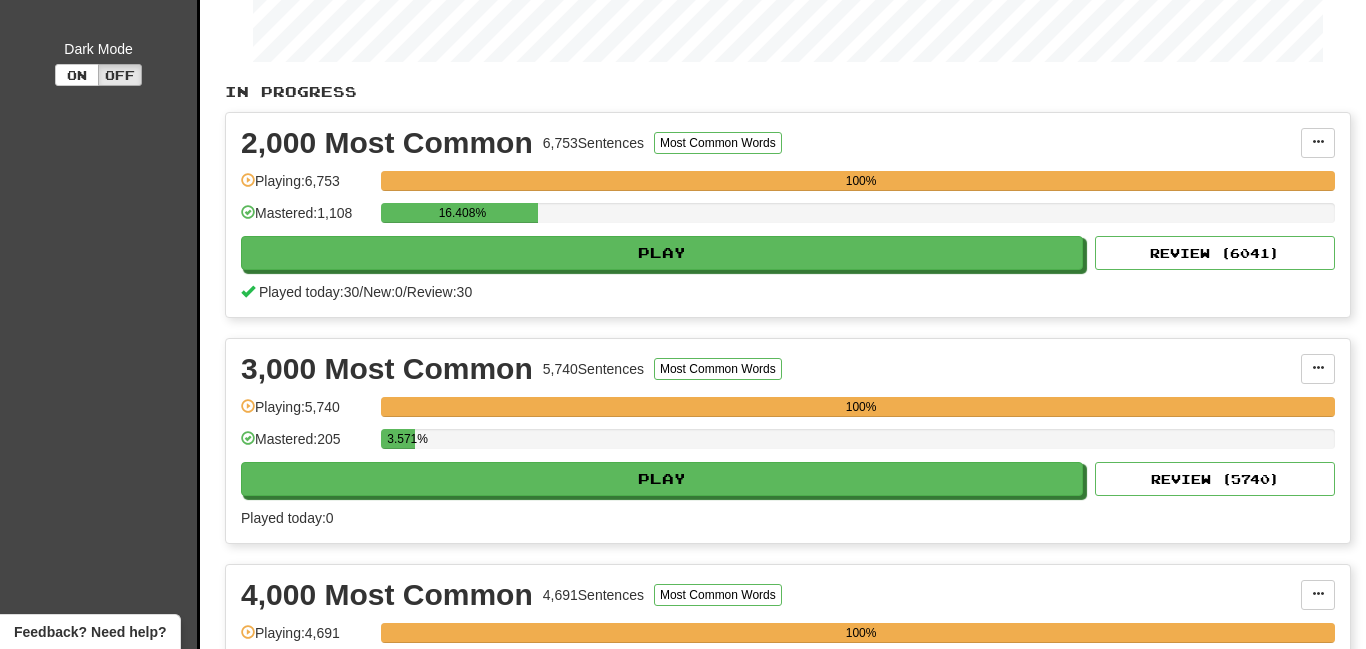 scroll, scrollTop: 354, scrollLeft: 0, axis: vertical 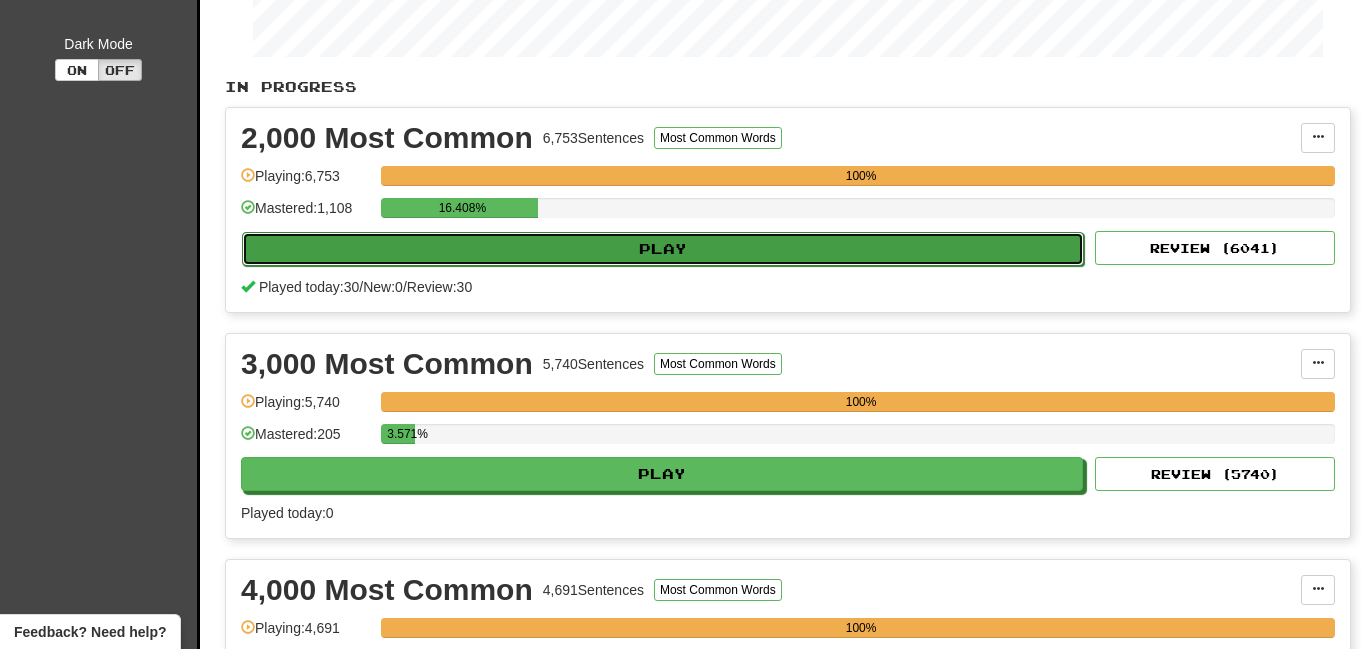 click on "Play" at bounding box center [663, 249] 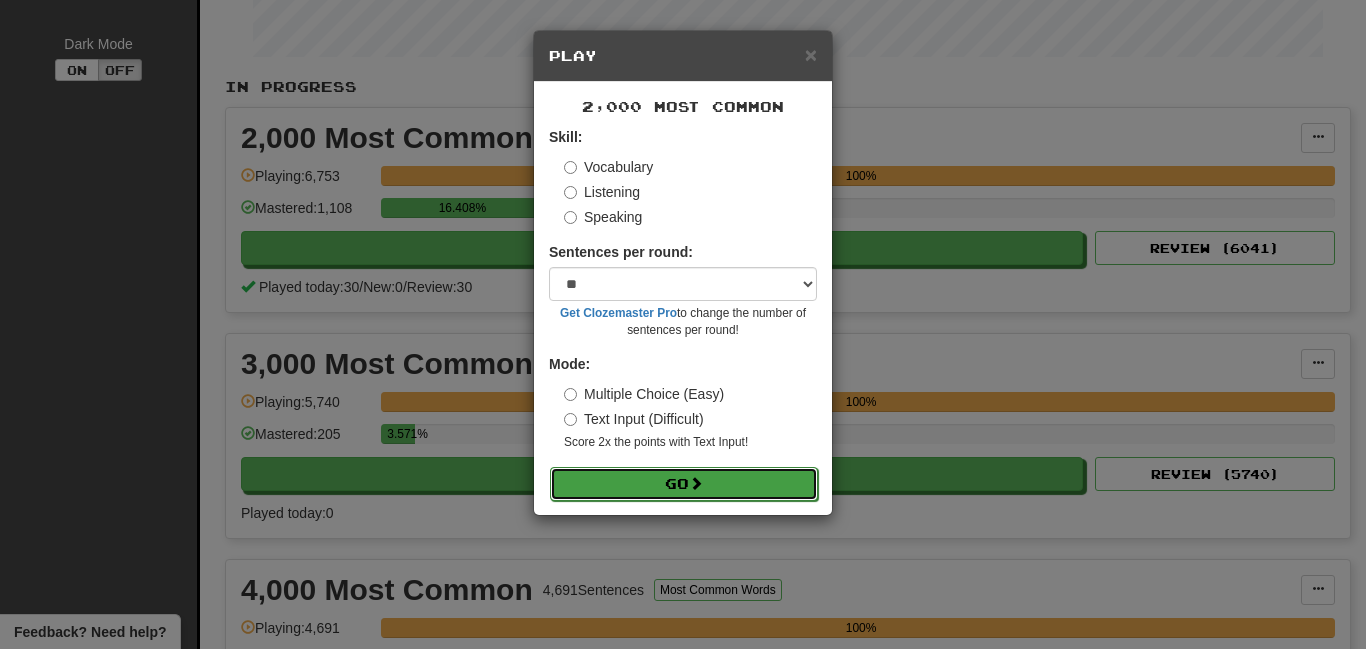 click on "Go" at bounding box center (684, 484) 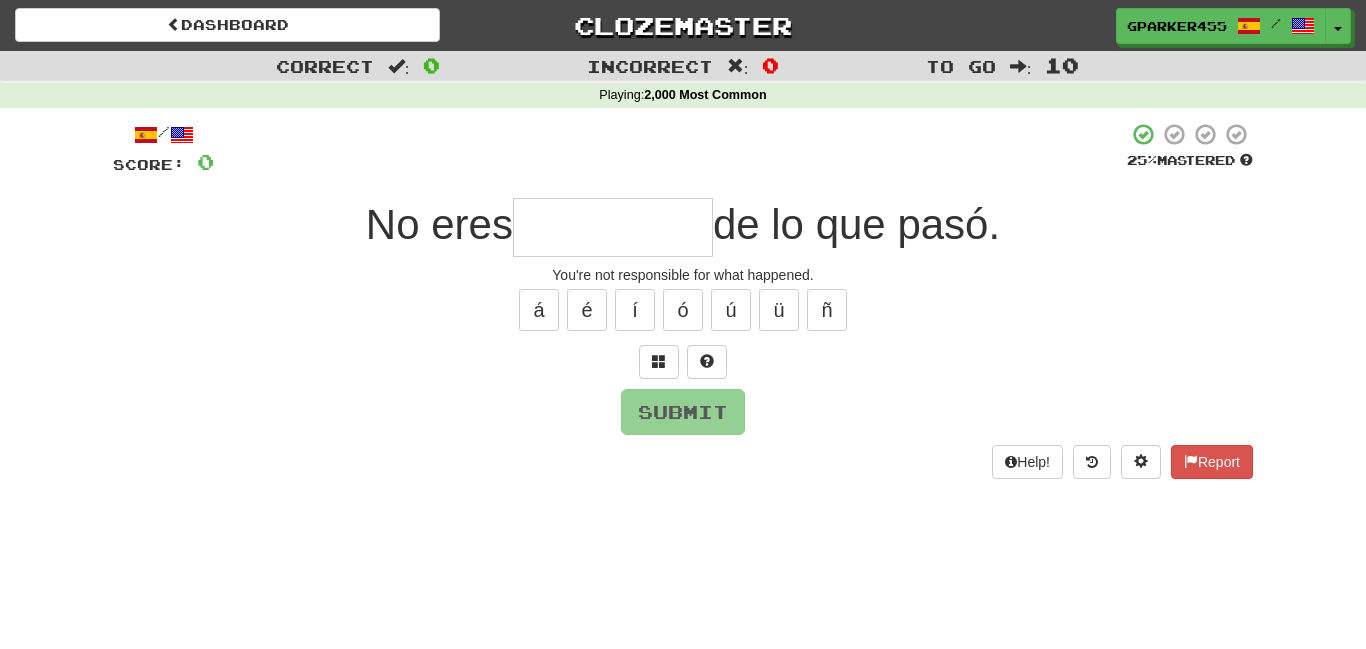 scroll, scrollTop: 0, scrollLeft: 0, axis: both 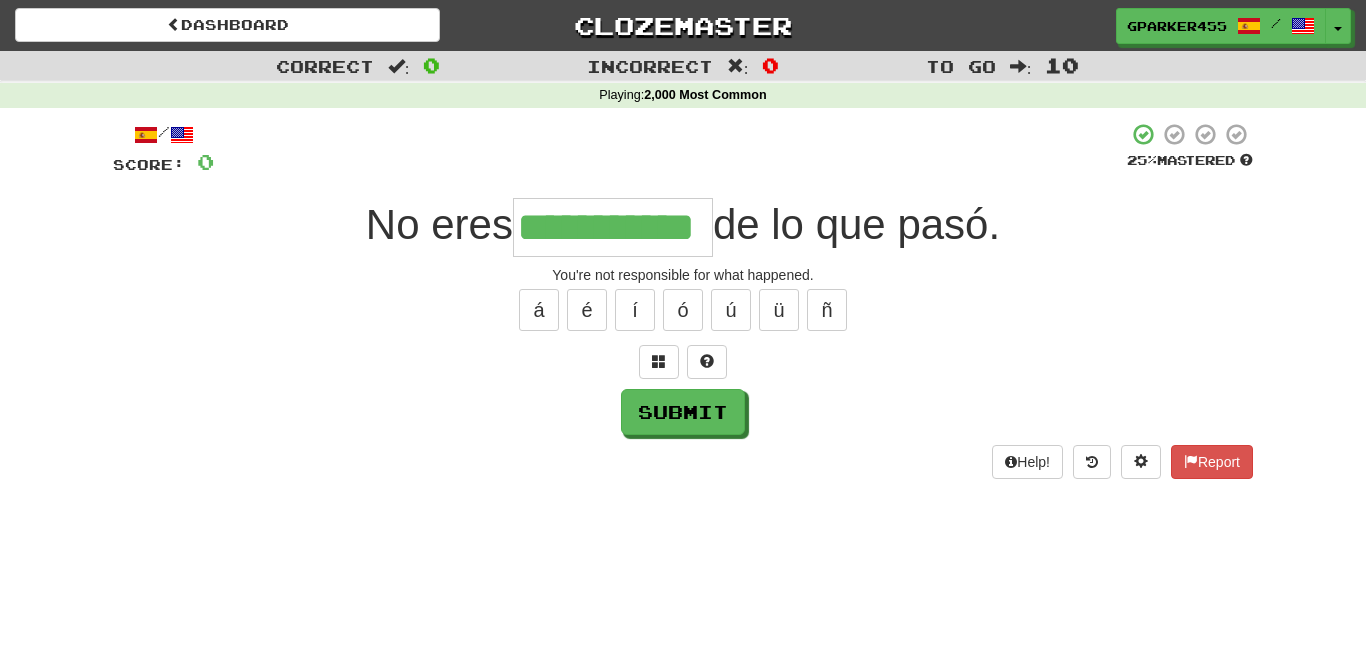 type on "**********" 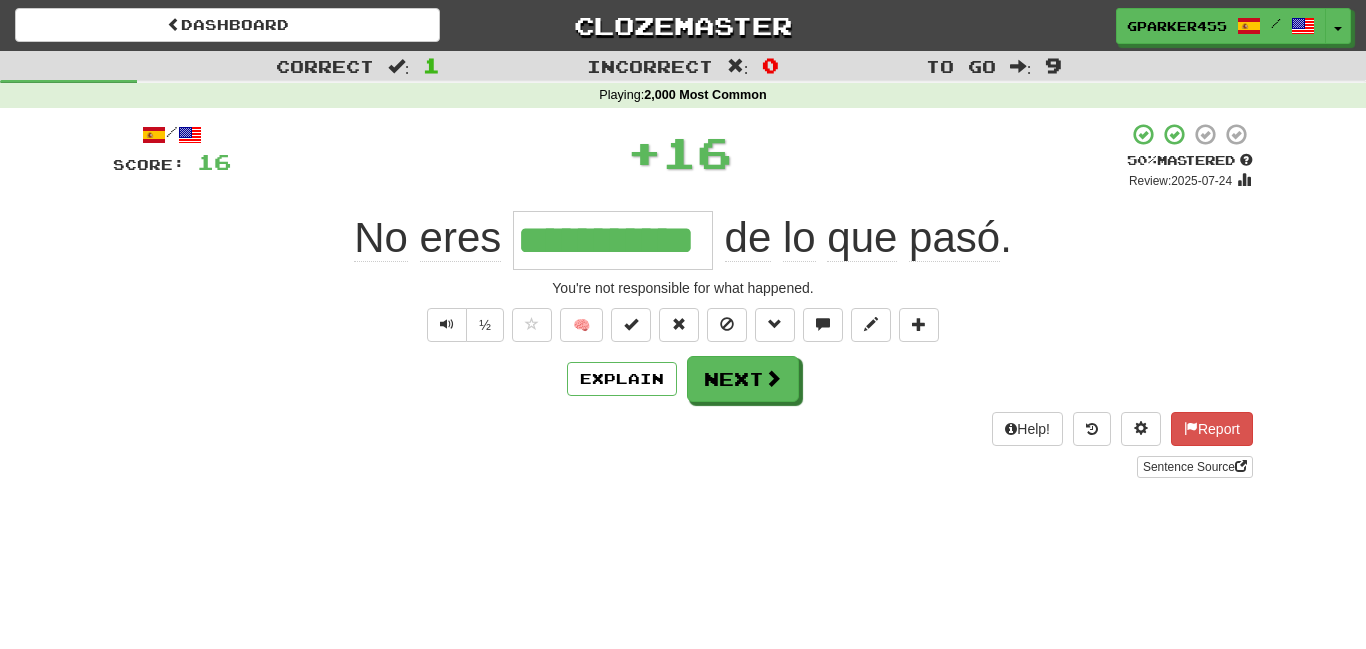 scroll, scrollTop: 0, scrollLeft: 0, axis: both 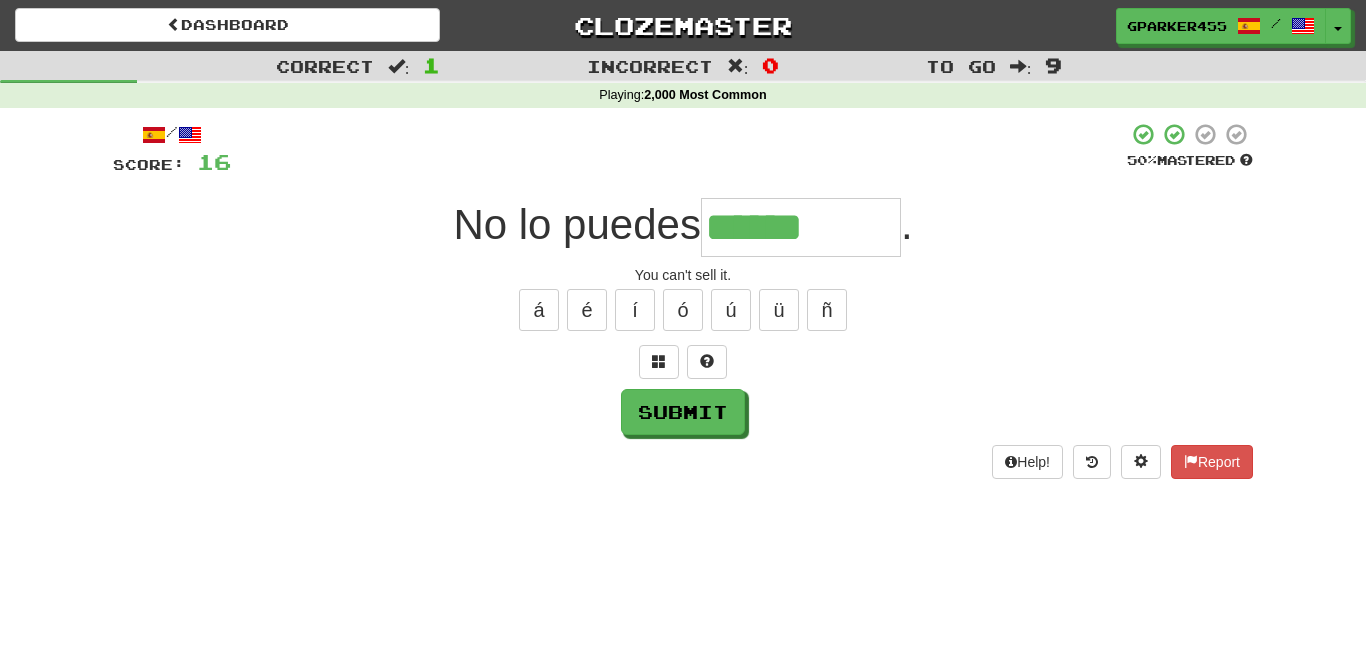 type on "******" 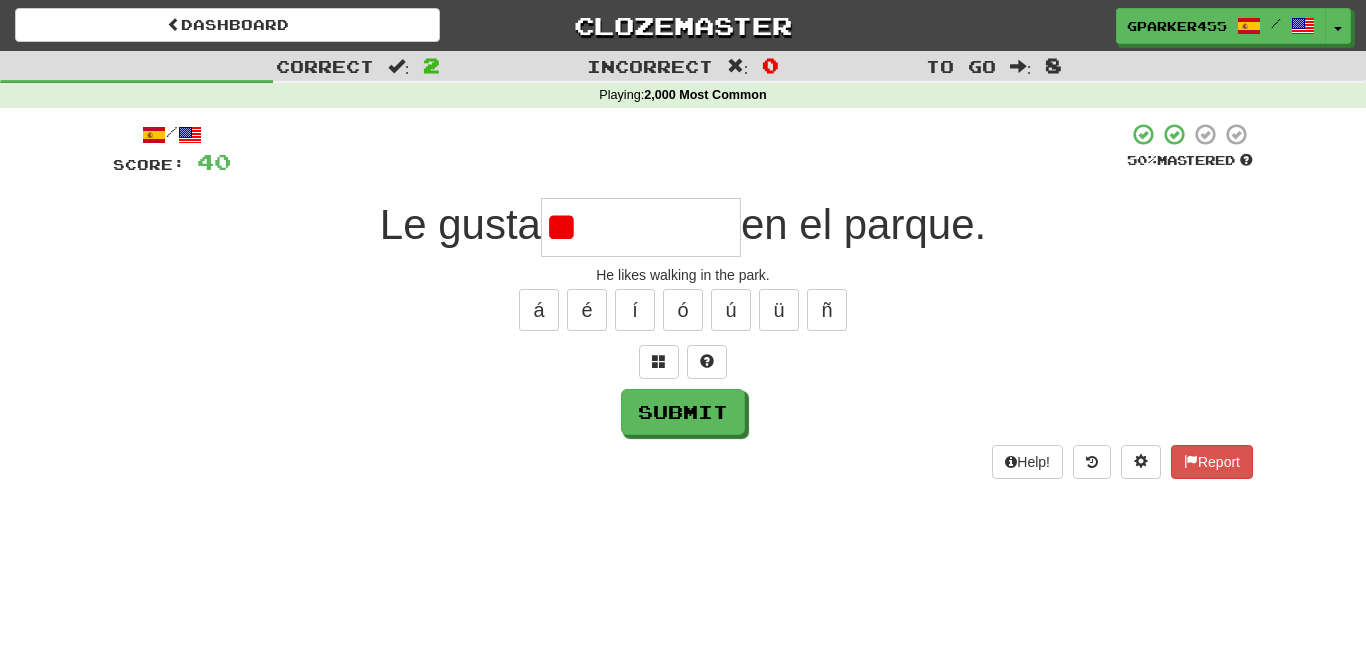 type on "*" 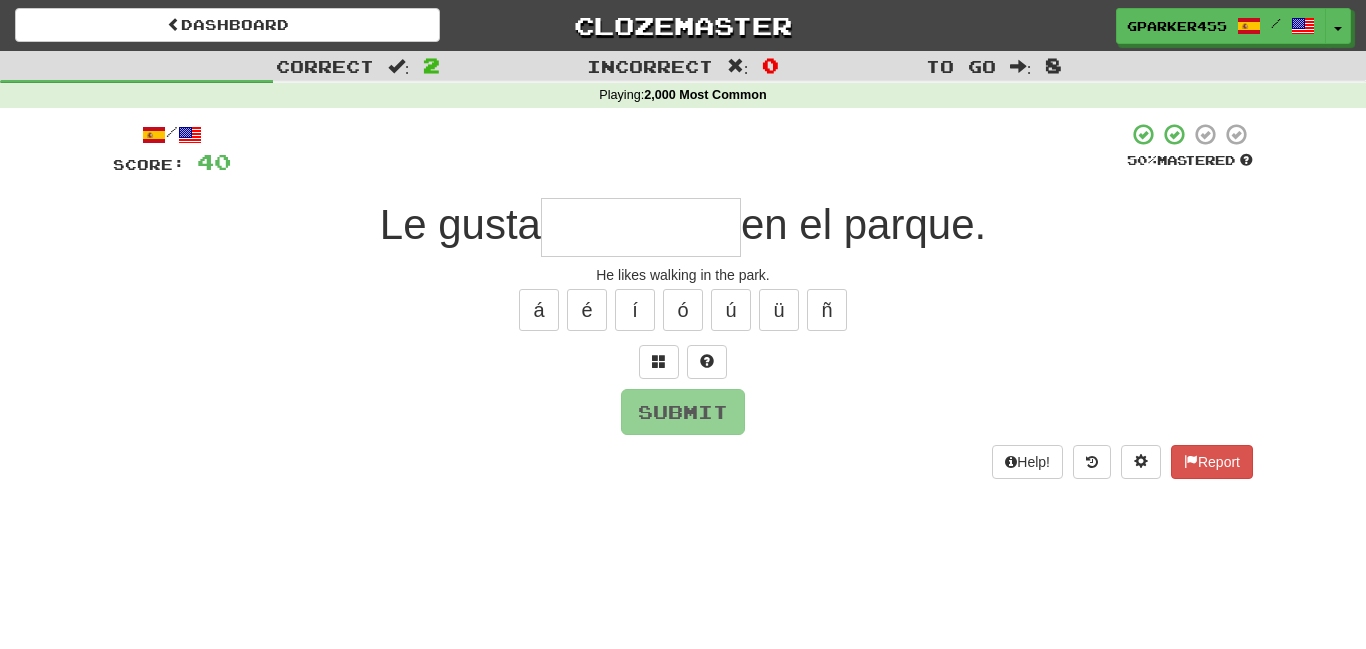 type on "*" 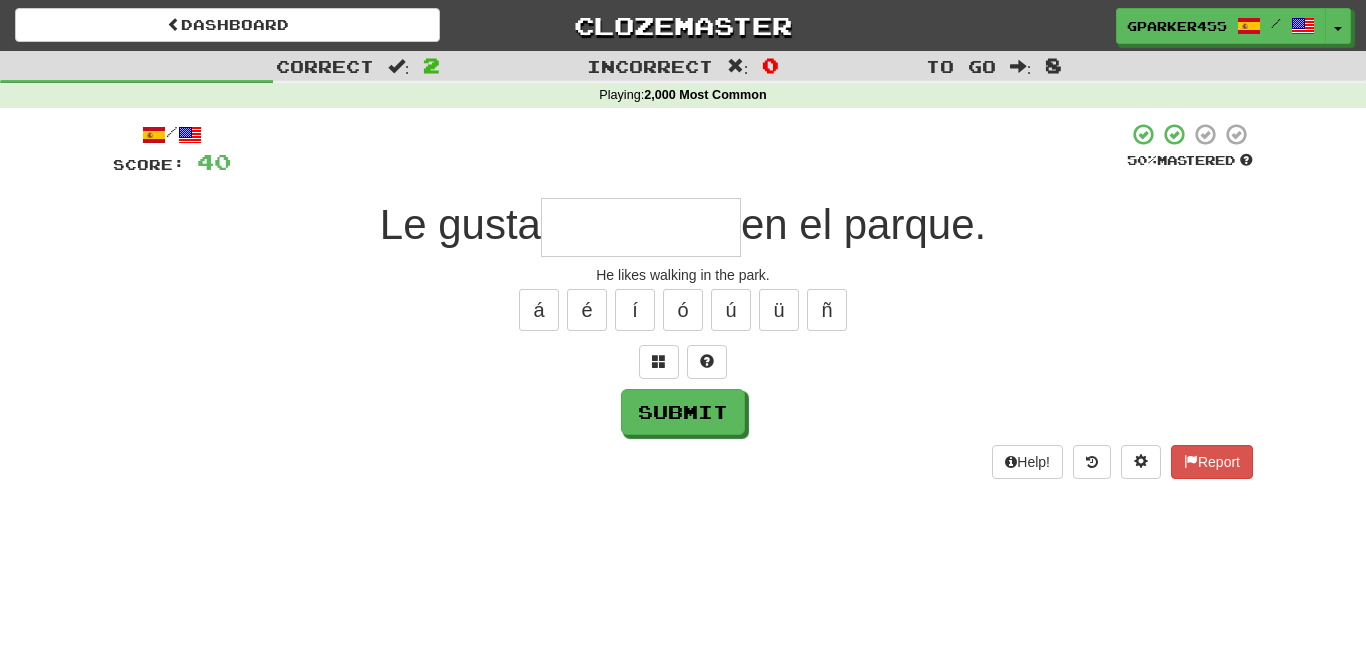 type on "*" 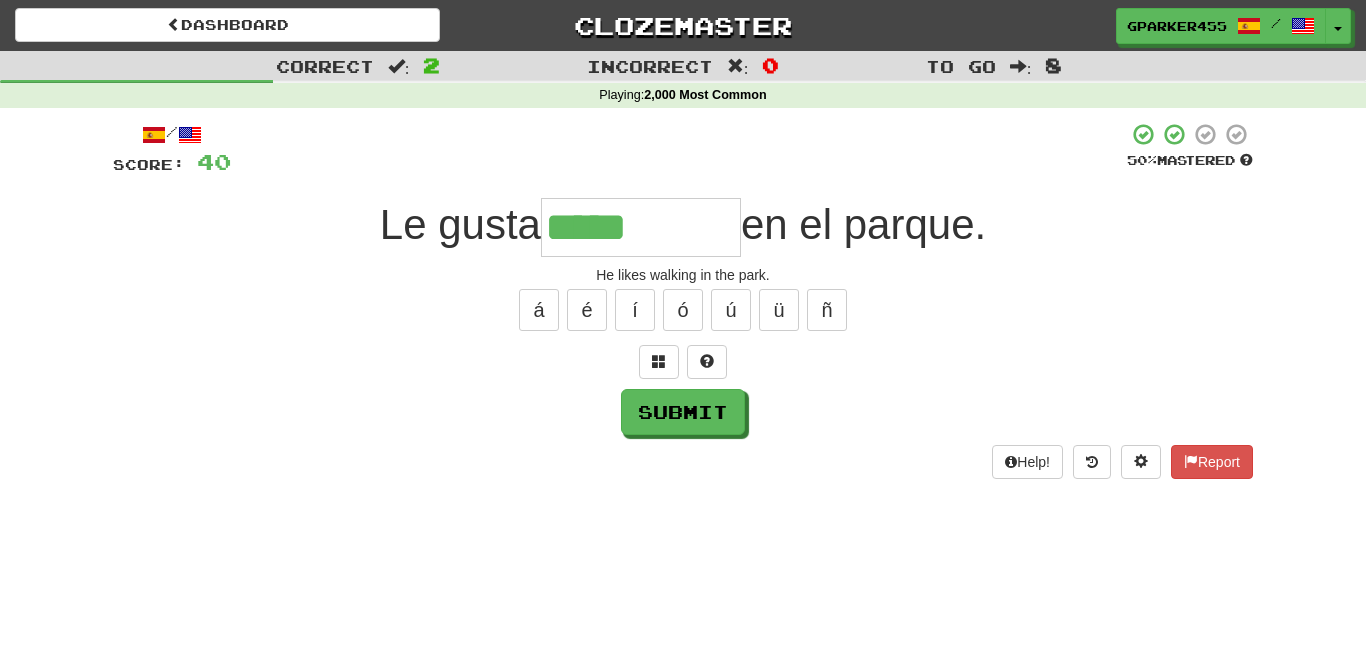 type on "*****" 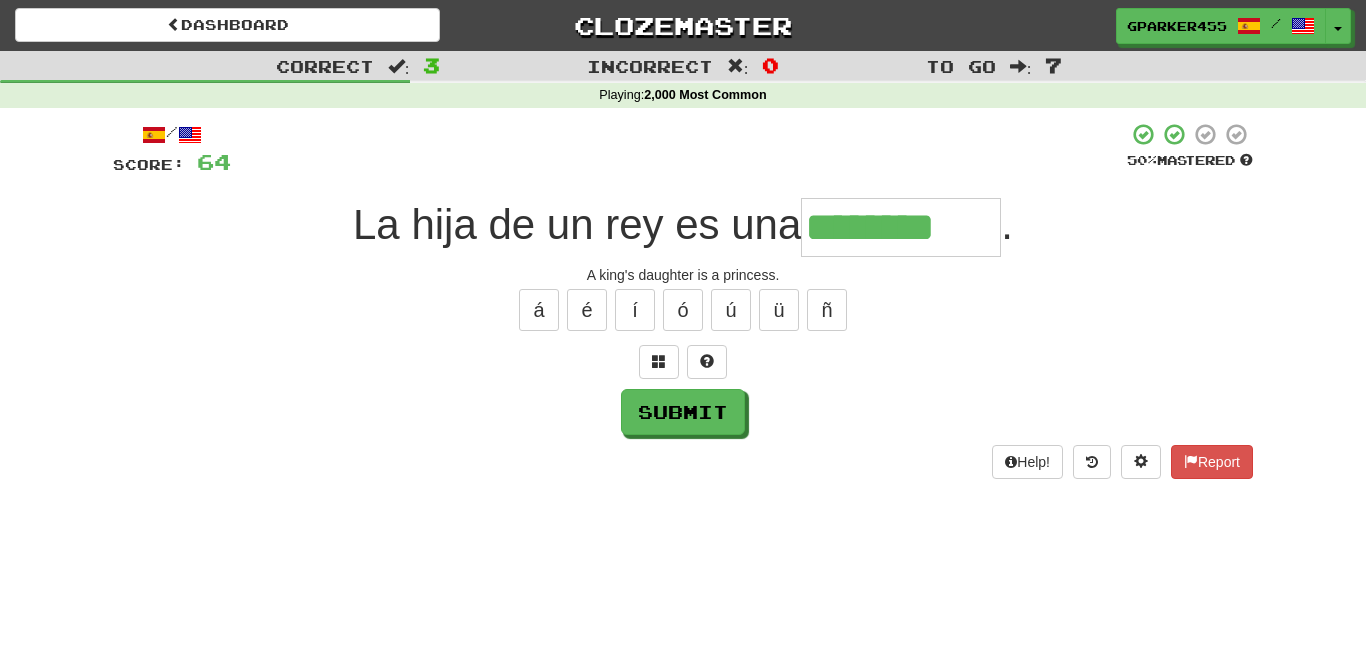 type on "********" 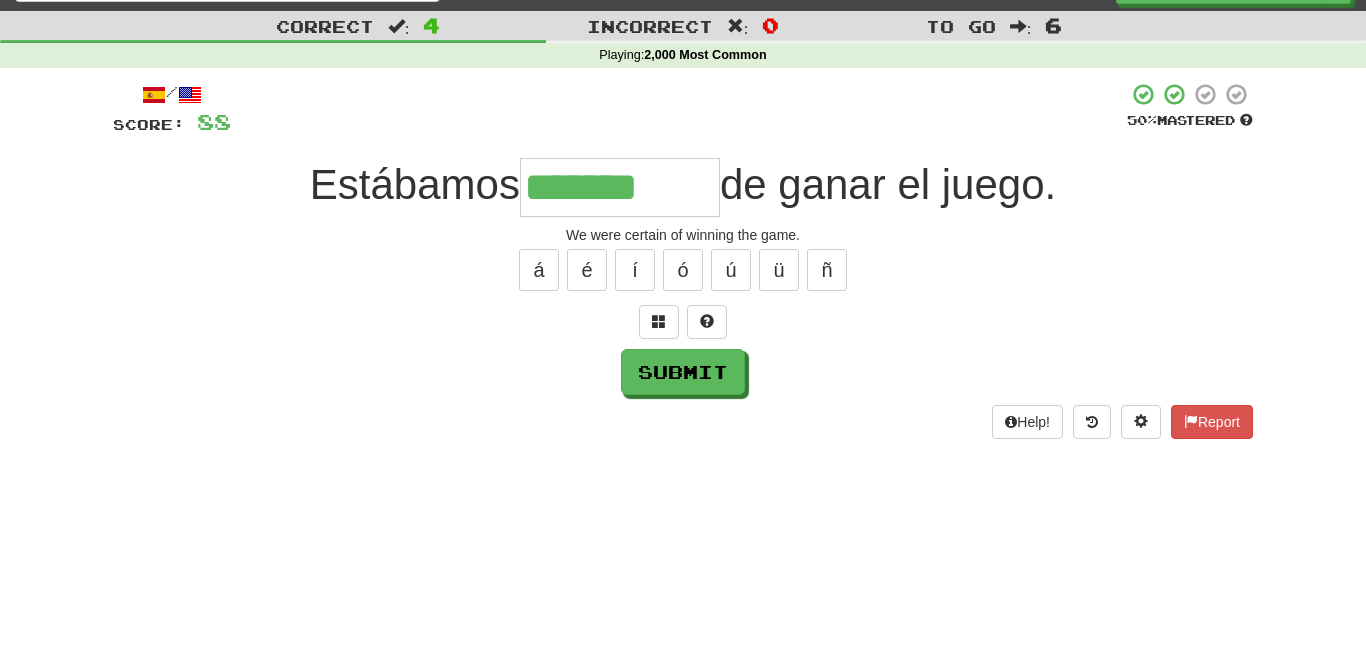 type on "*******" 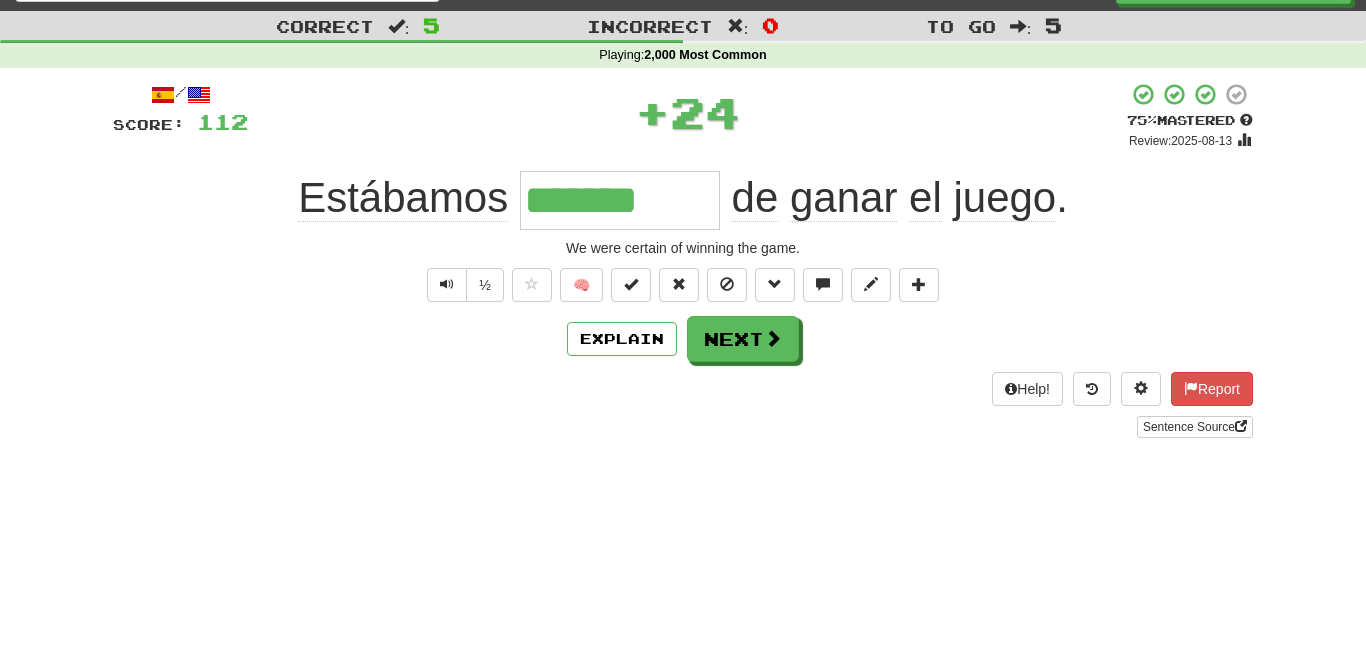 scroll, scrollTop: 43, scrollLeft: 0, axis: vertical 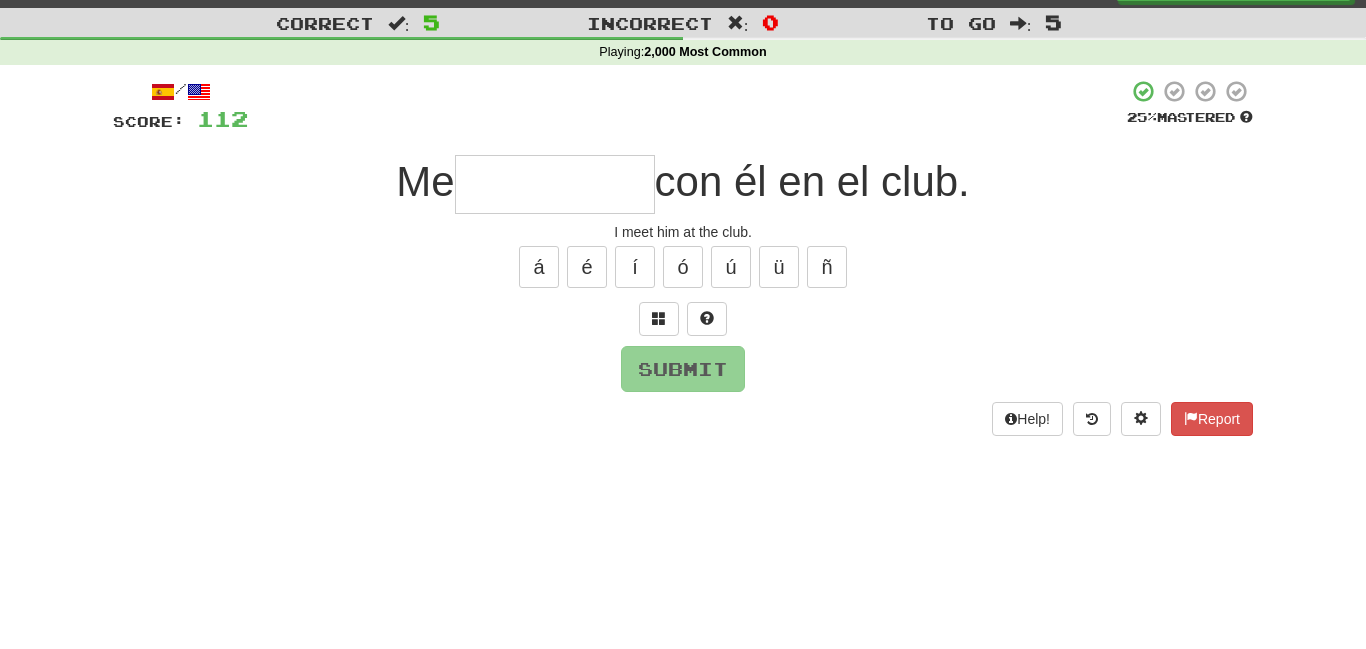 type on "*" 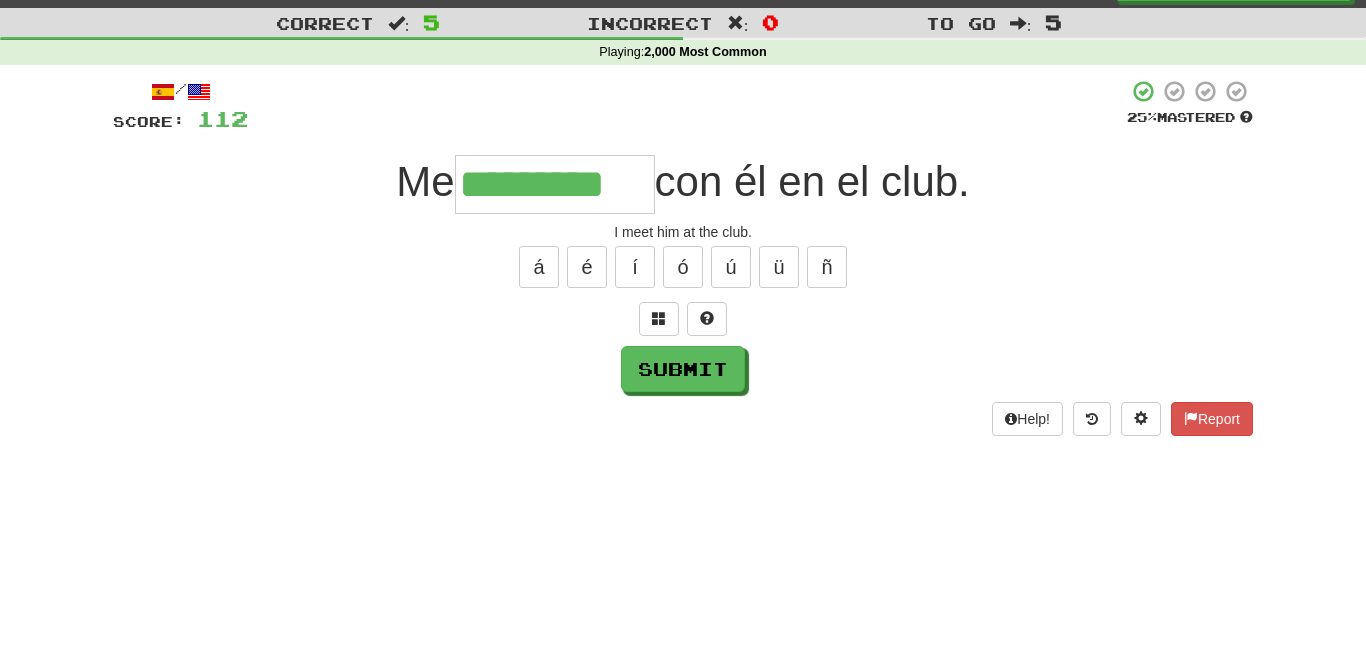 type on "*********" 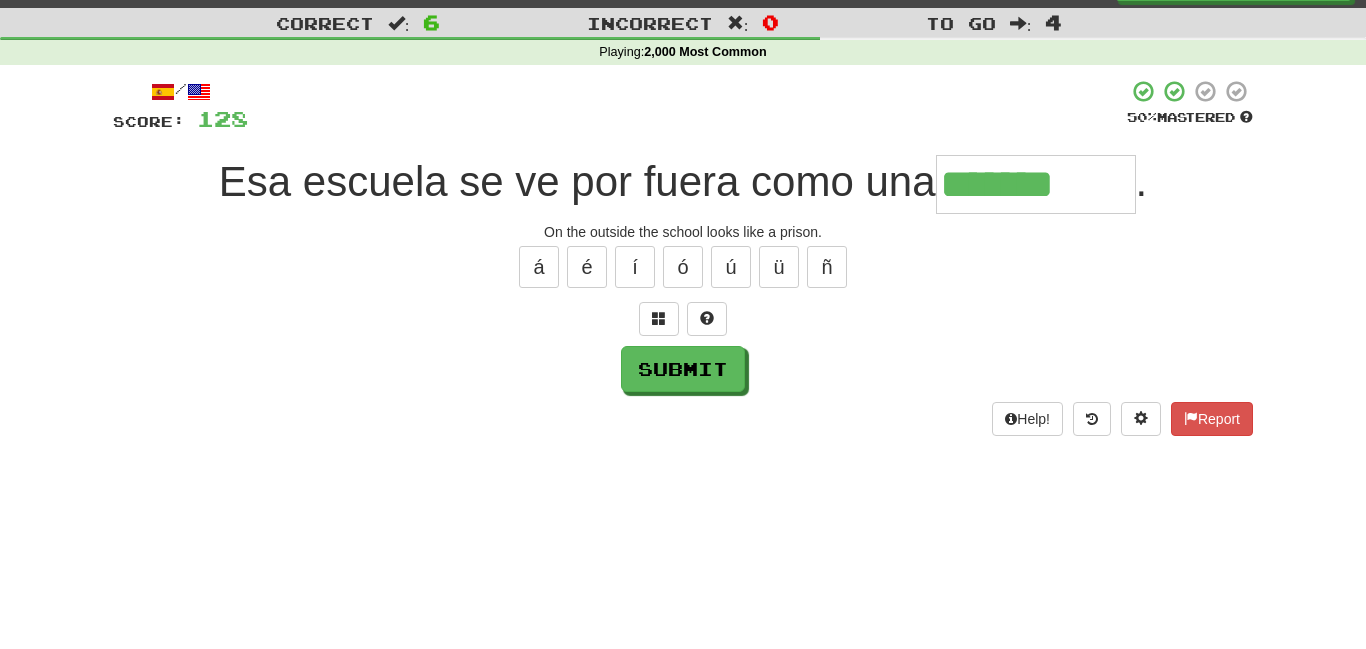 type on "*******" 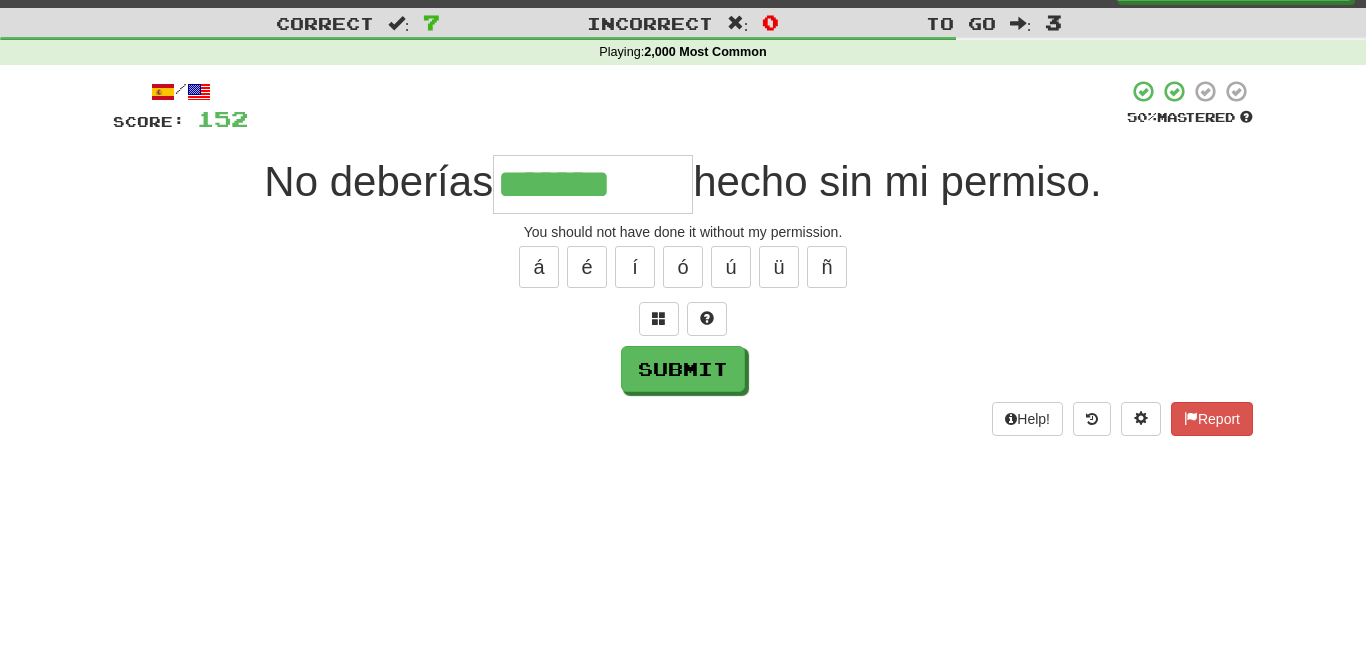 type on "*******" 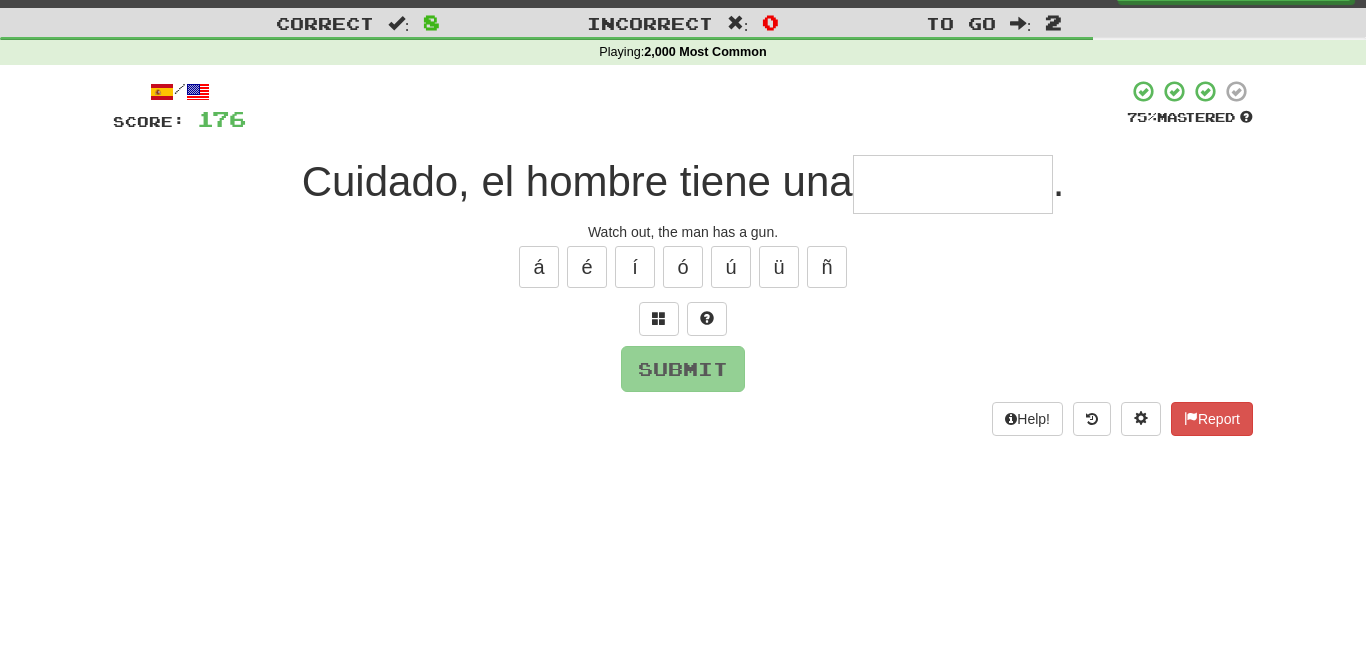 scroll, scrollTop: 39, scrollLeft: 0, axis: vertical 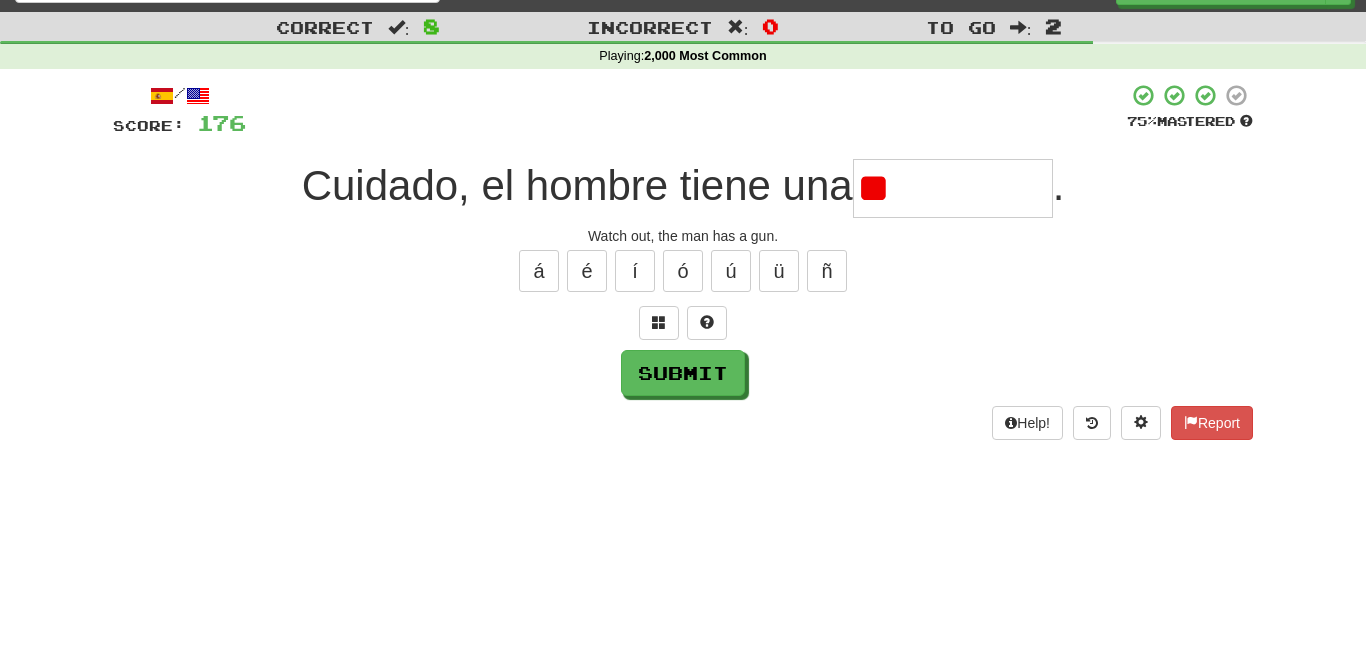 type on "*" 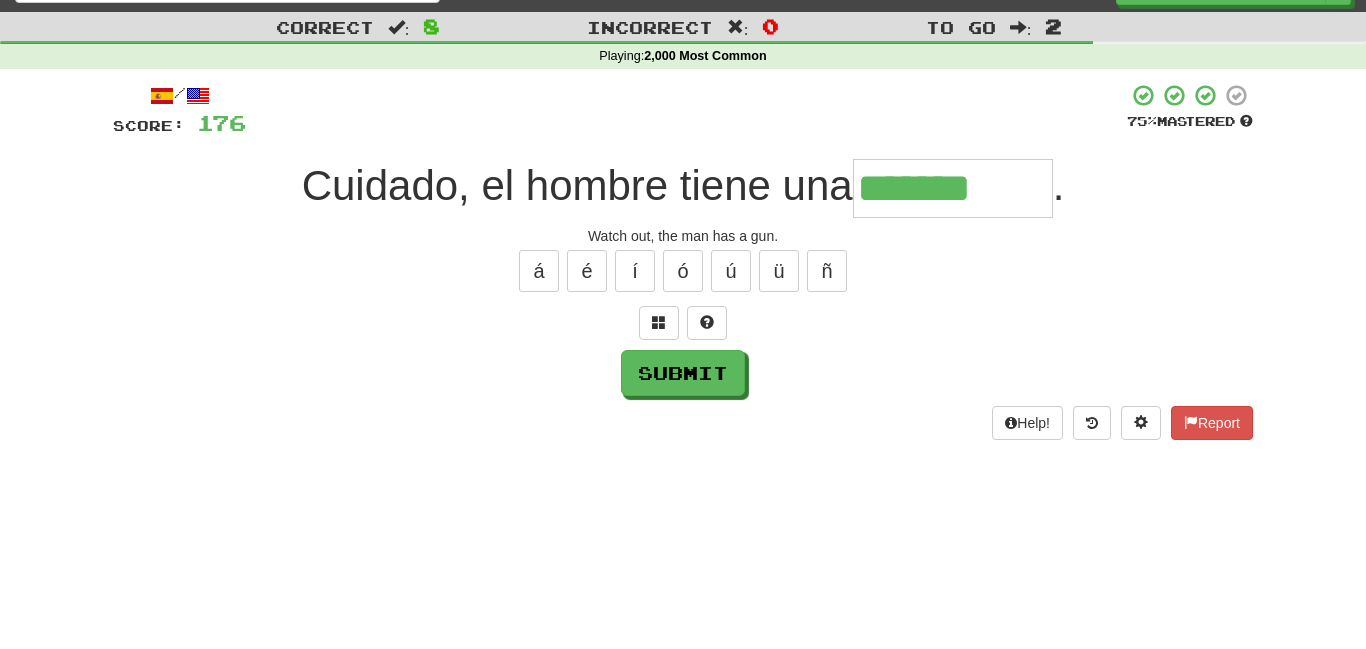 type on "*******" 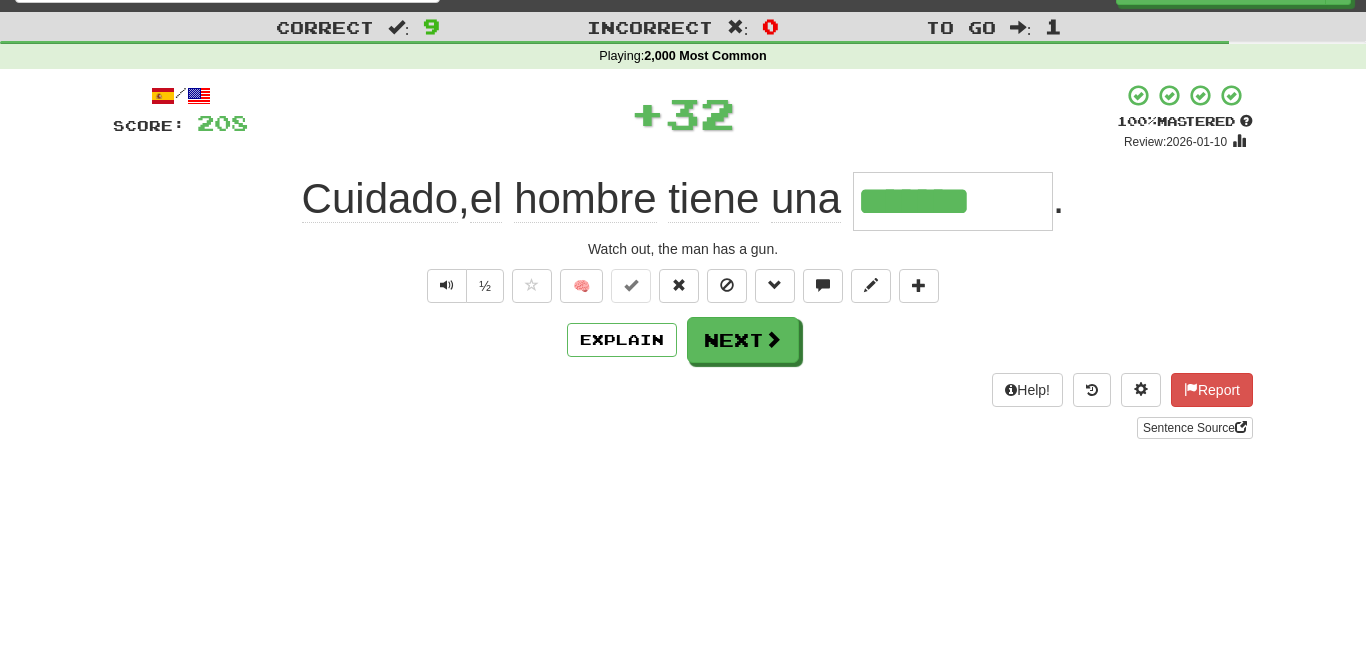 type 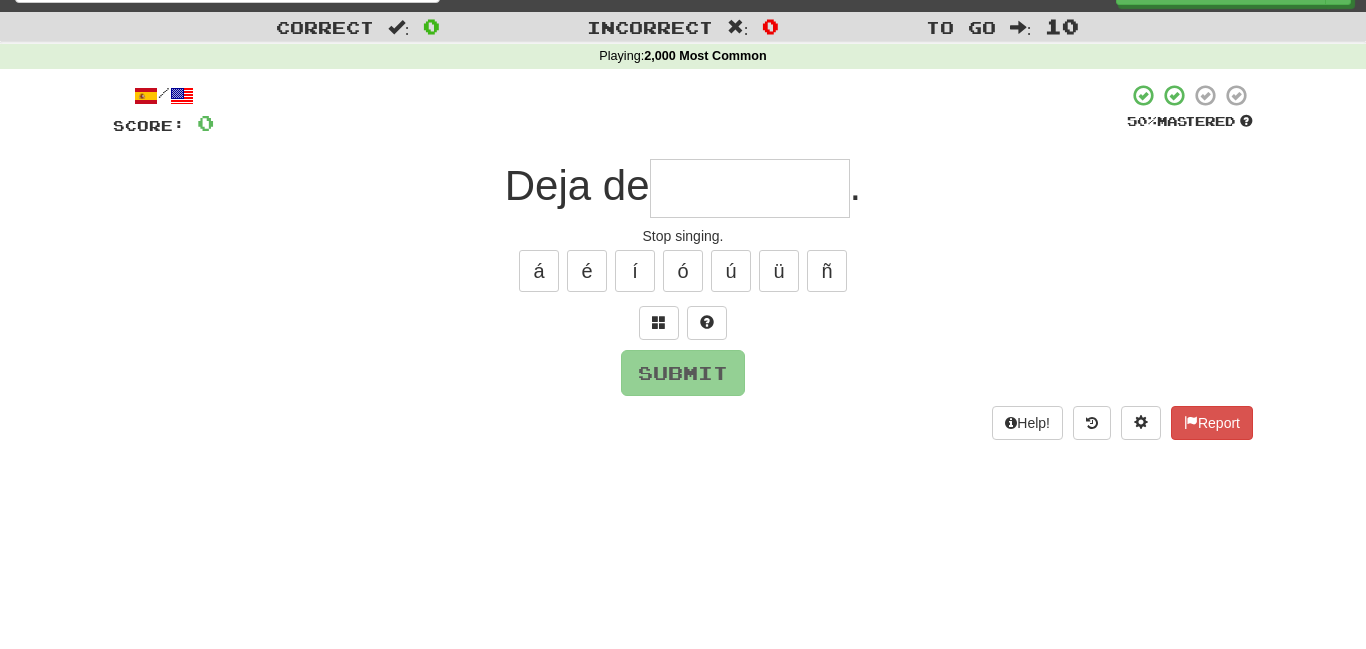 scroll, scrollTop: 39, scrollLeft: 0, axis: vertical 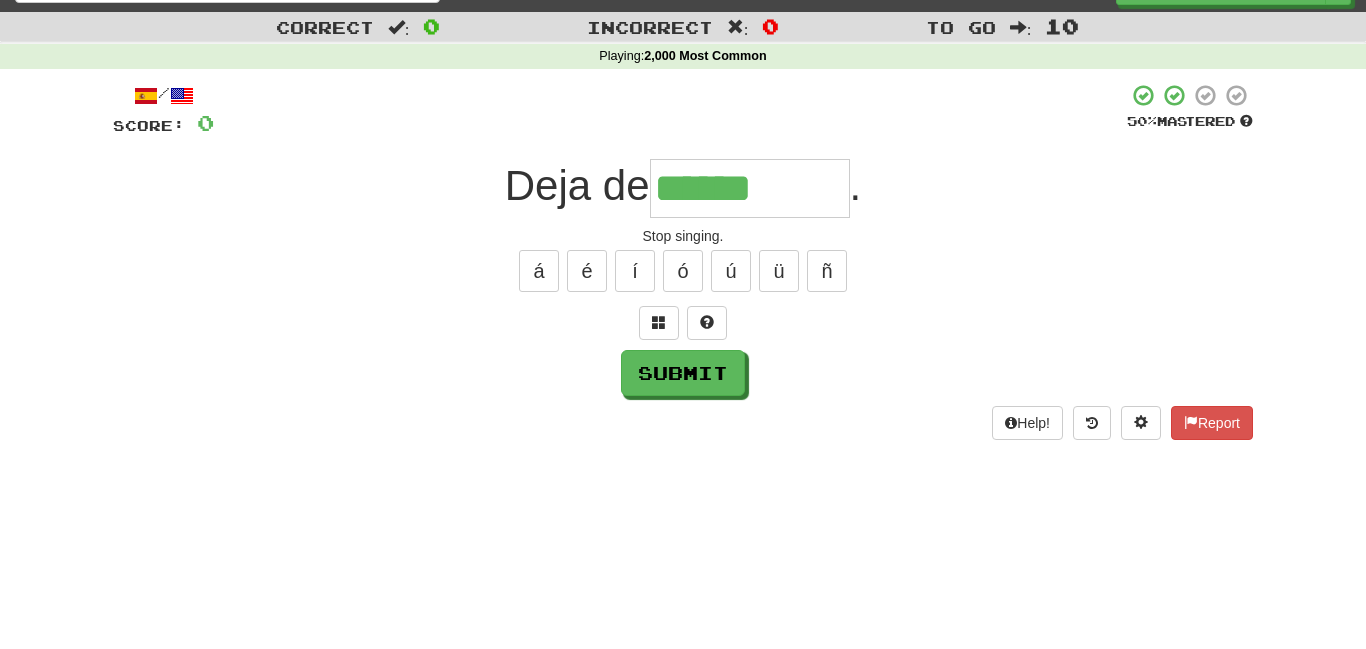 type on "******" 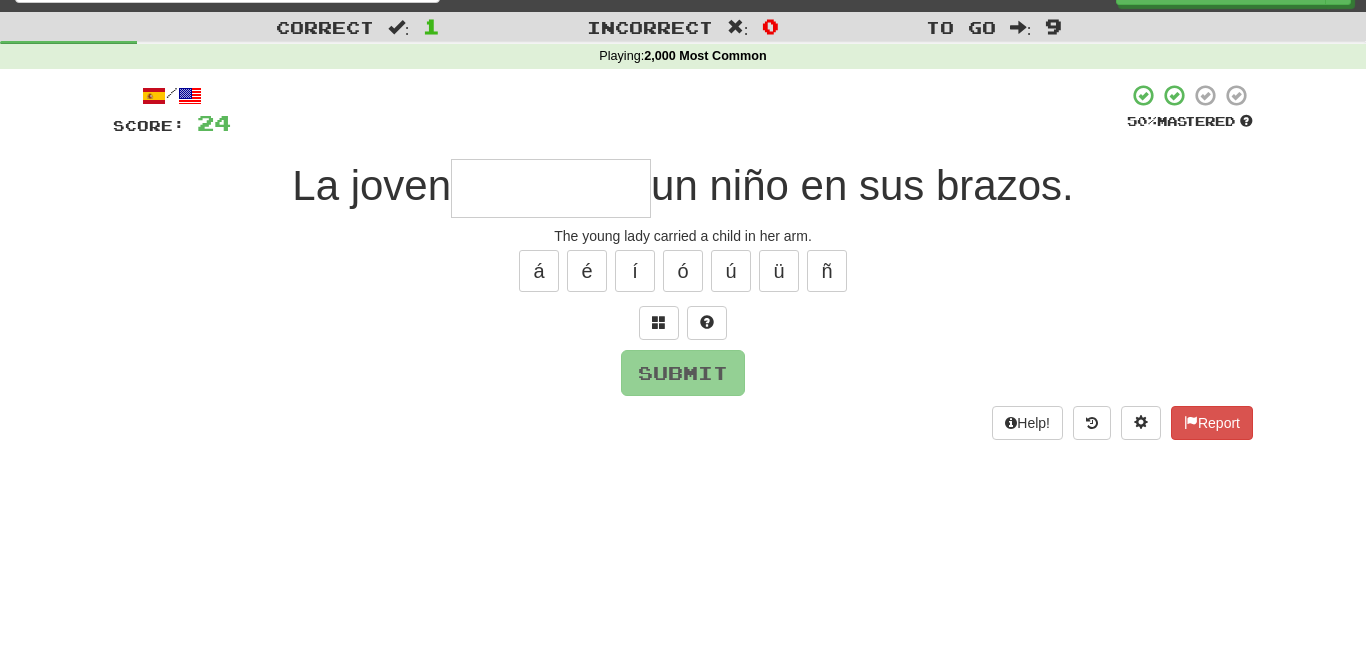 type on "*" 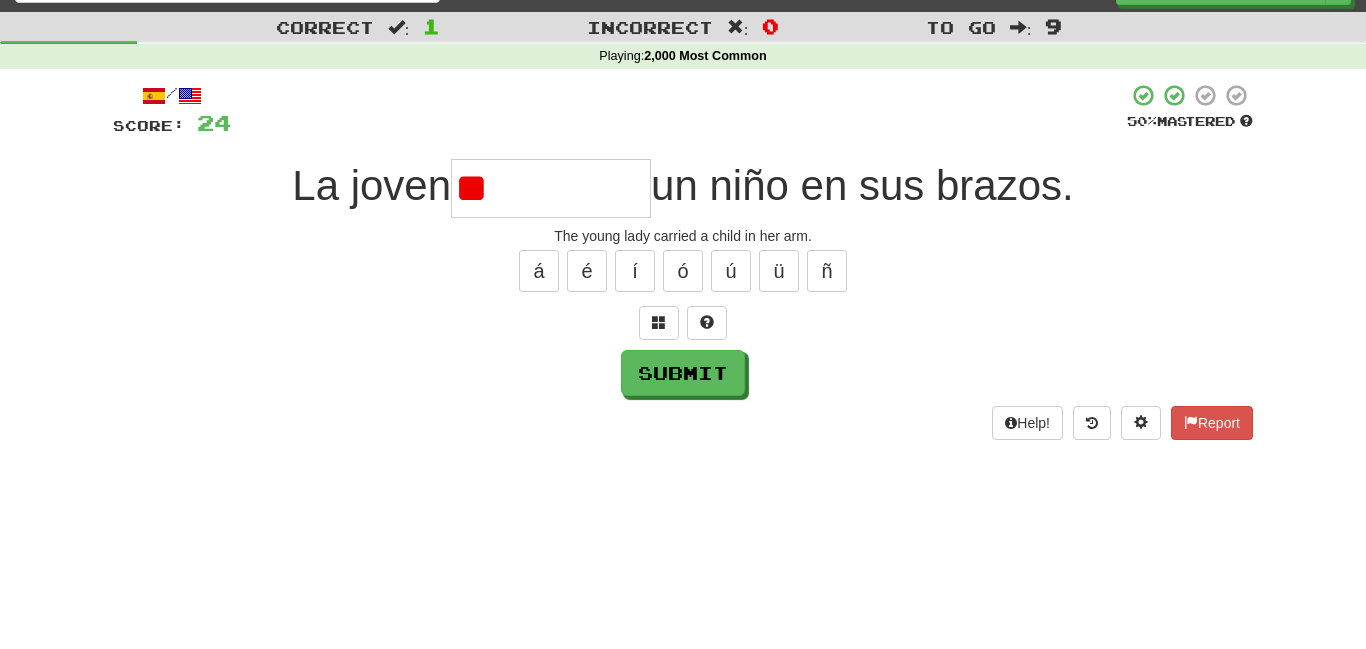 type on "*" 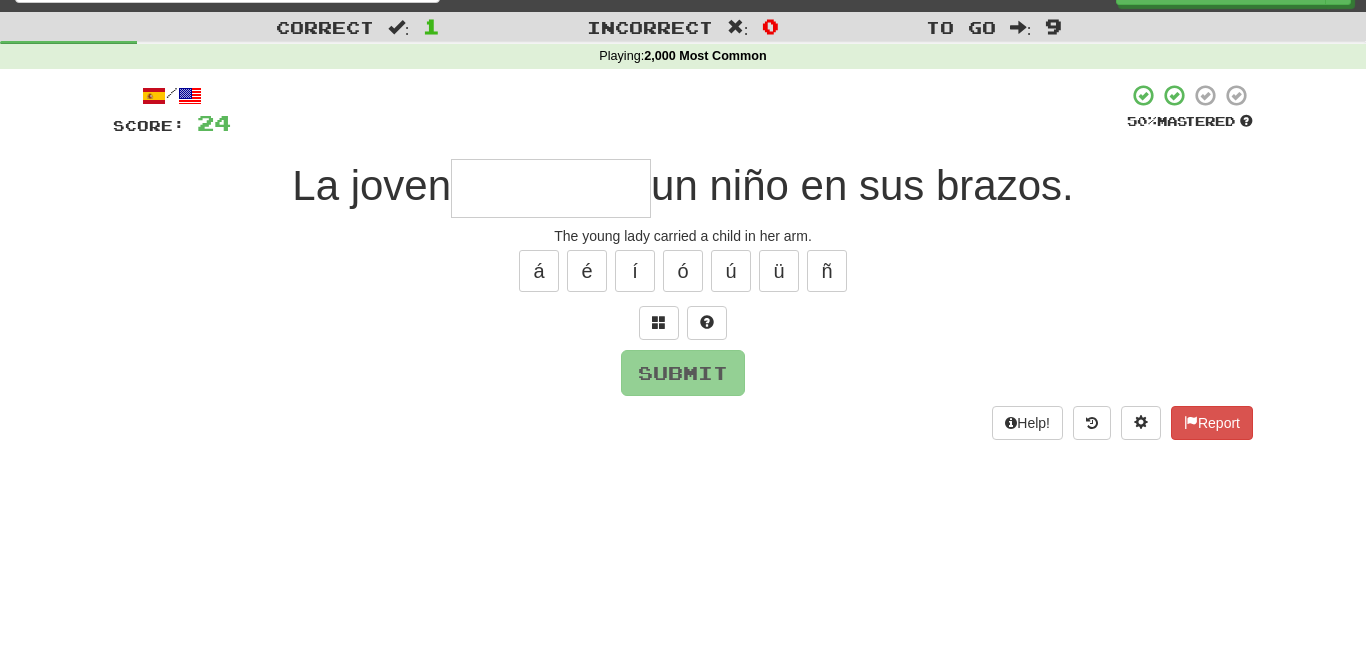 type on "*" 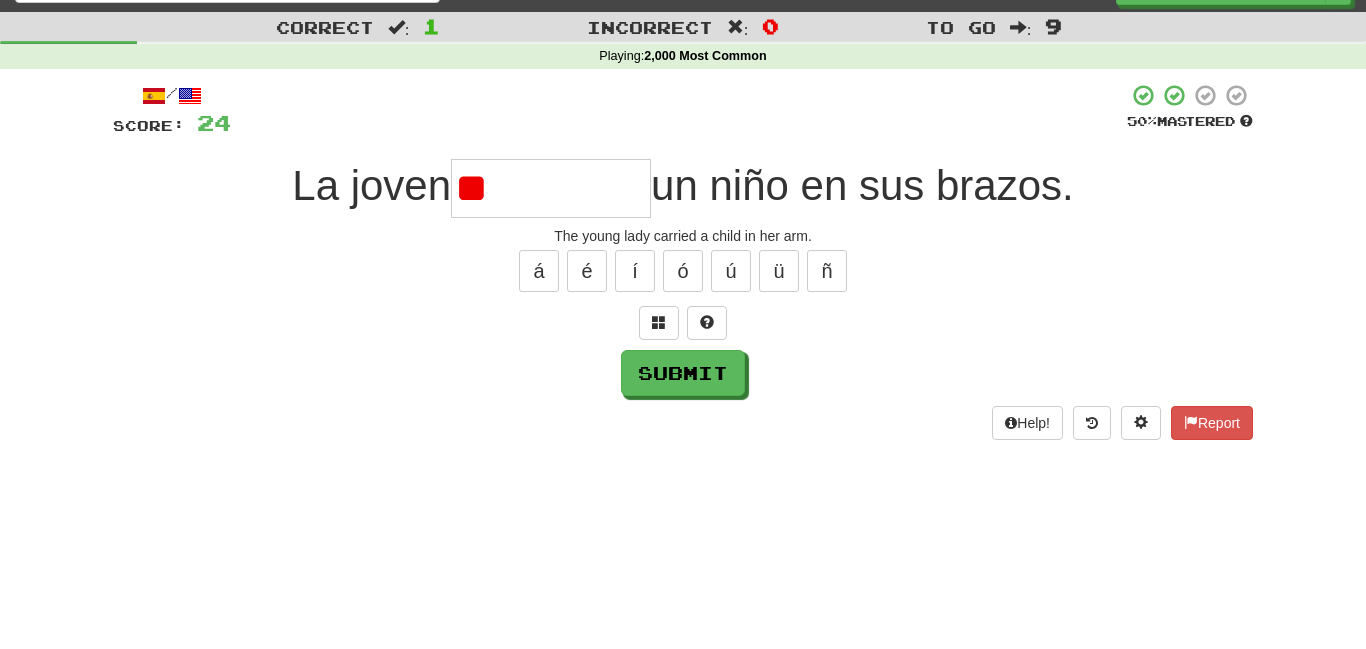 type on "*" 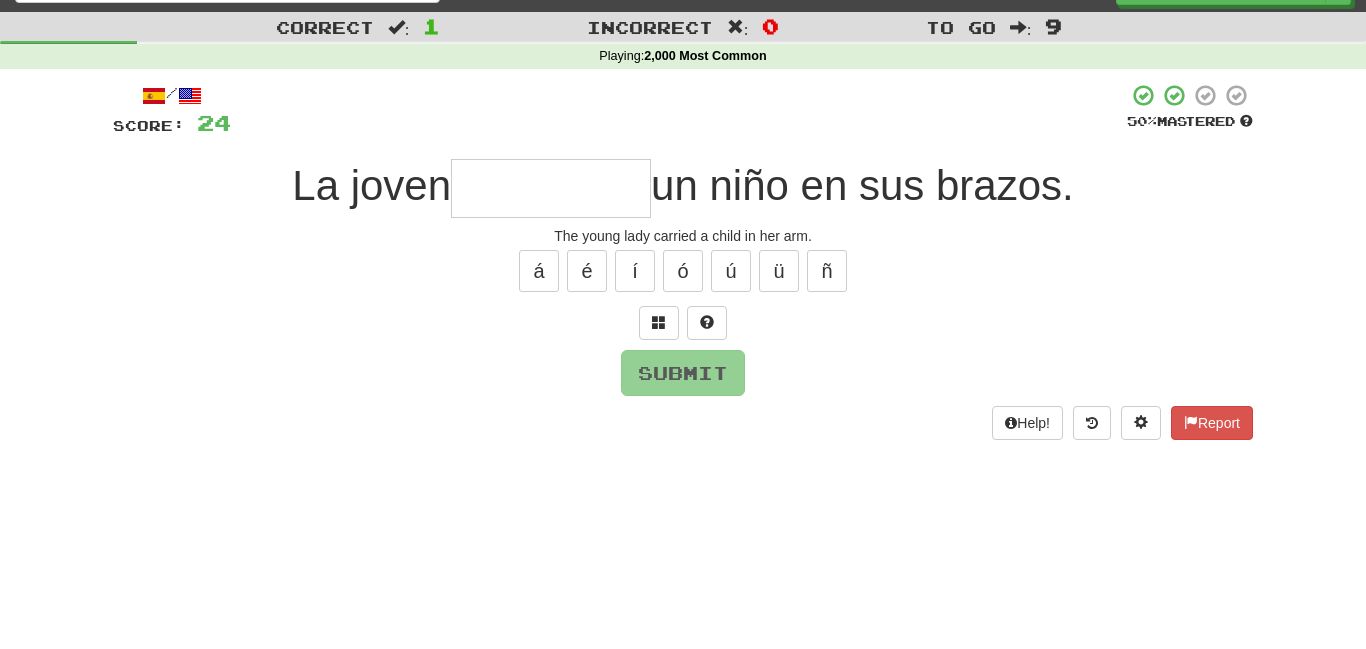 type on "*" 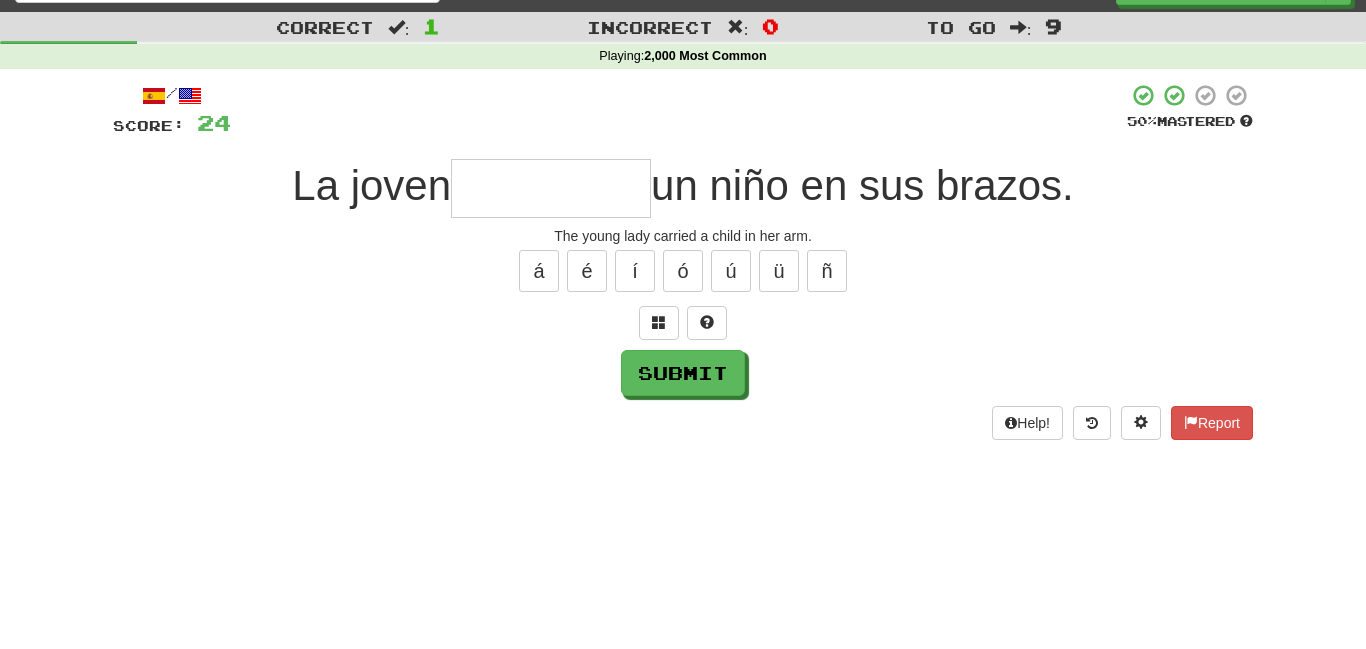 type on "*" 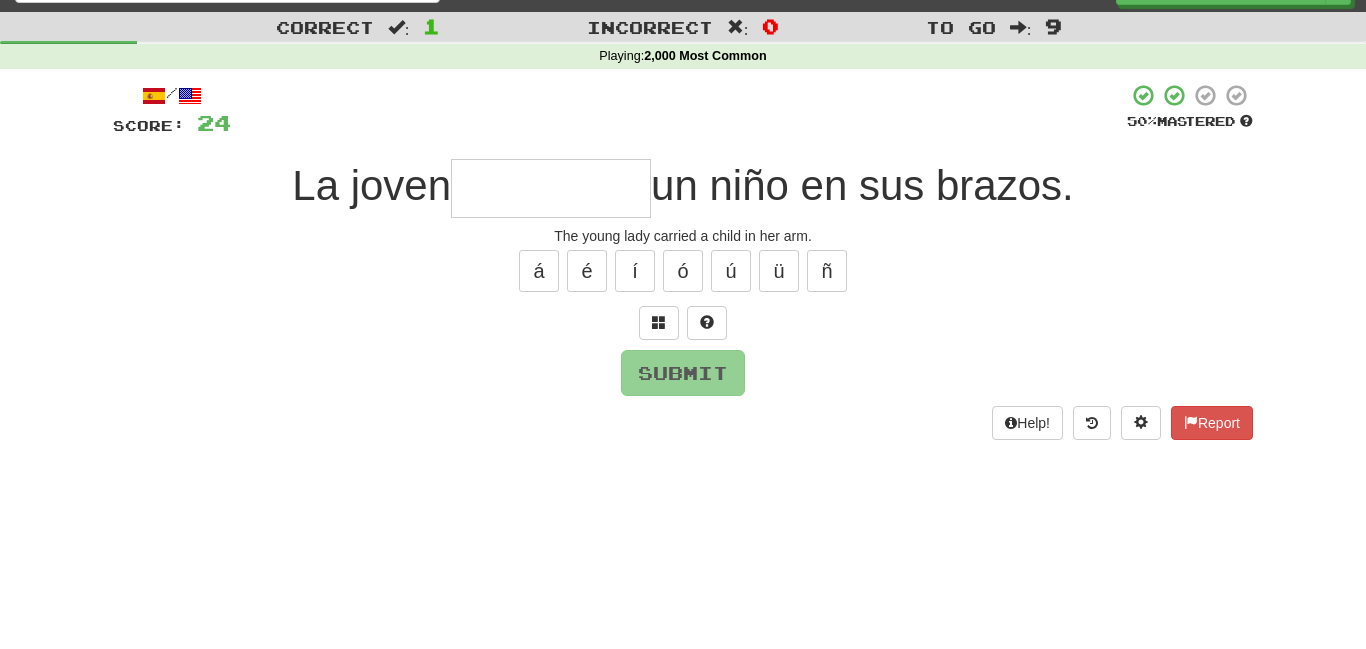 type on "*" 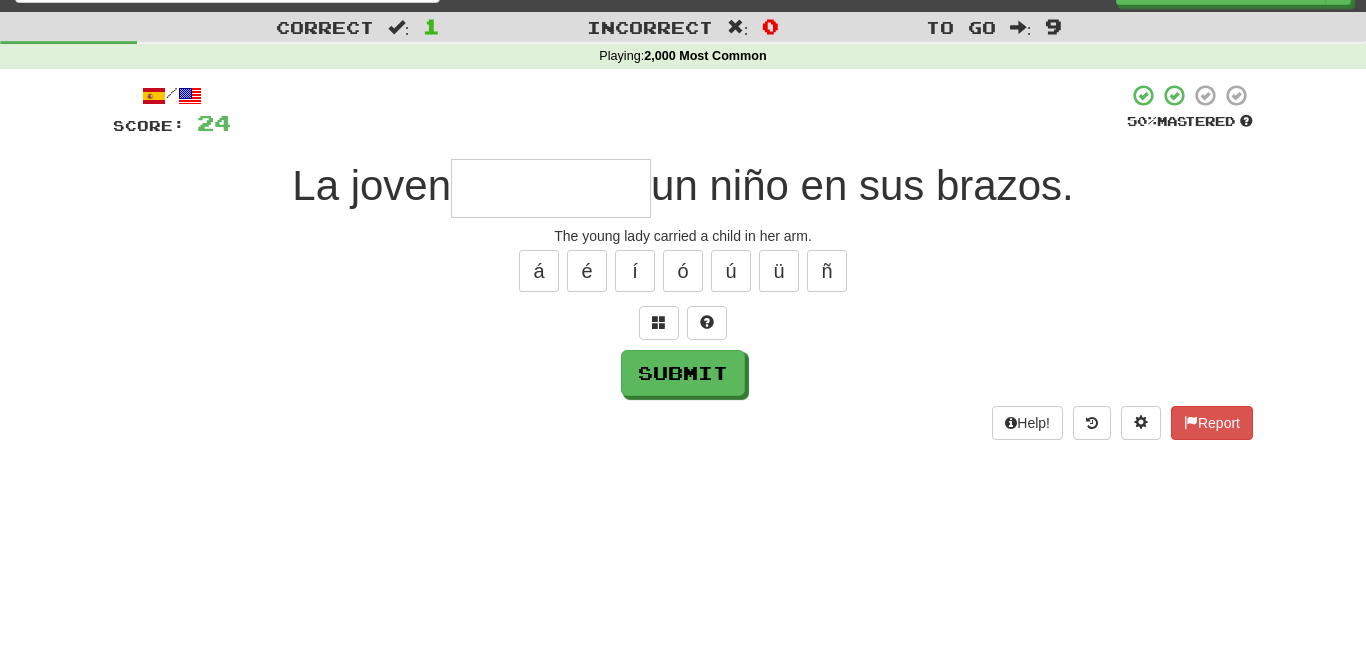 type on "*" 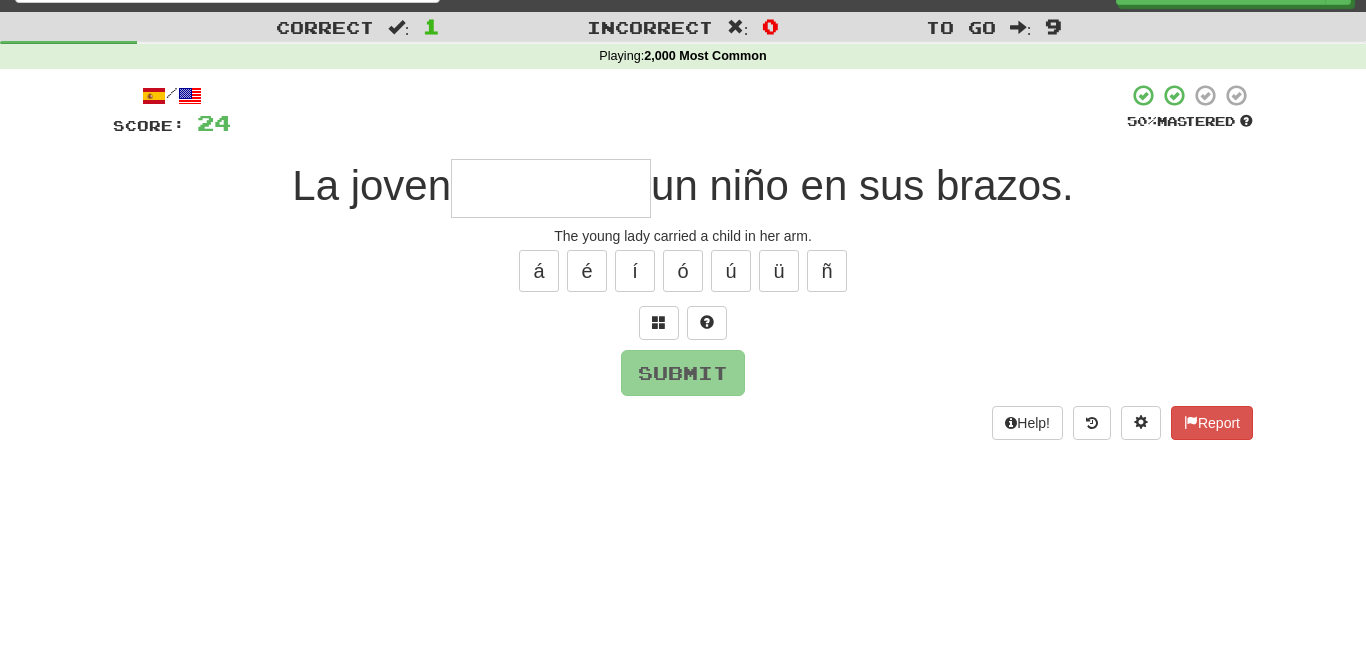 type on "*" 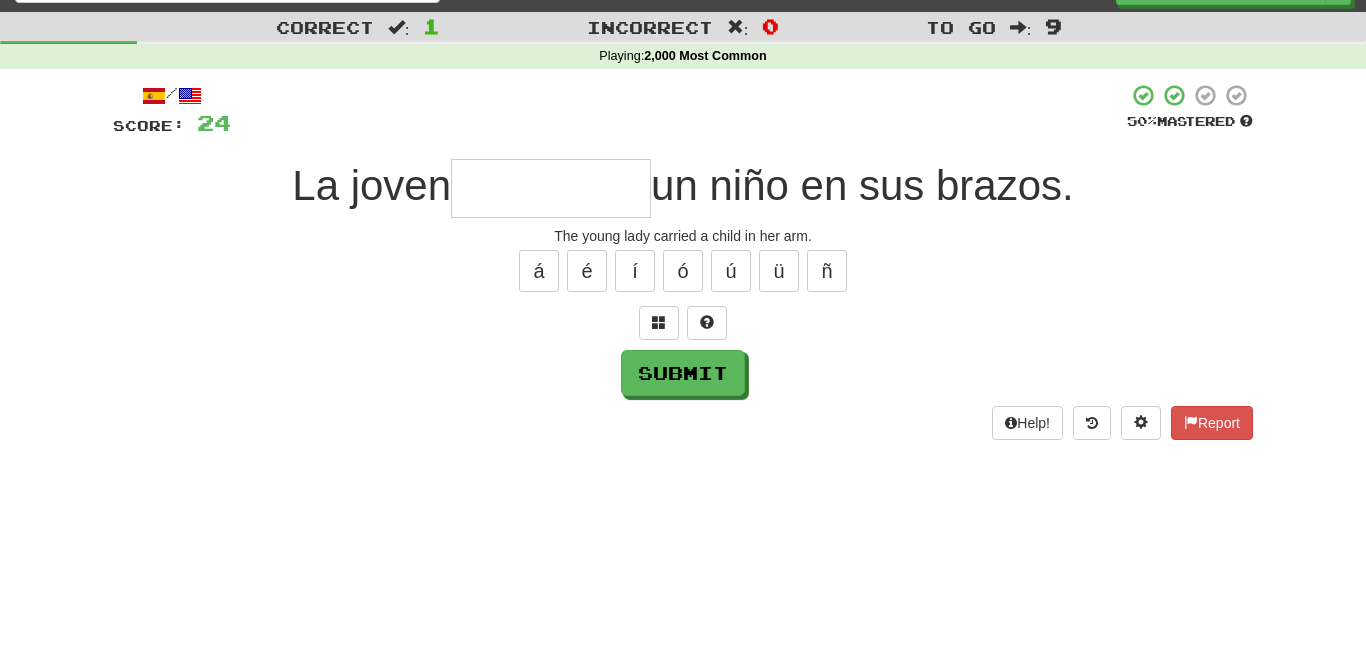 type on "*" 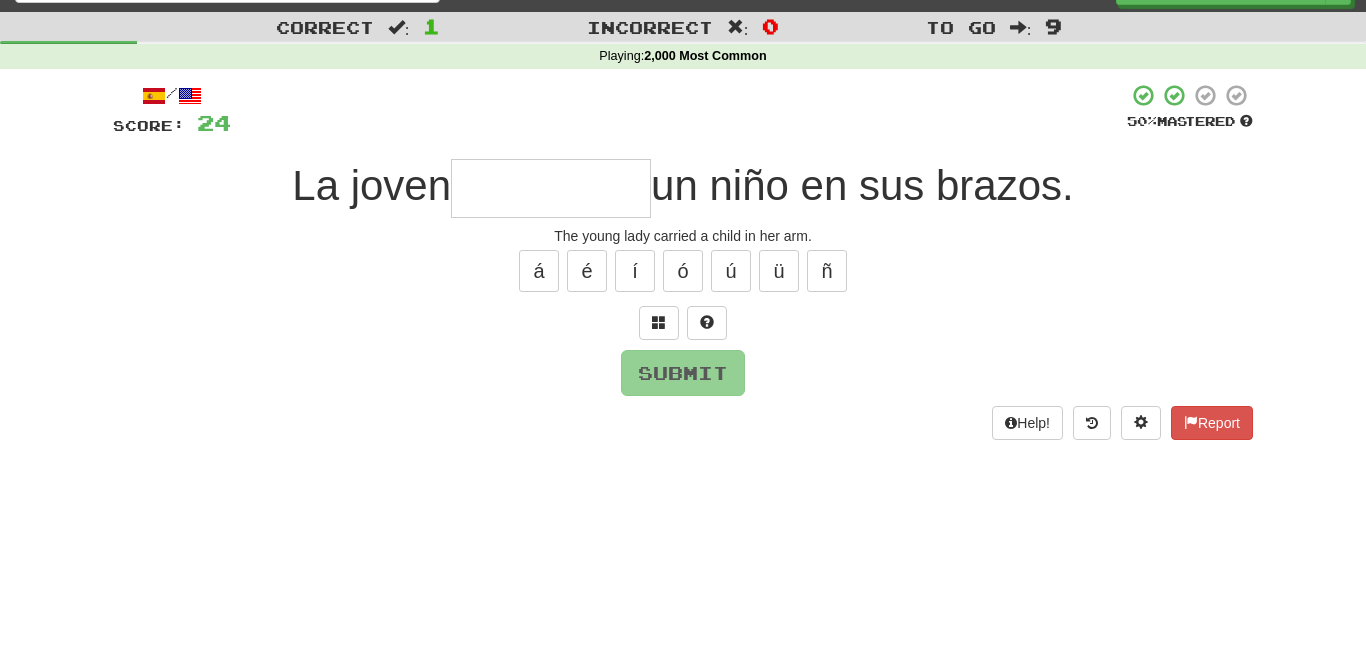 type on "*" 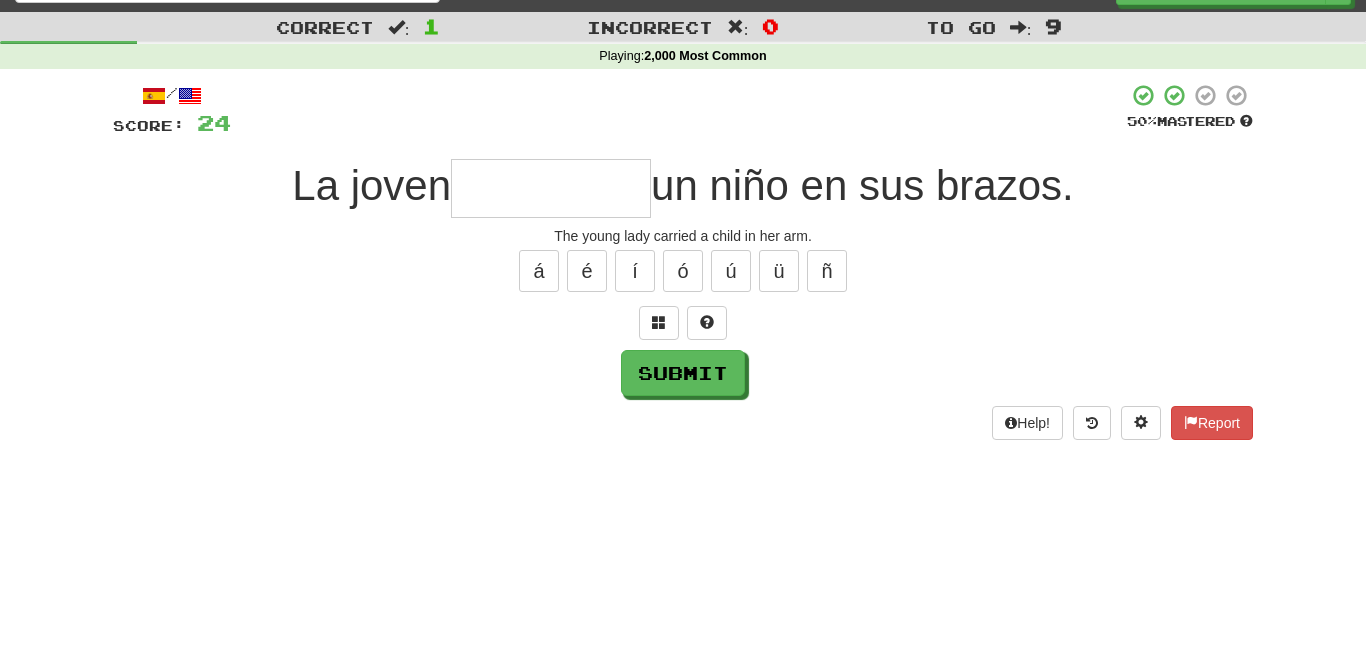 type on "*" 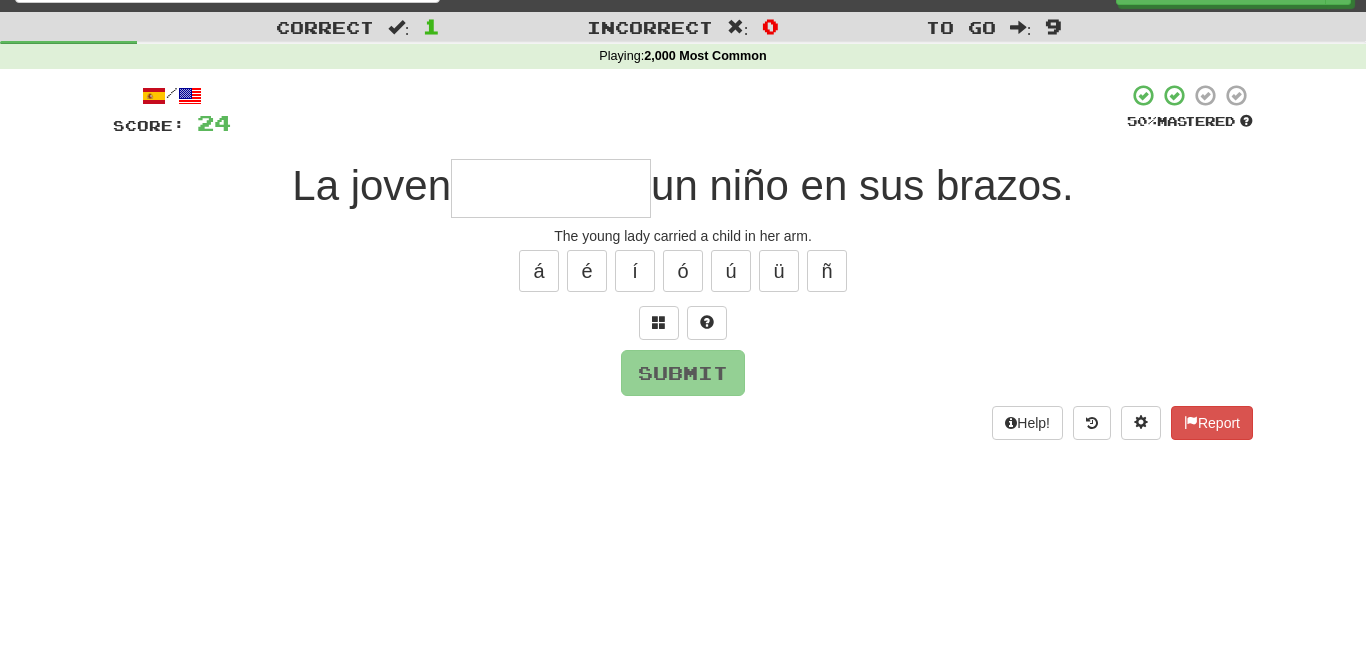 type on "*" 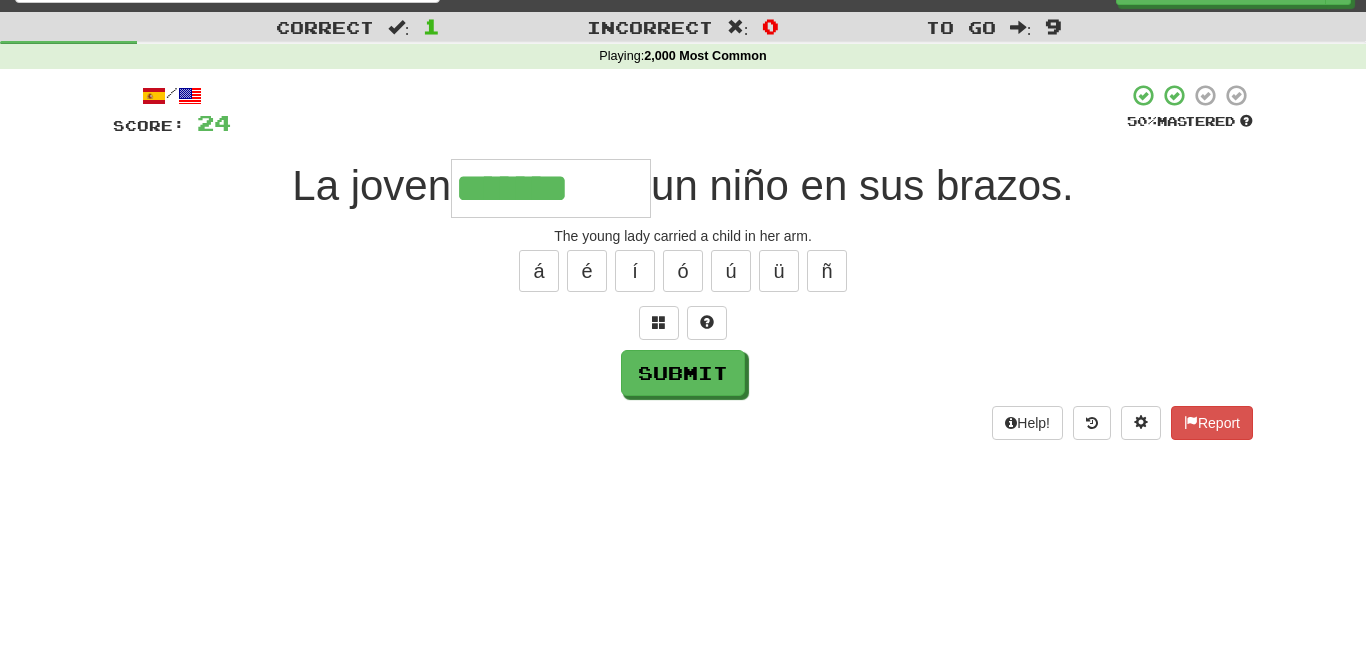 type on "*******" 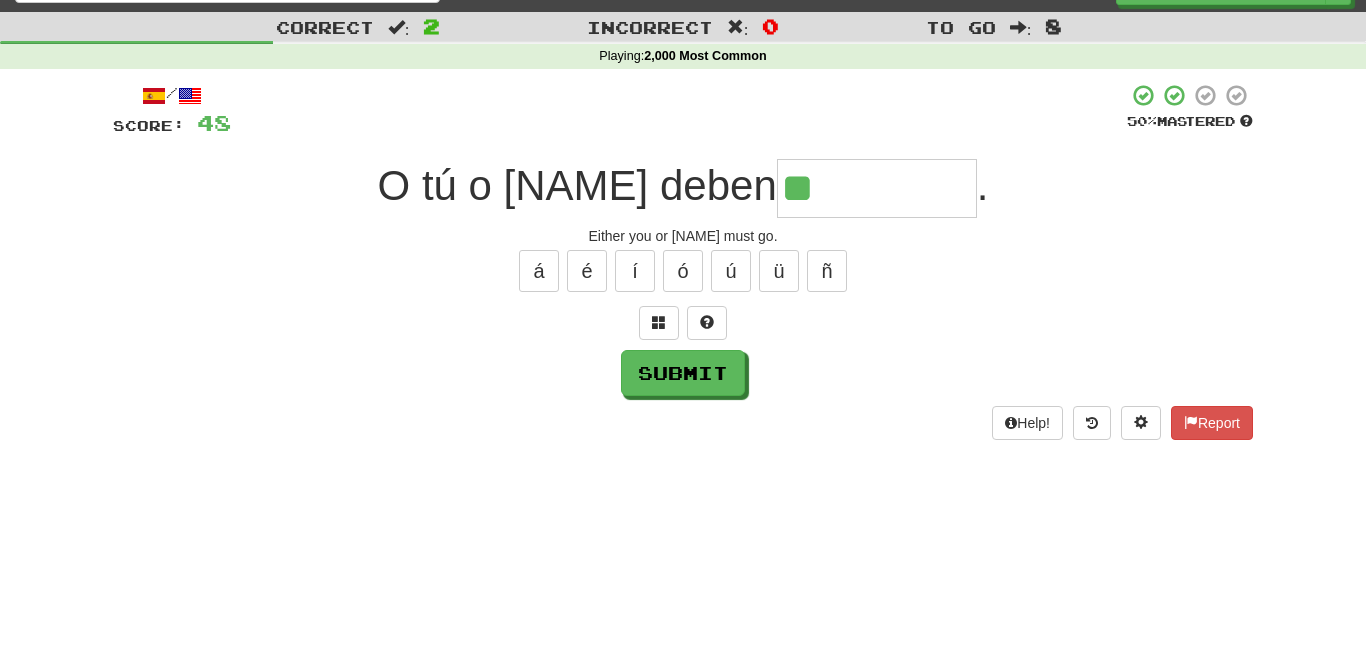 type on "**" 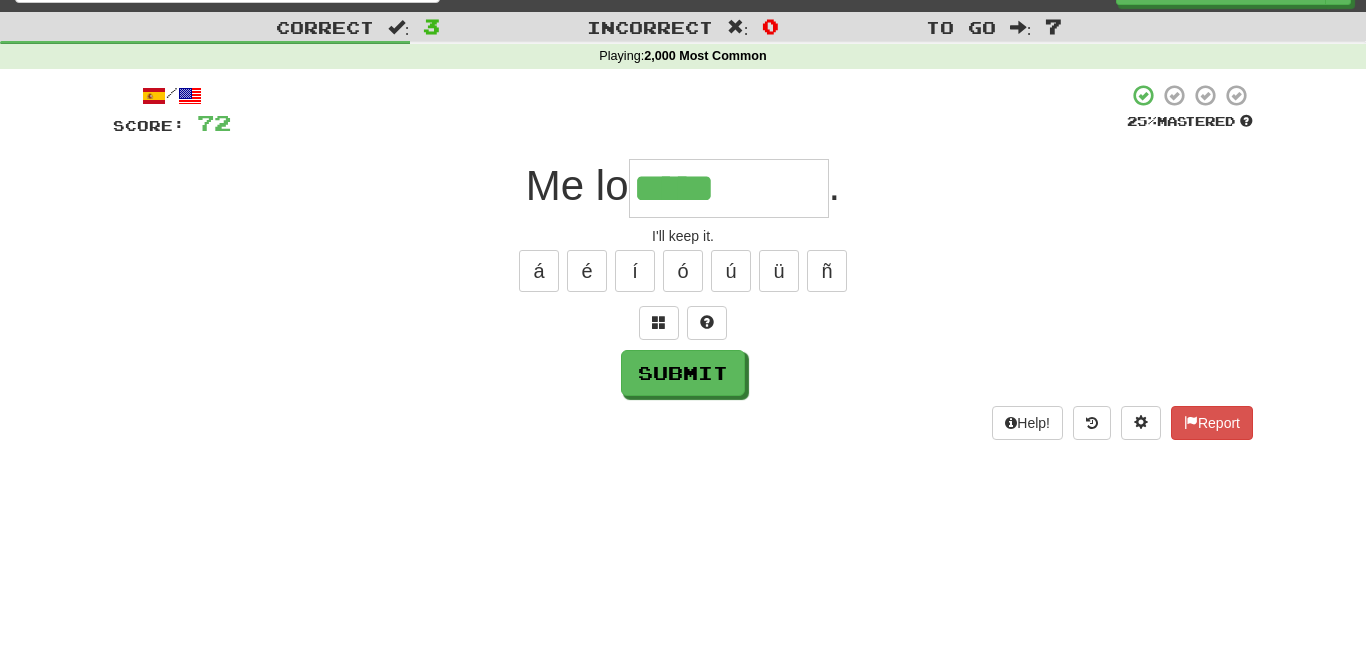 type on "*****" 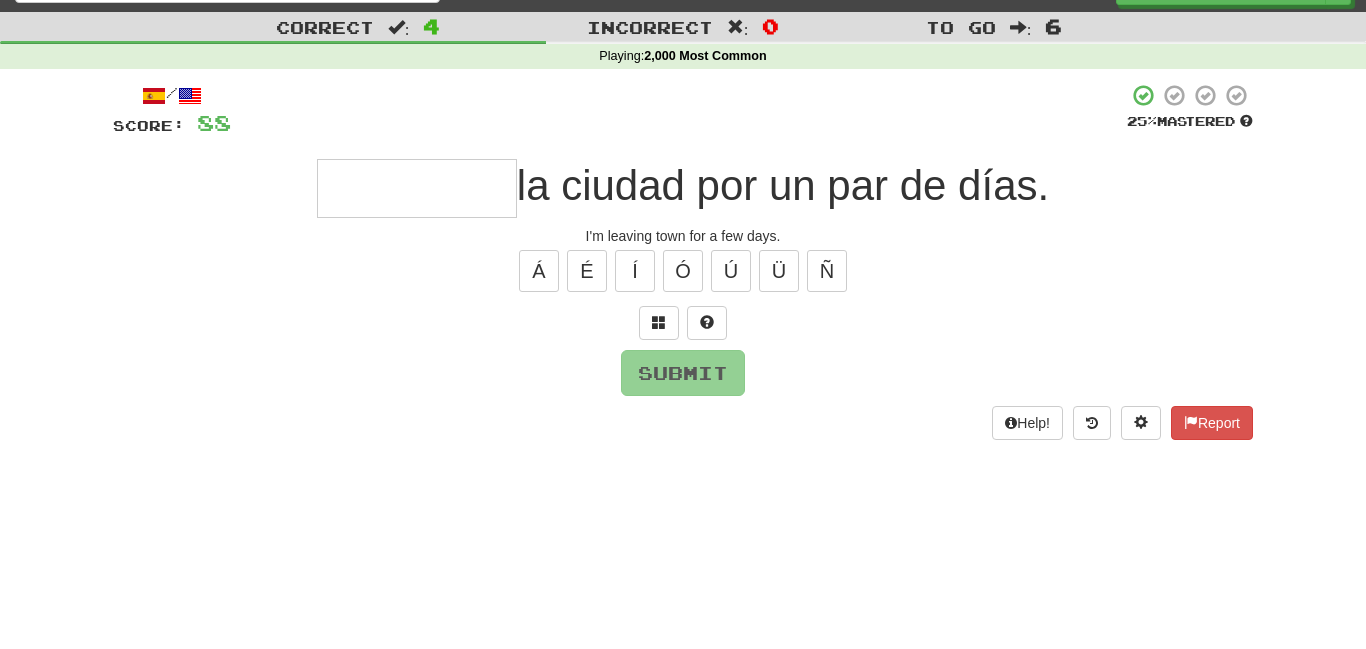 type on "*" 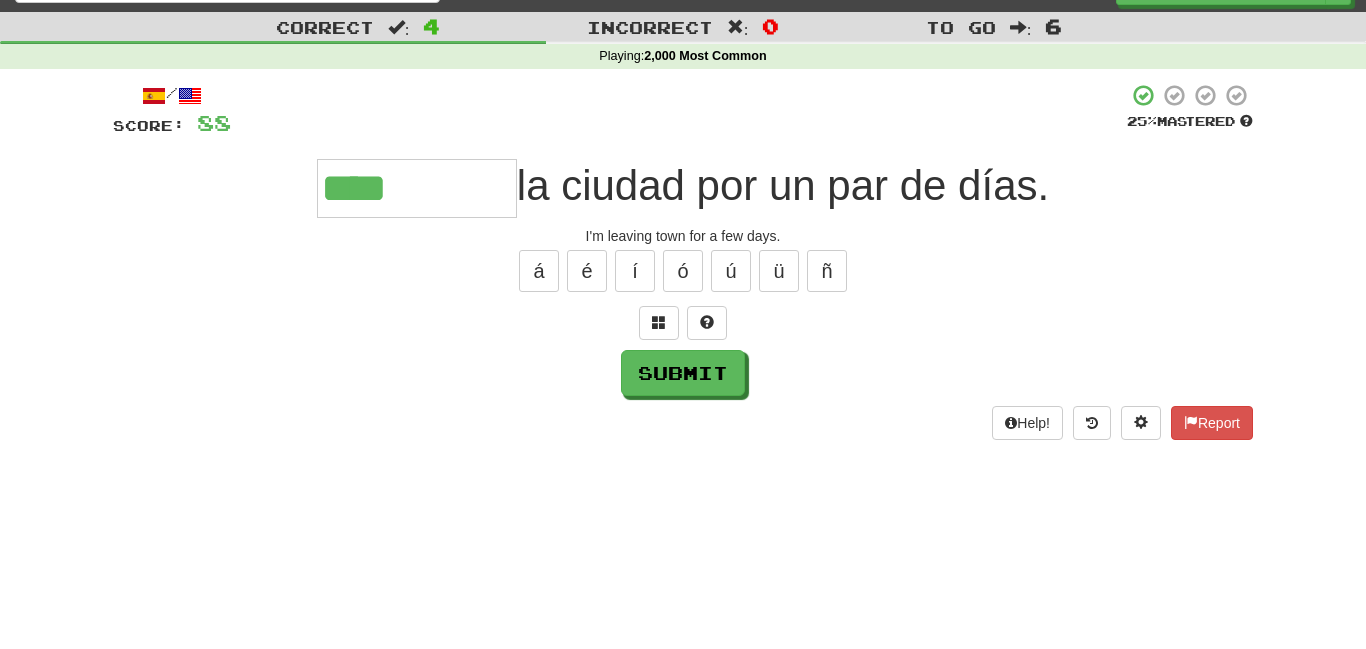 type on "****" 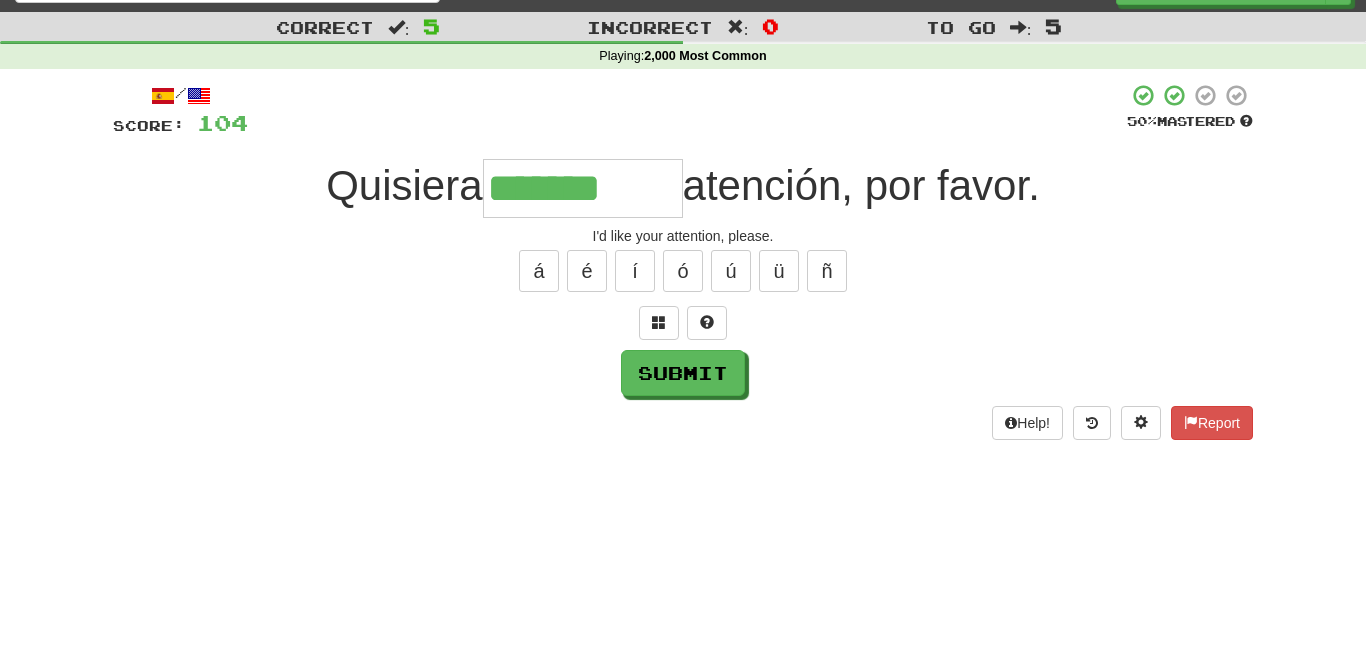 type on "*******" 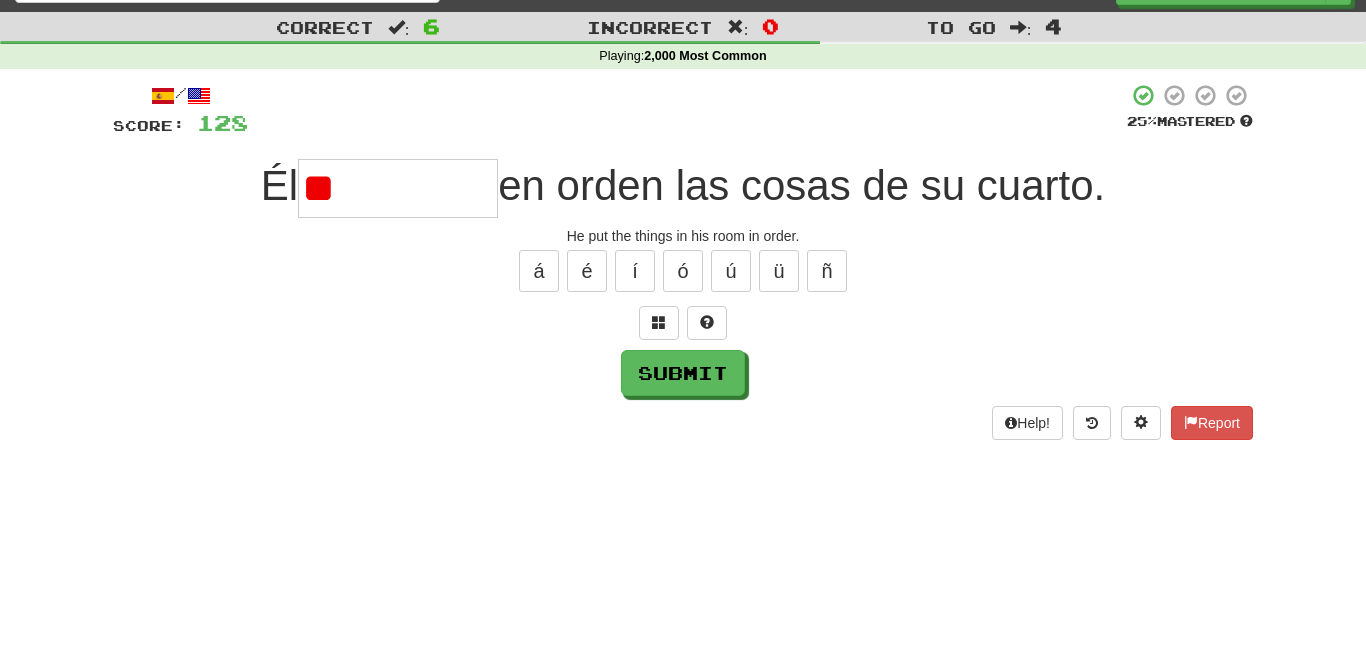 type on "*" 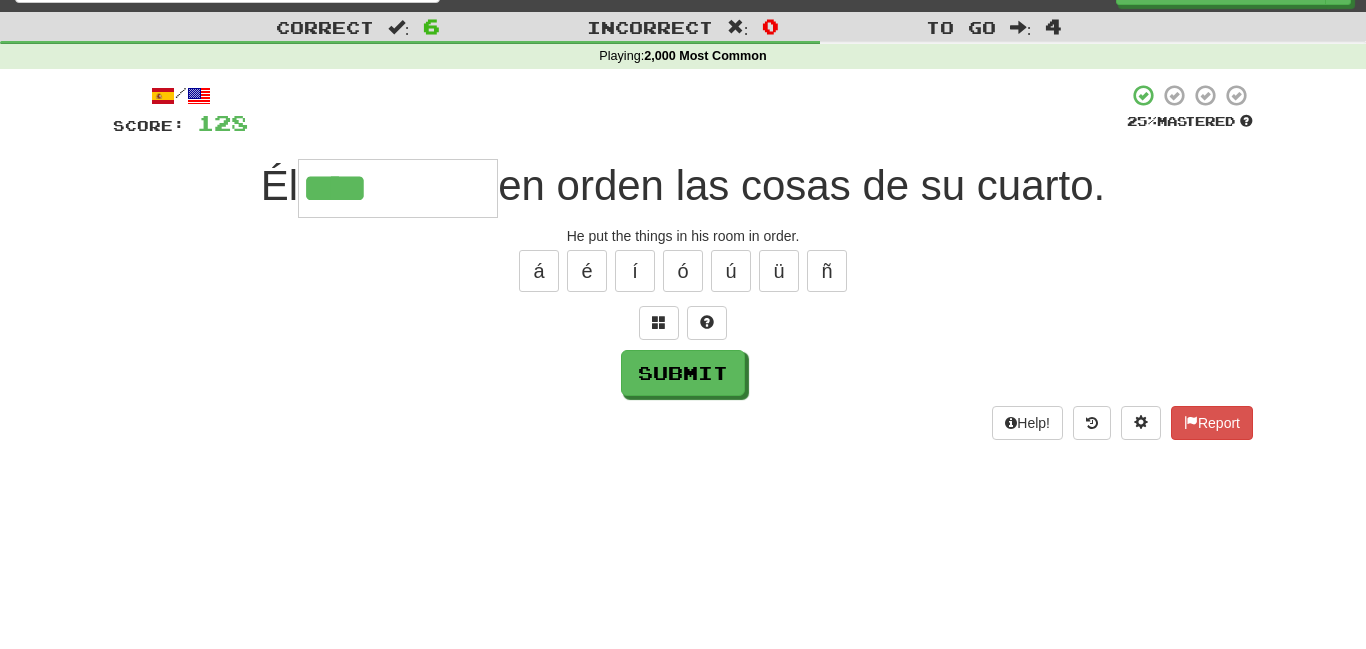 type on "****" 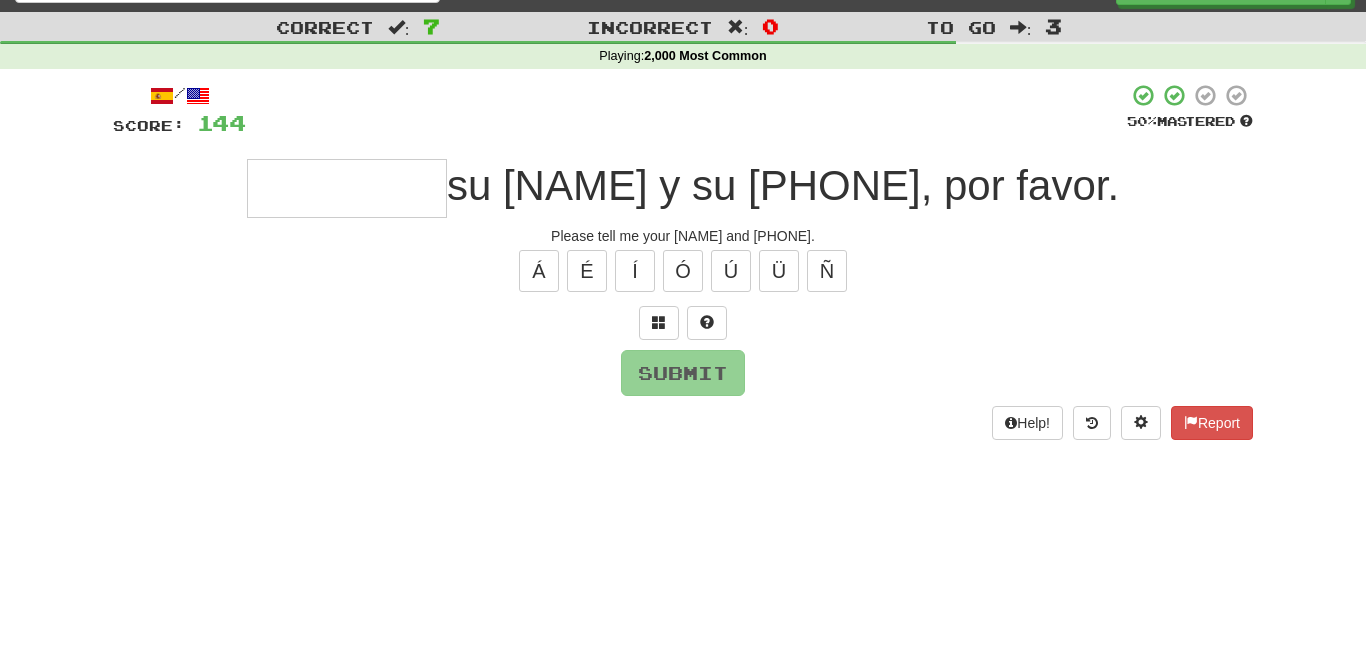 type on "*" 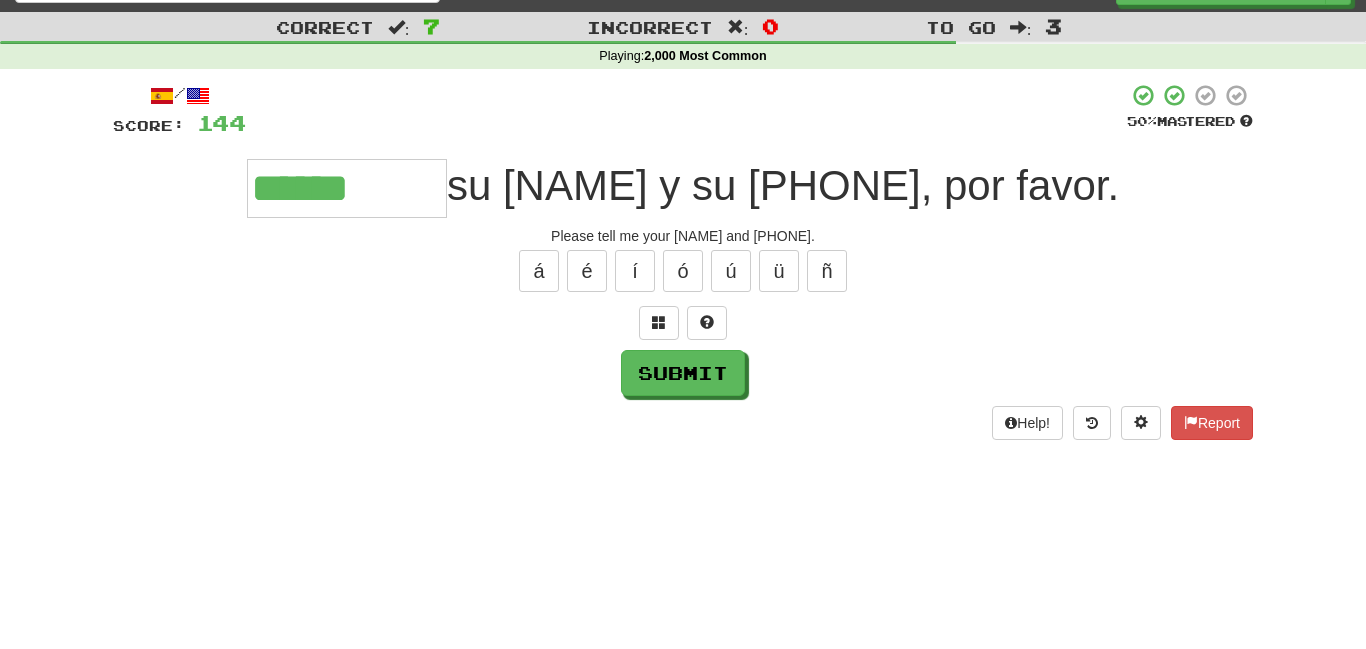 type on "******" 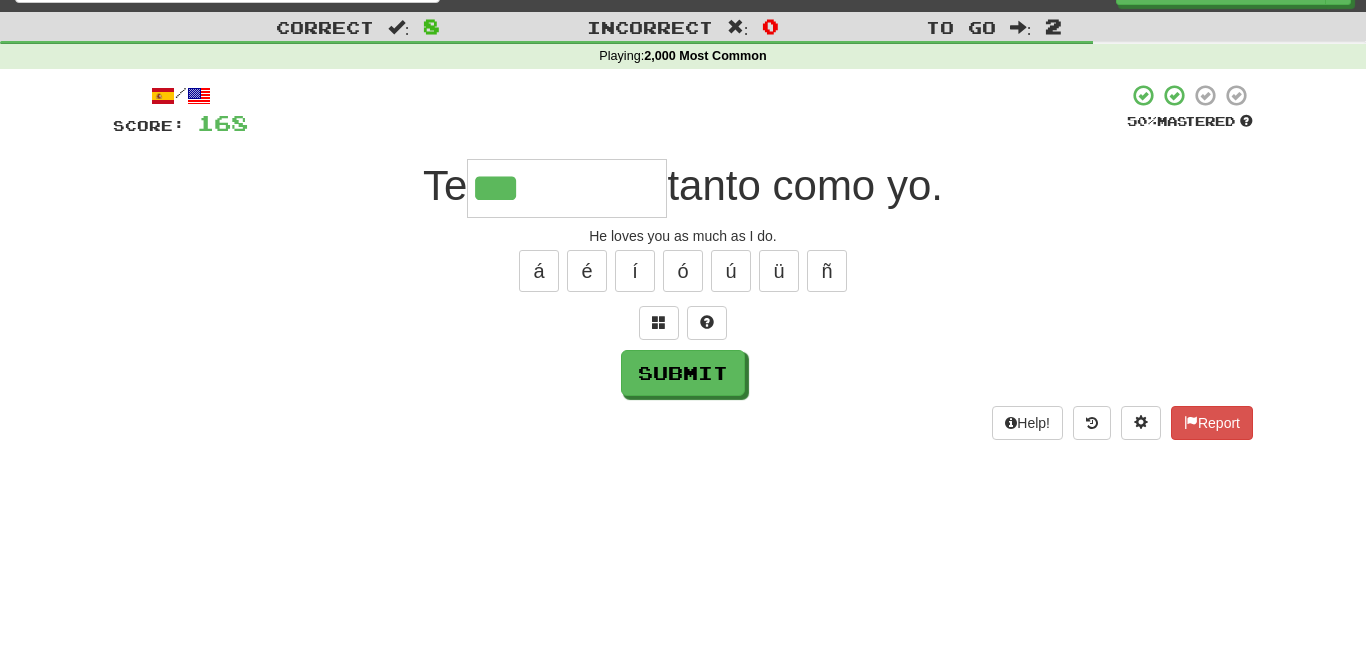 type on "***" 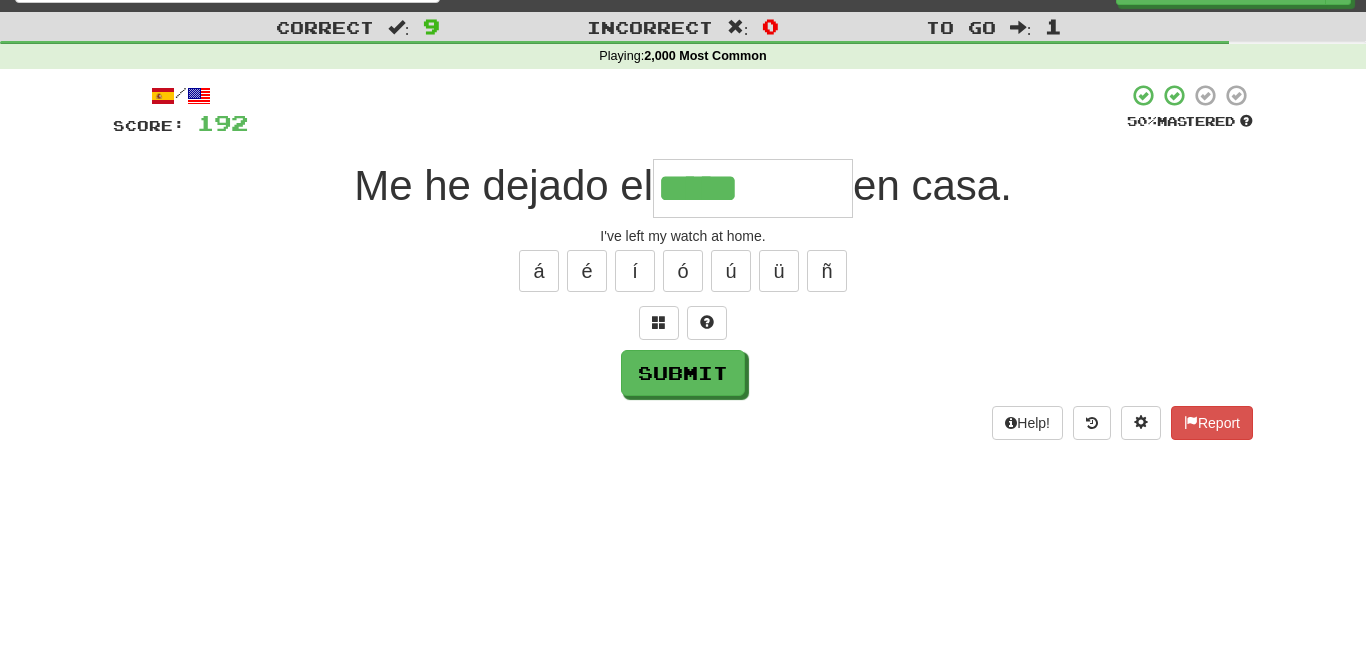 type on "*****" 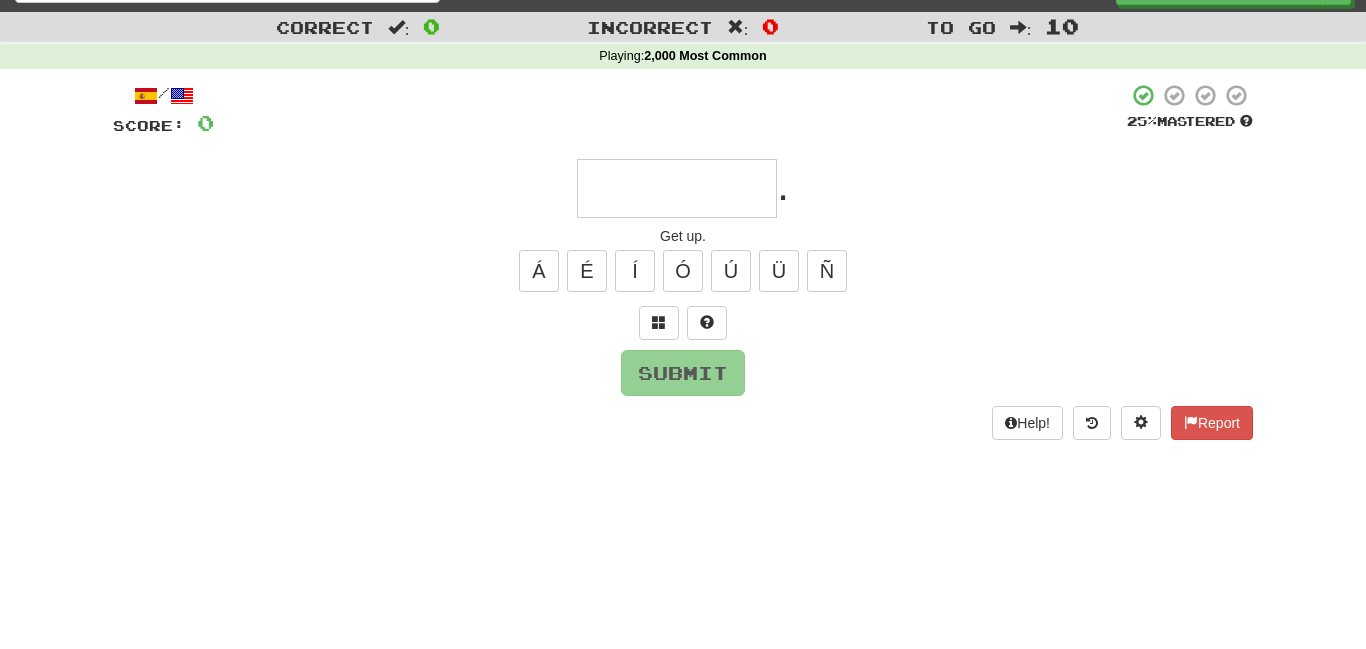 type on "*" 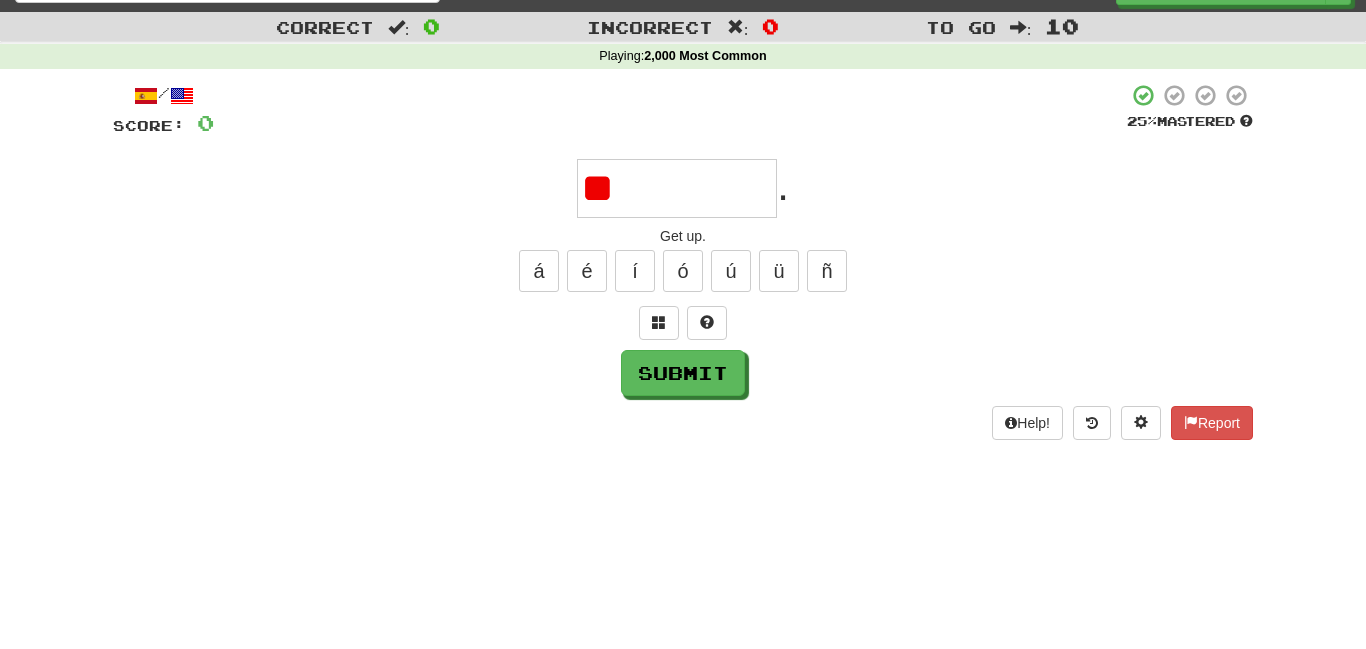 type on "*" 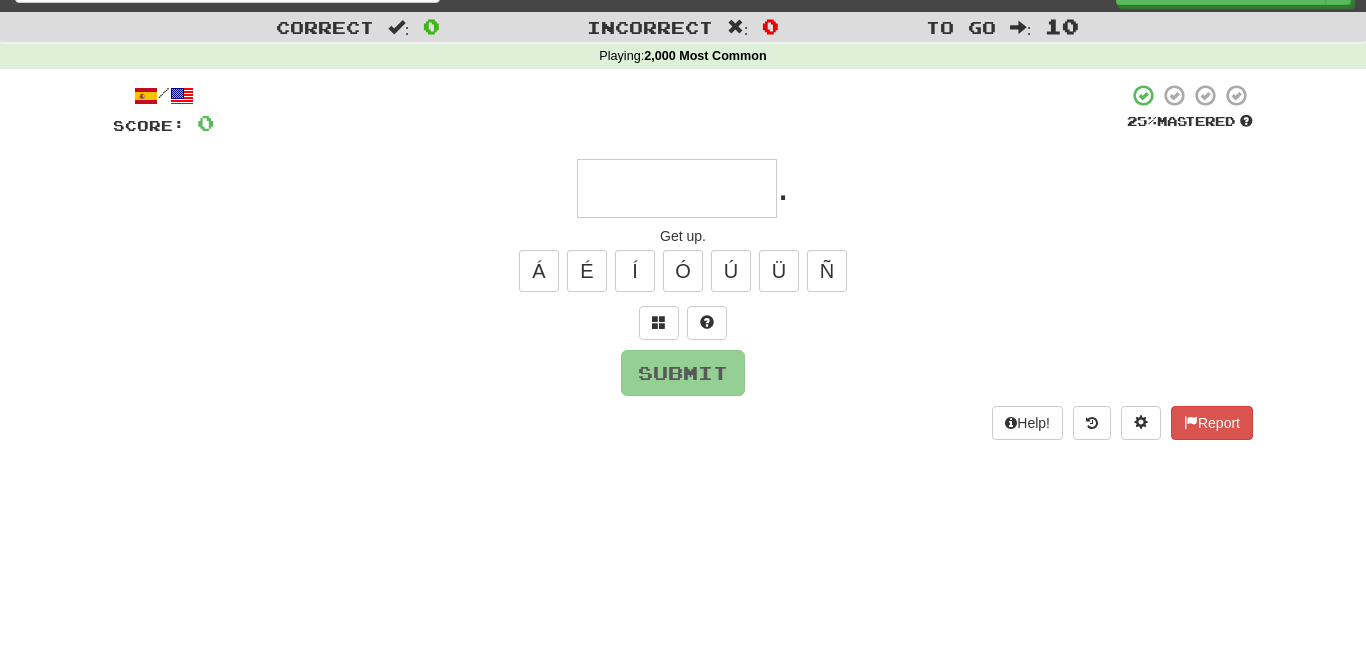 type on "*" 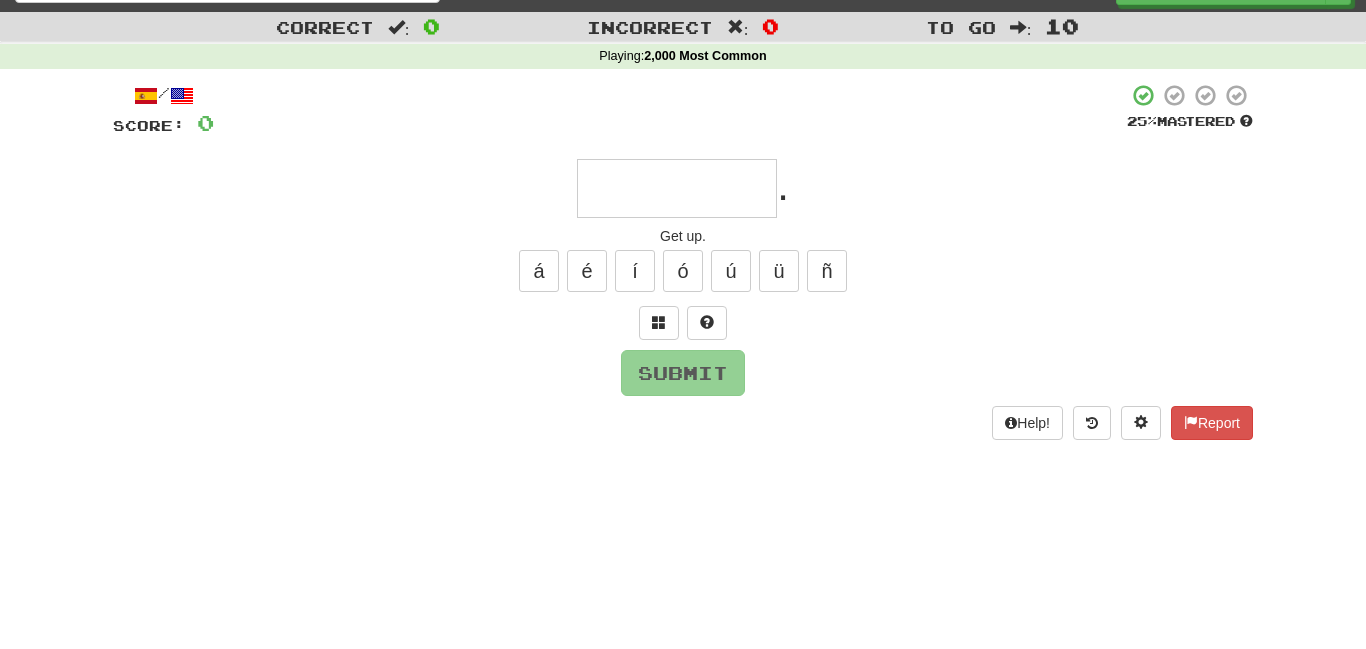type on "*" 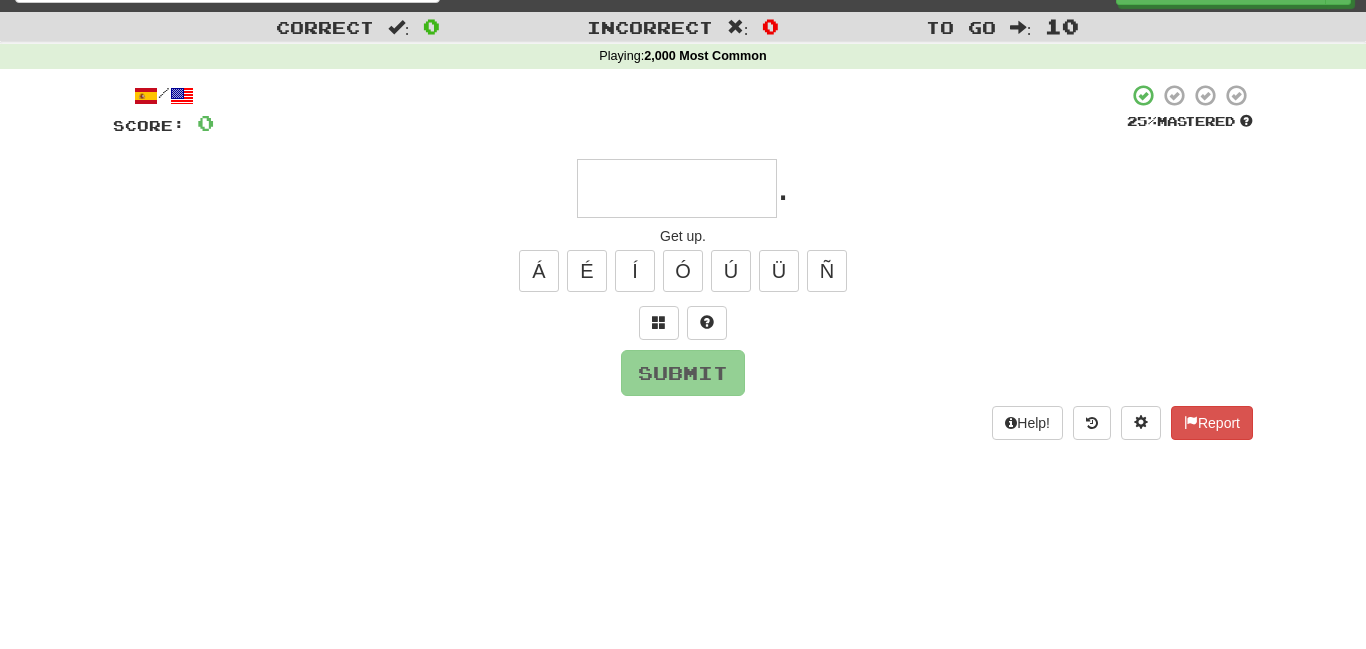 type on "*" 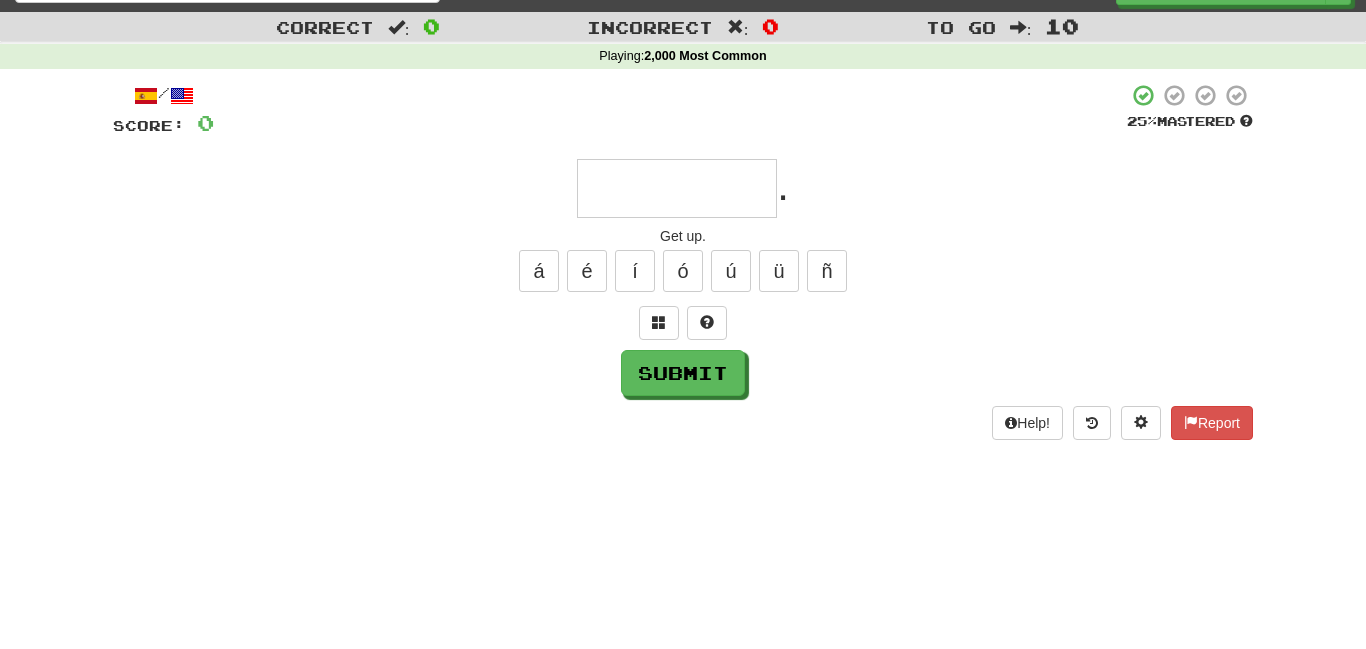 type on "*" 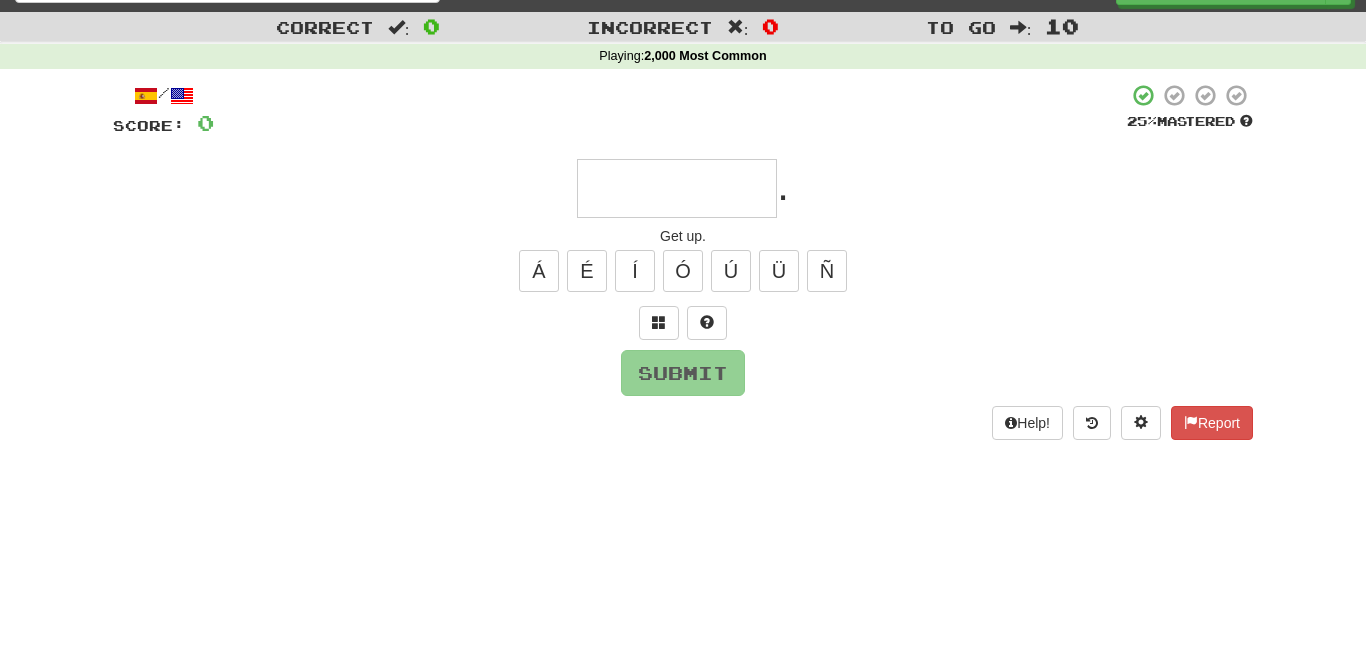 type on "*" 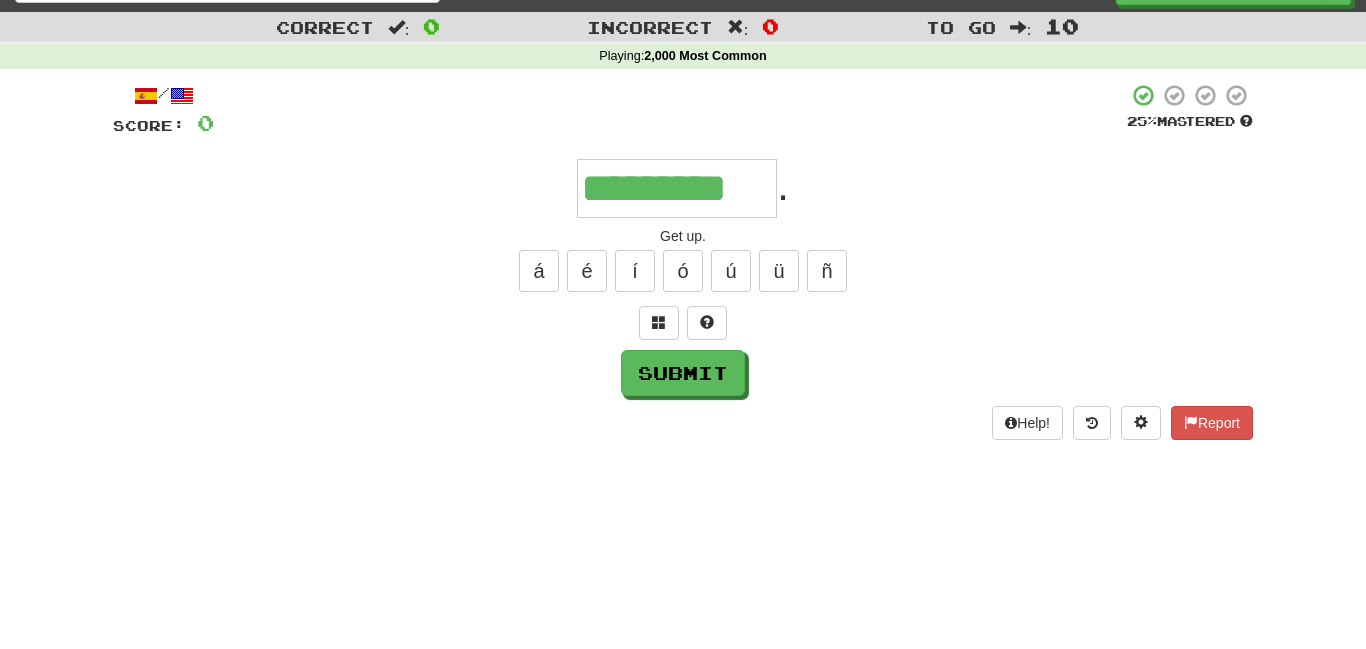 type on "*********" 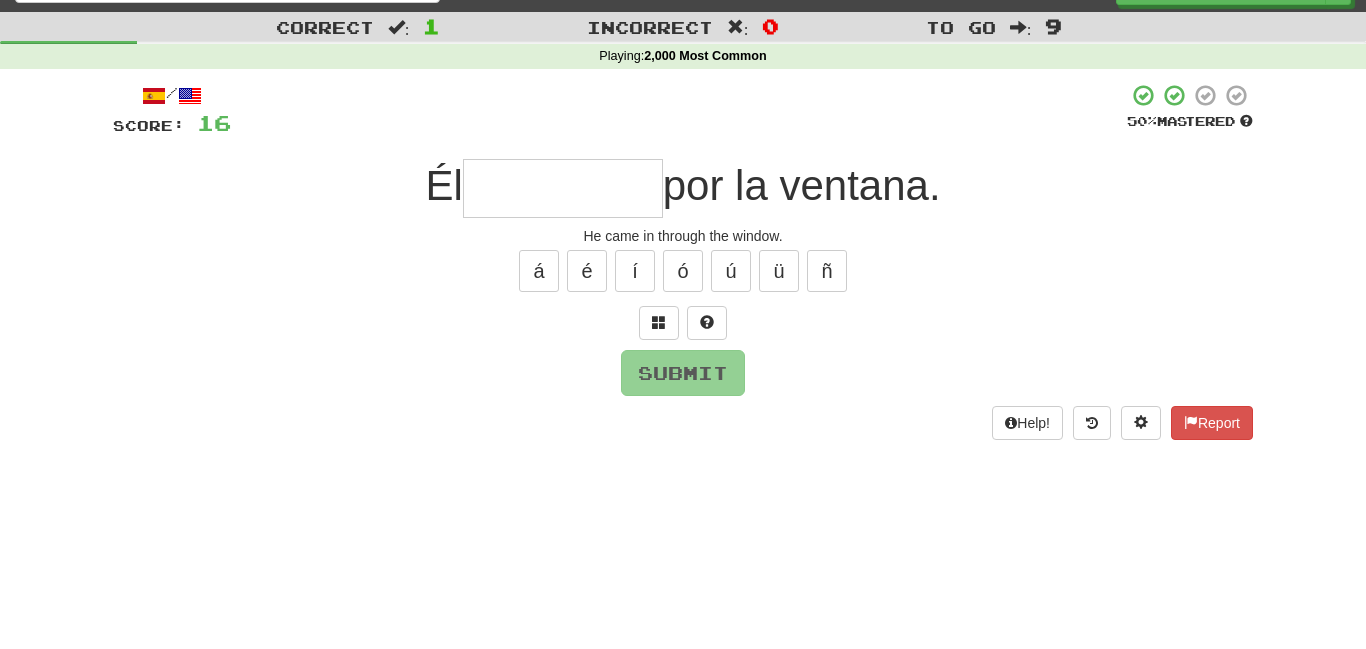 type on "*" 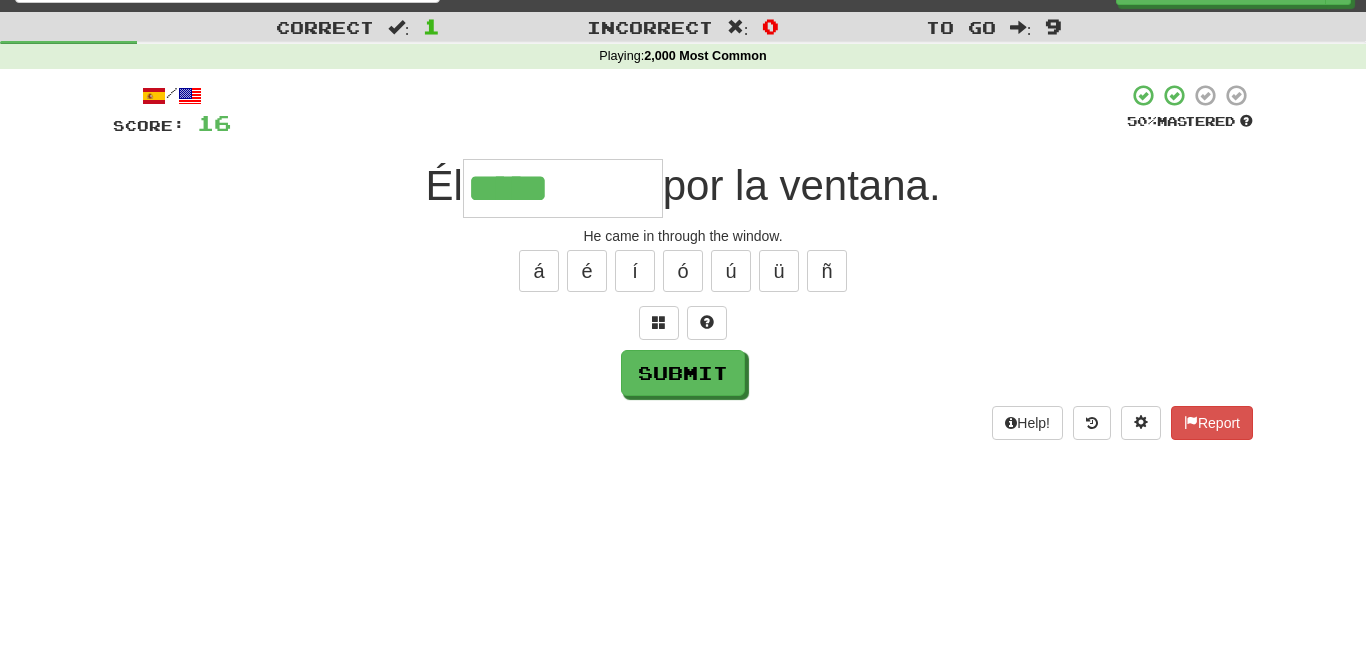 type on "*****" 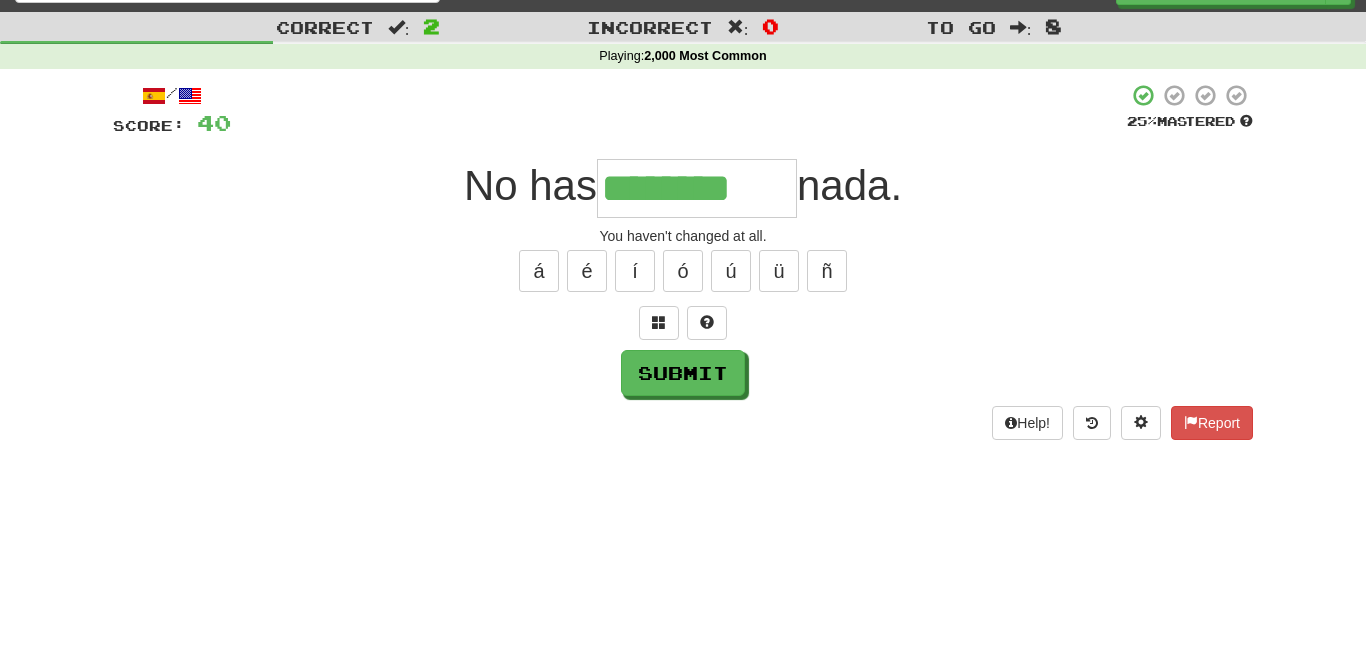 type on "********" 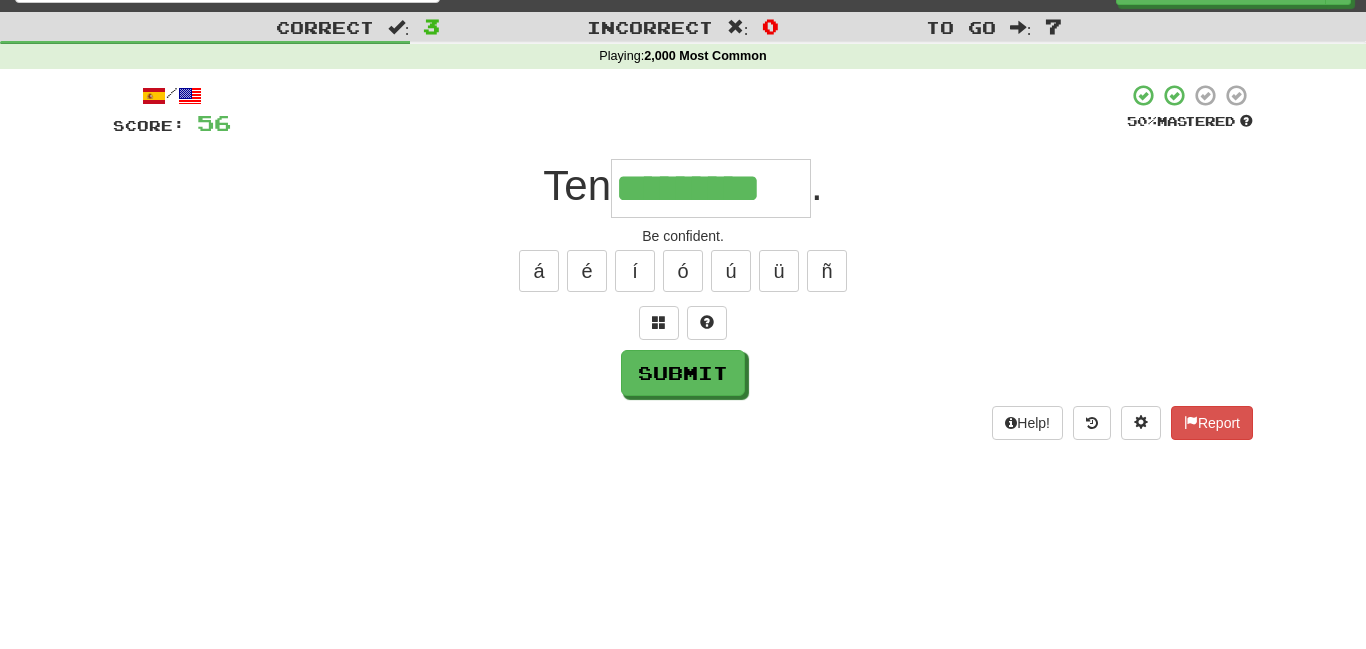 type on "*********" 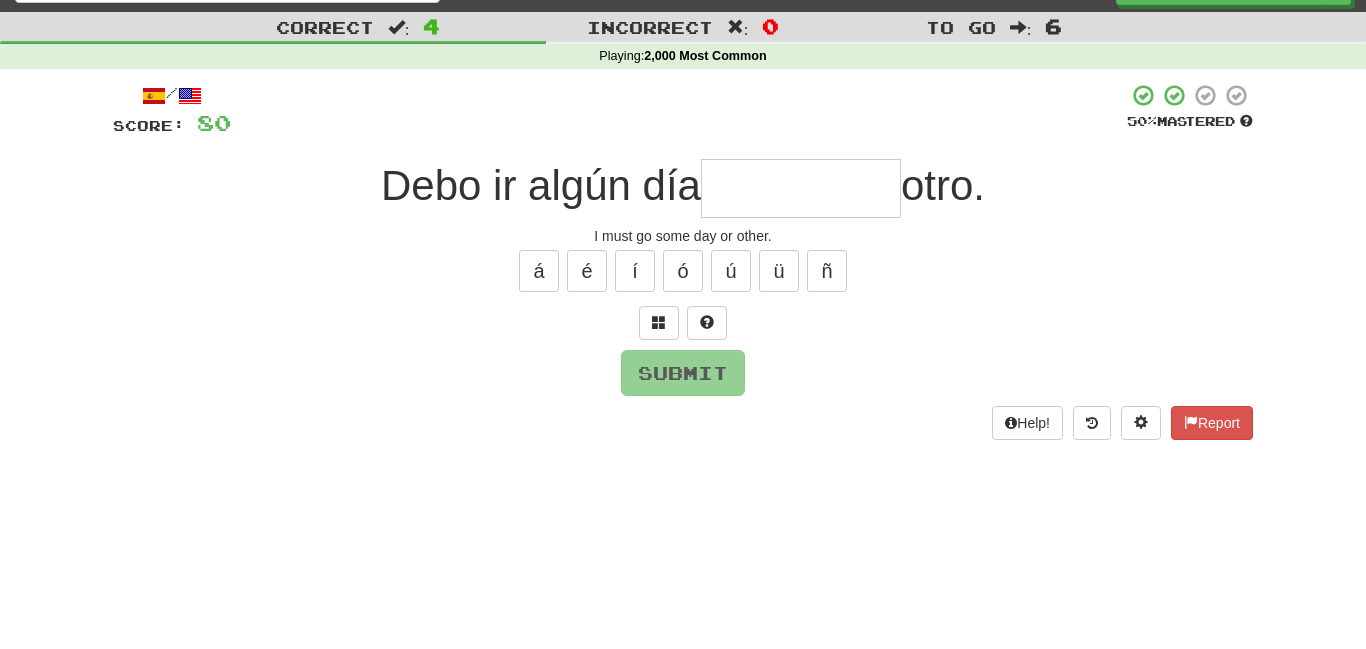 type on "*" 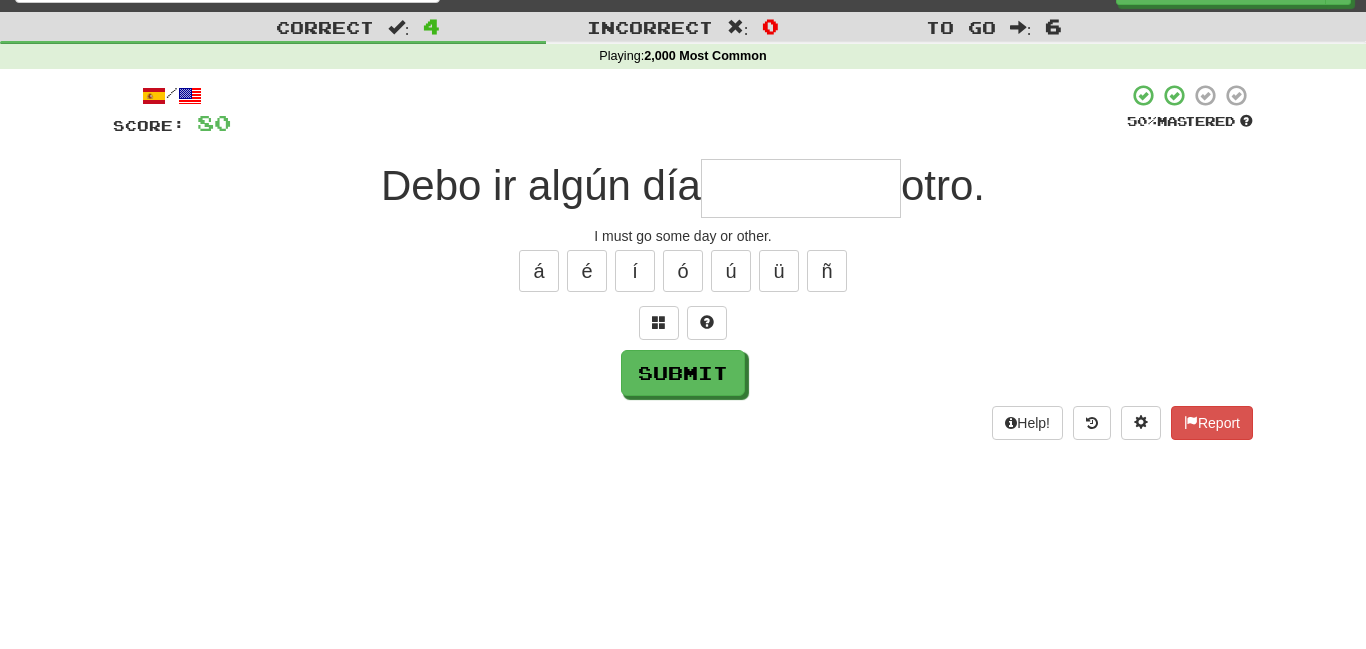 type on "*" 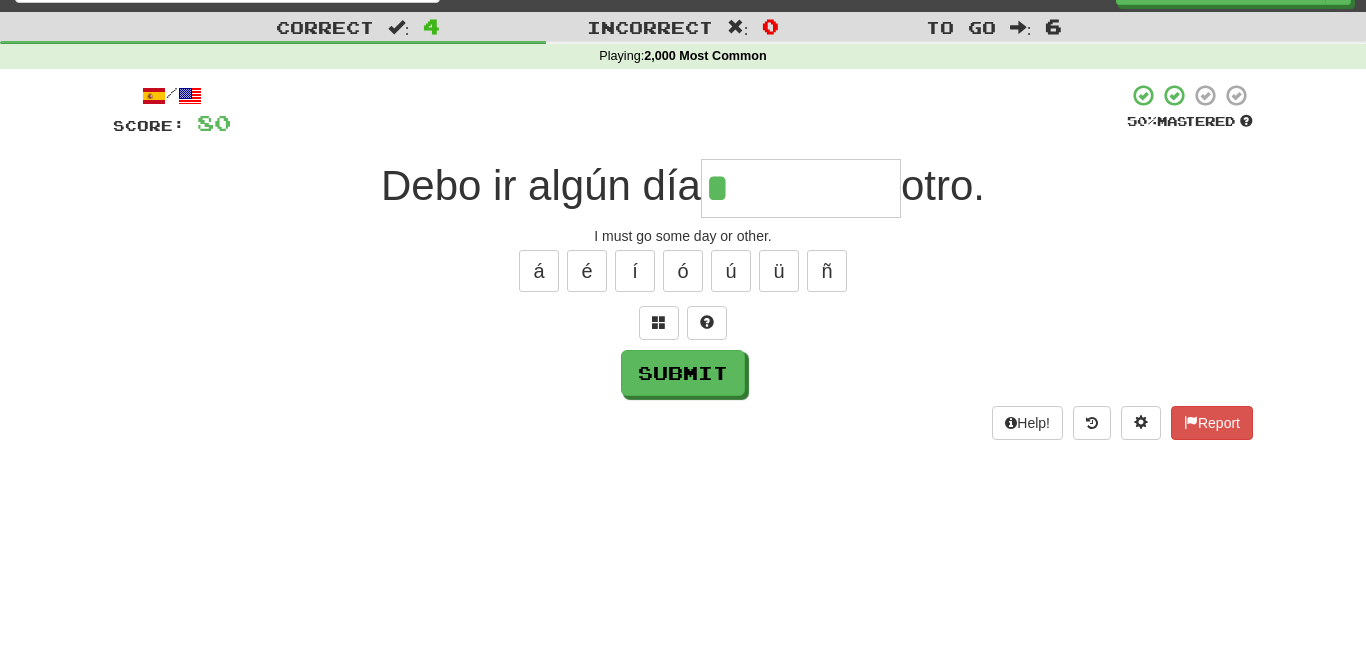 type on "*" 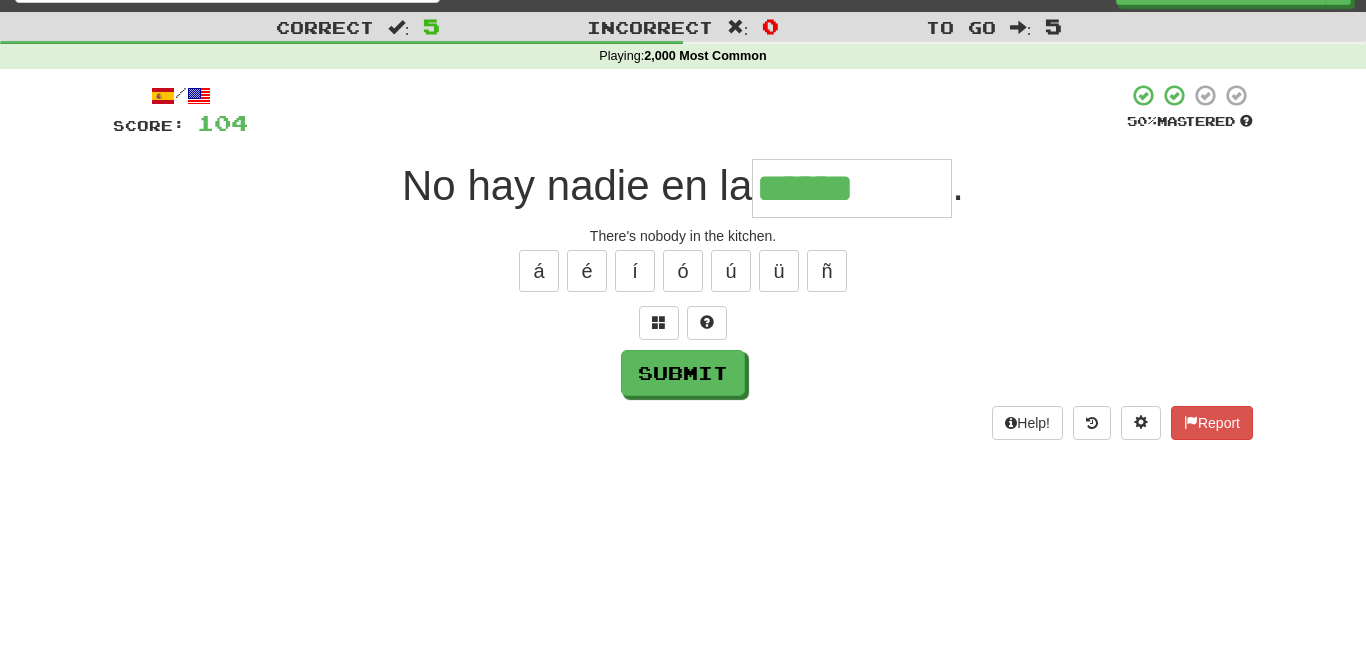 type on "******" 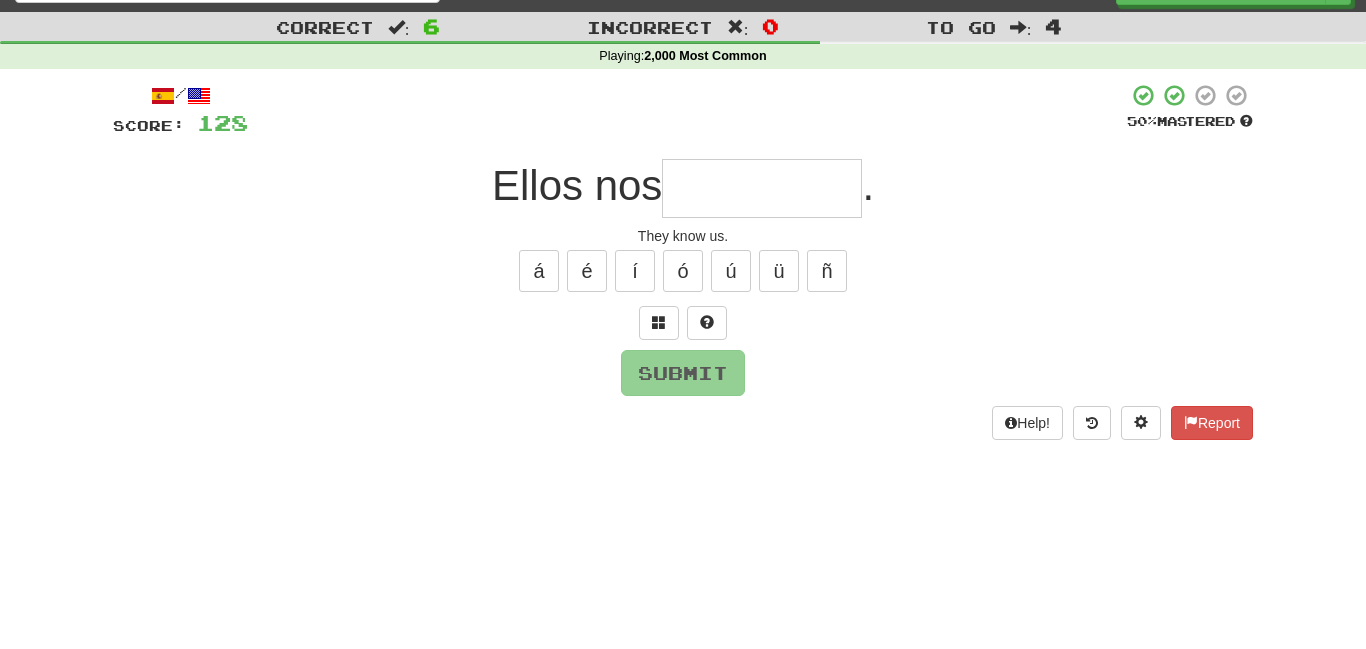 type on "*" 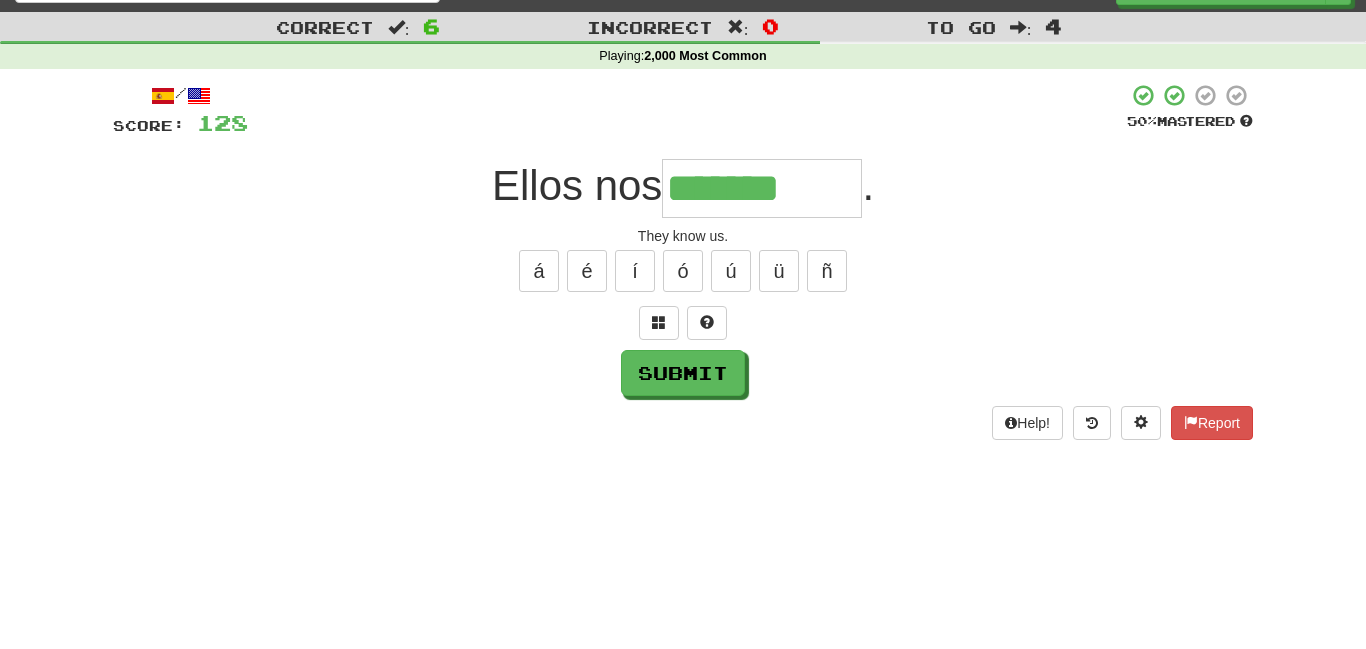 type on "*******" 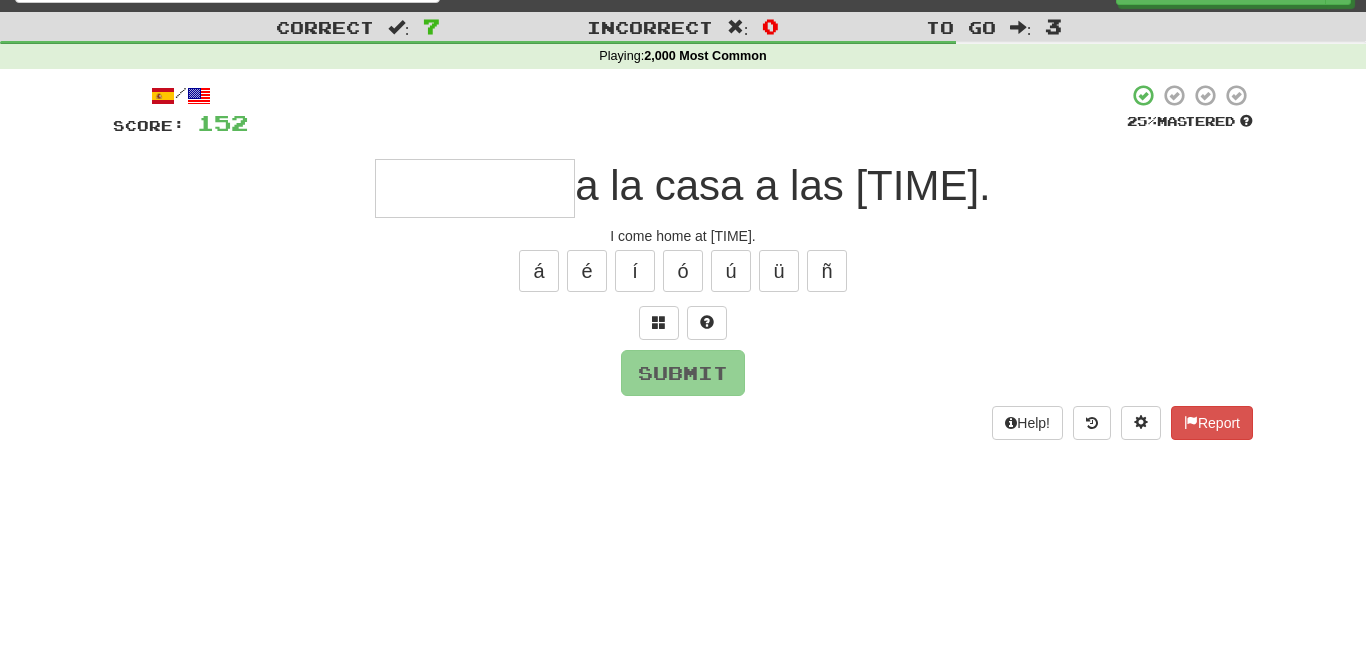 type on "*****" 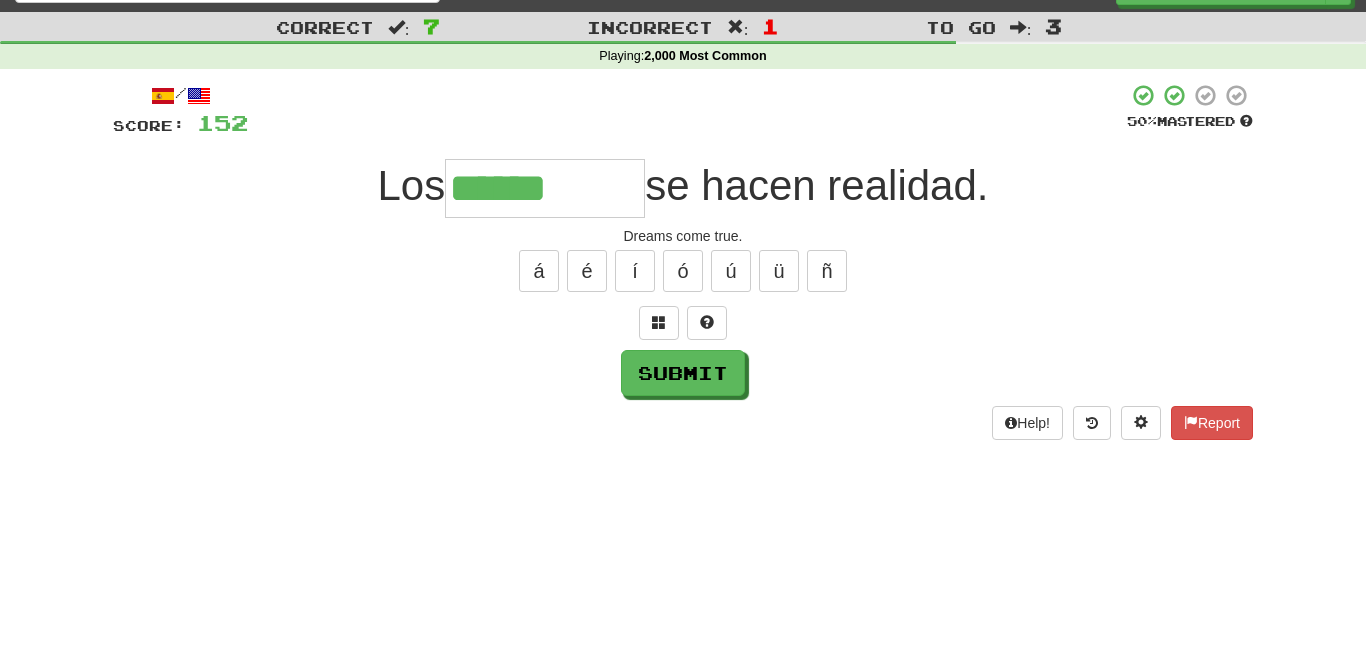 type on "******" 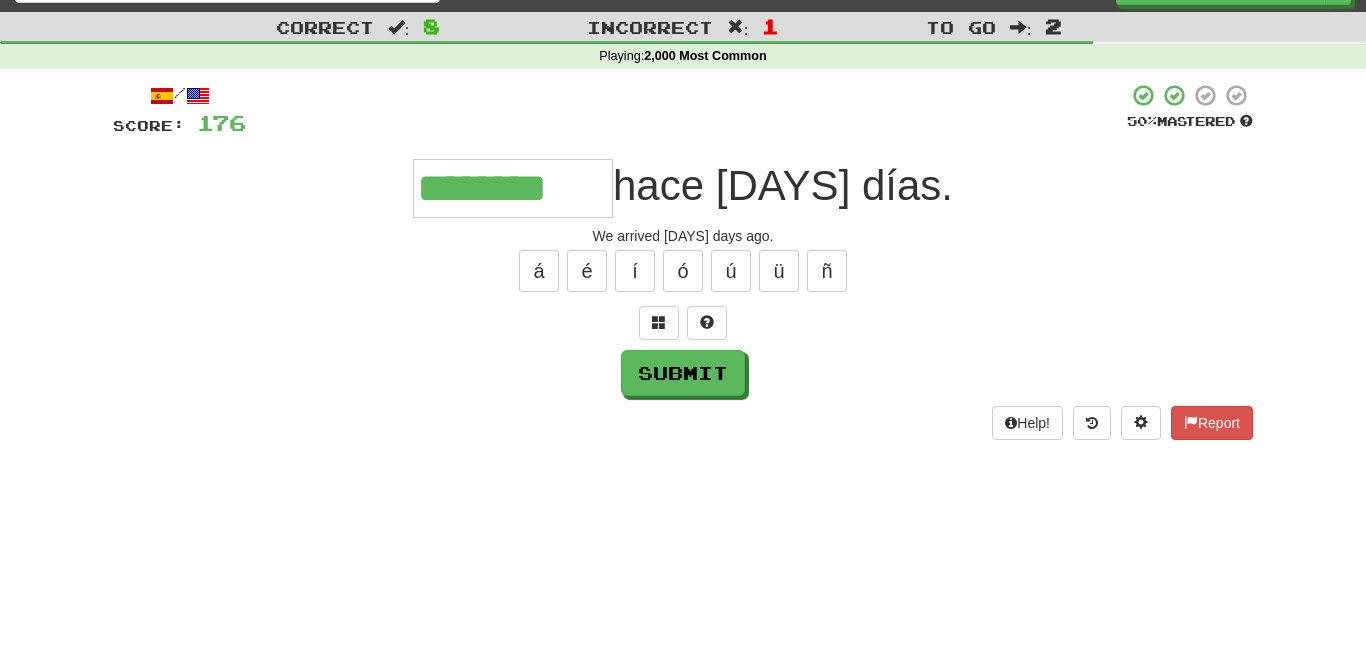 type on "********" 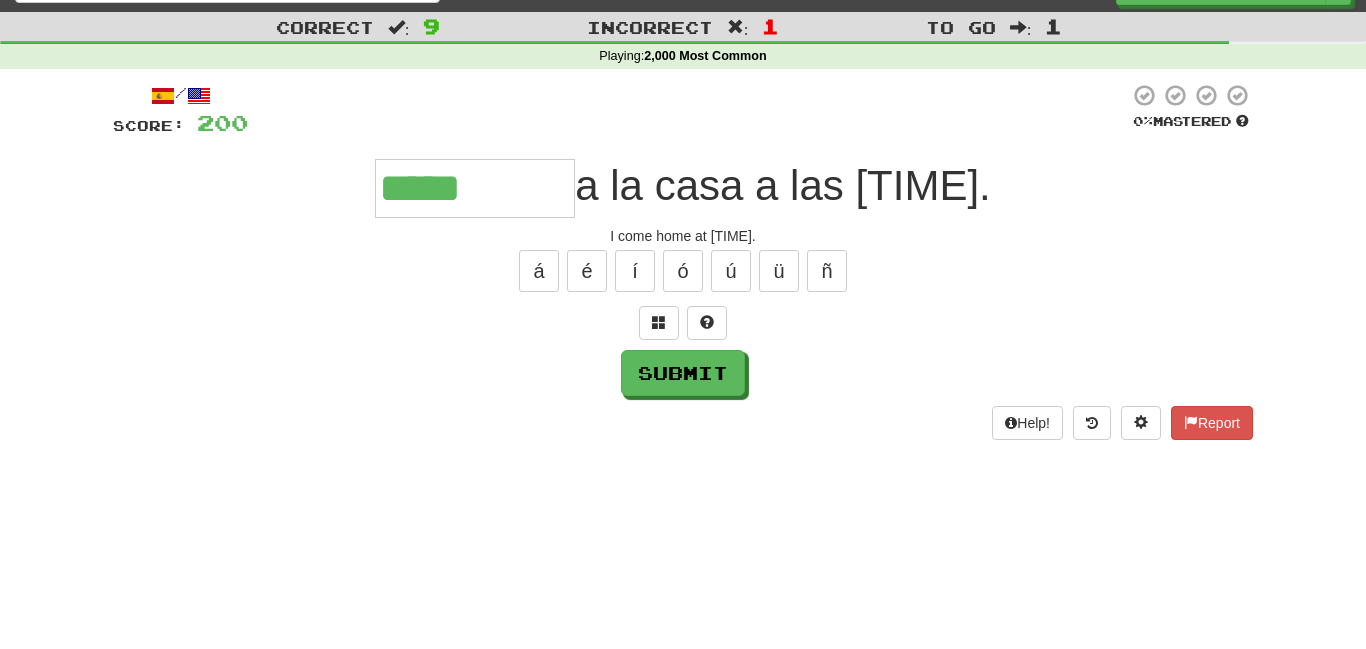 type on "*****" 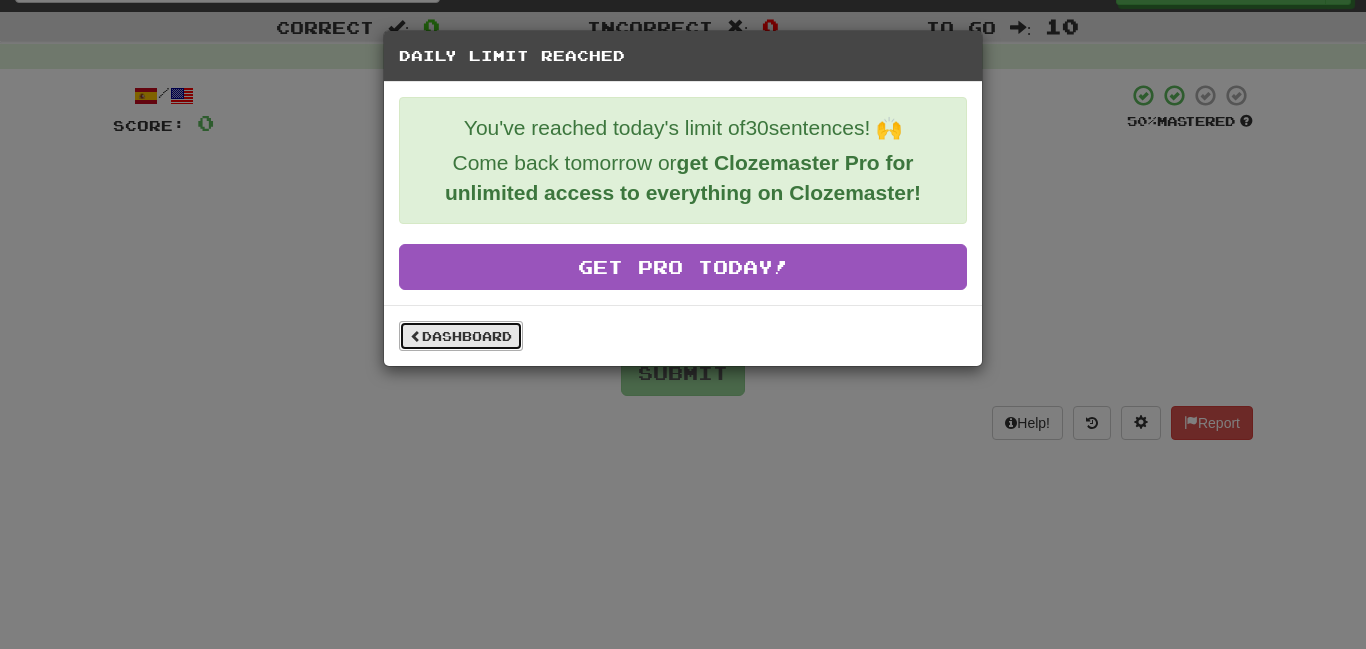 click on "Dashboard" at bounding box center (461, 336) 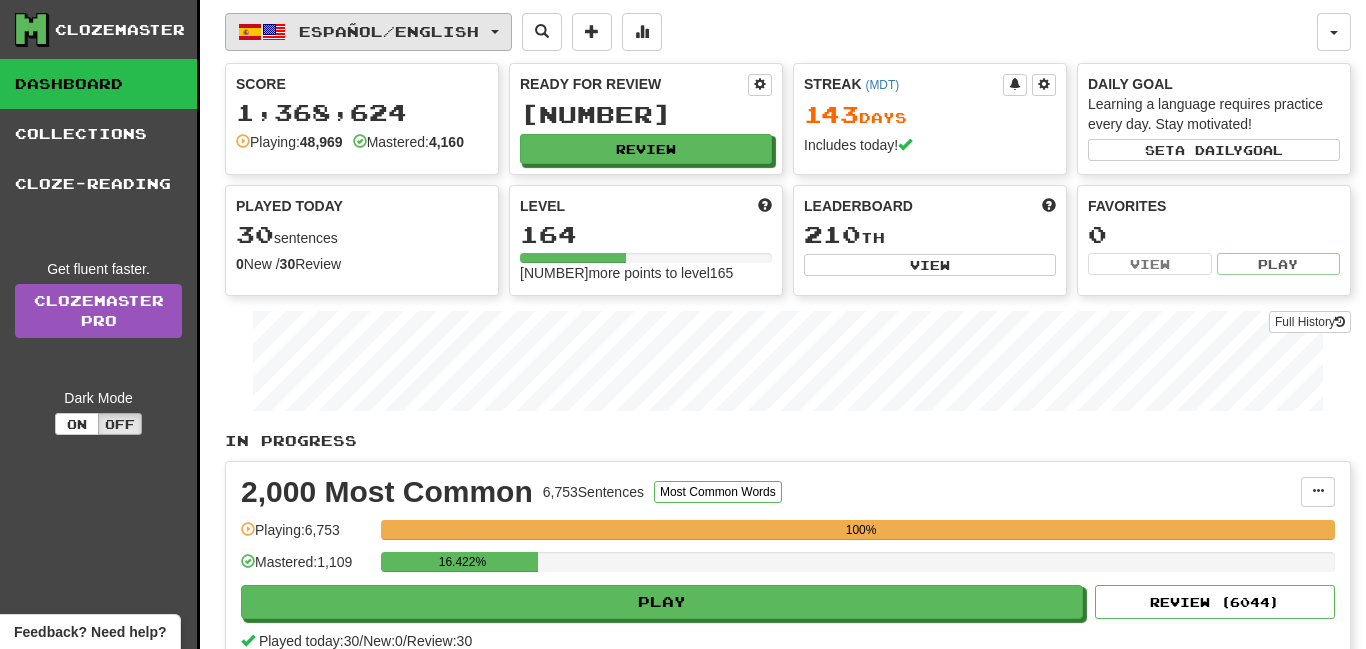 scroll, scrollTop: 0, scrollLeft: 0, axis: both 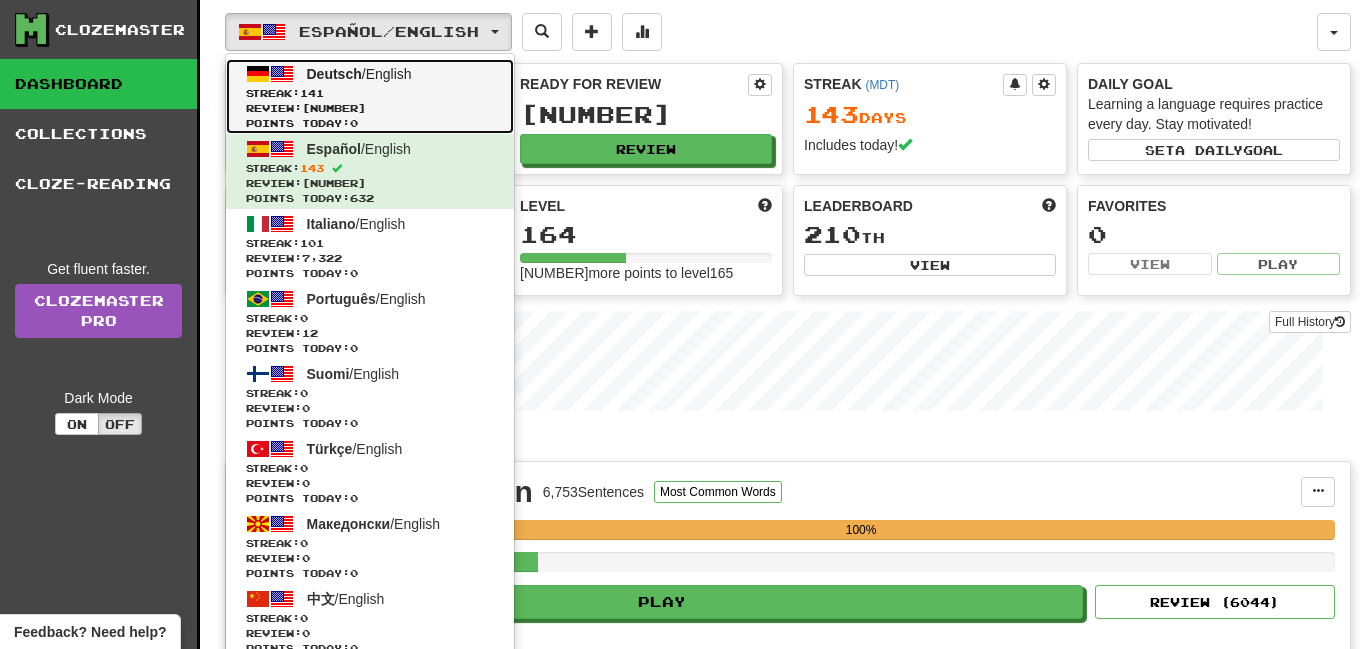 click on "Deutsch  /  English" at bounding box center (359, 74) 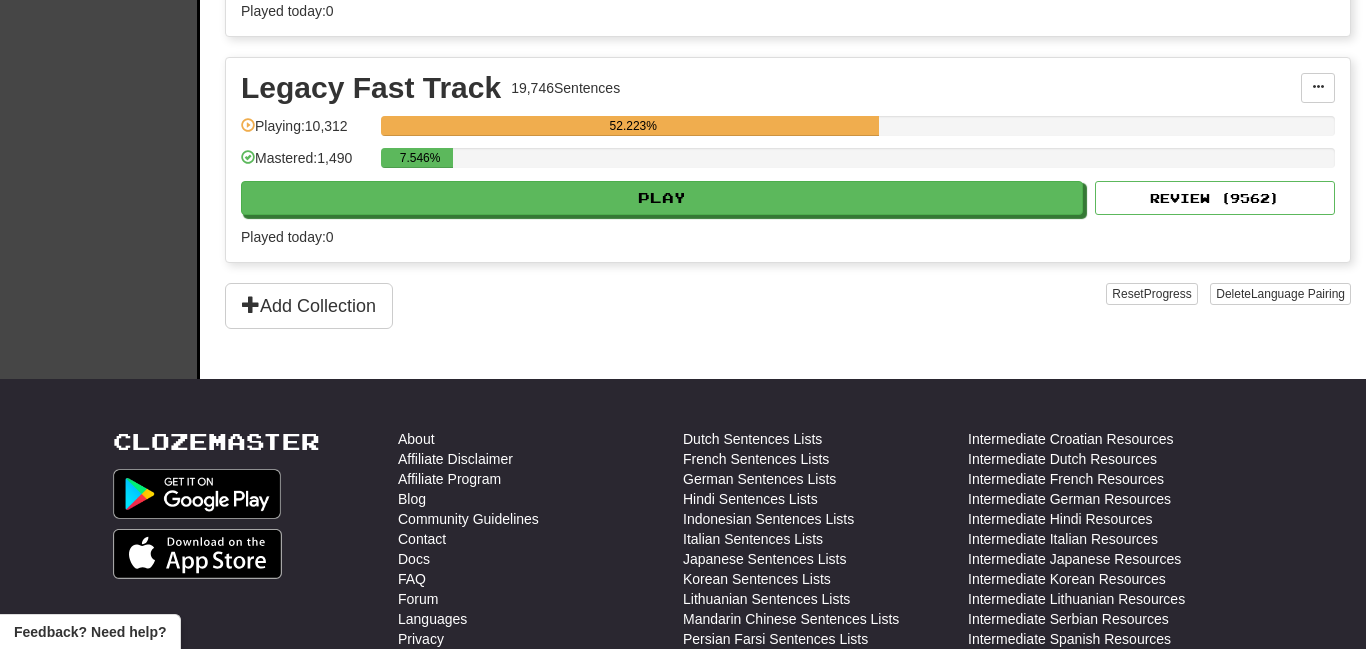 scroll, scrollTop: 1083, scrollLeft: 0, axis: vertical 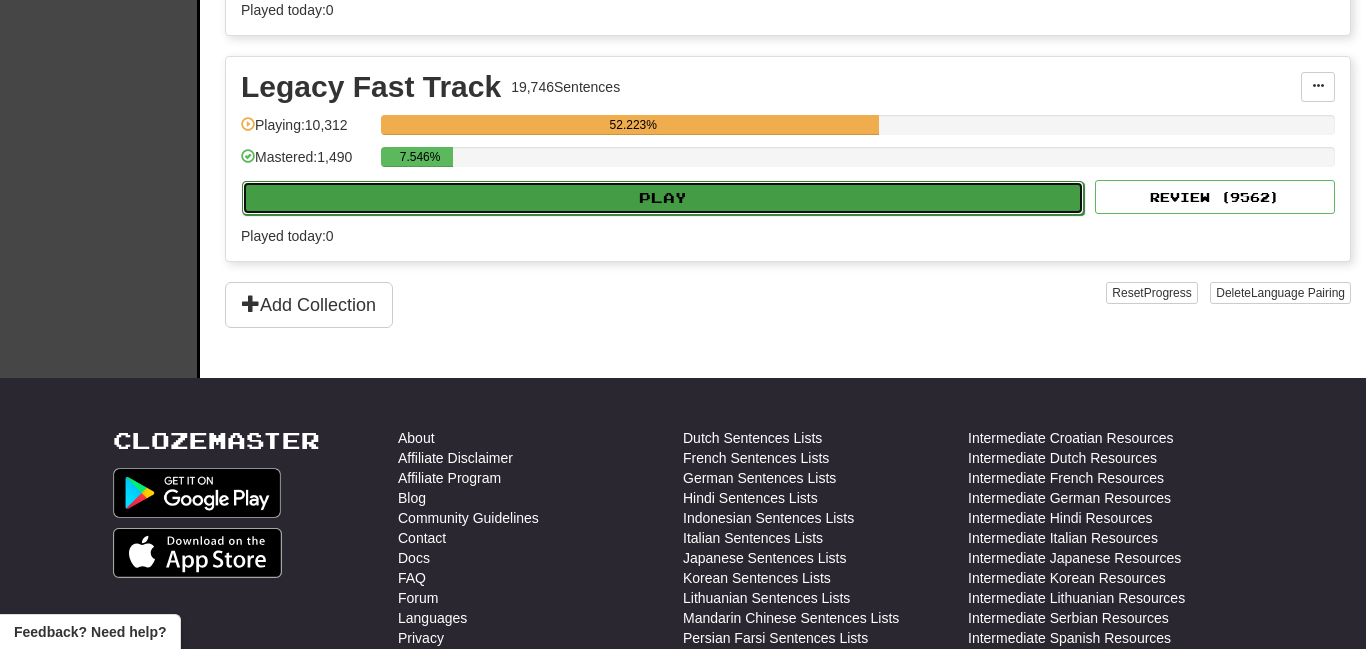 click on "Play" at bounding box center (663, 198) 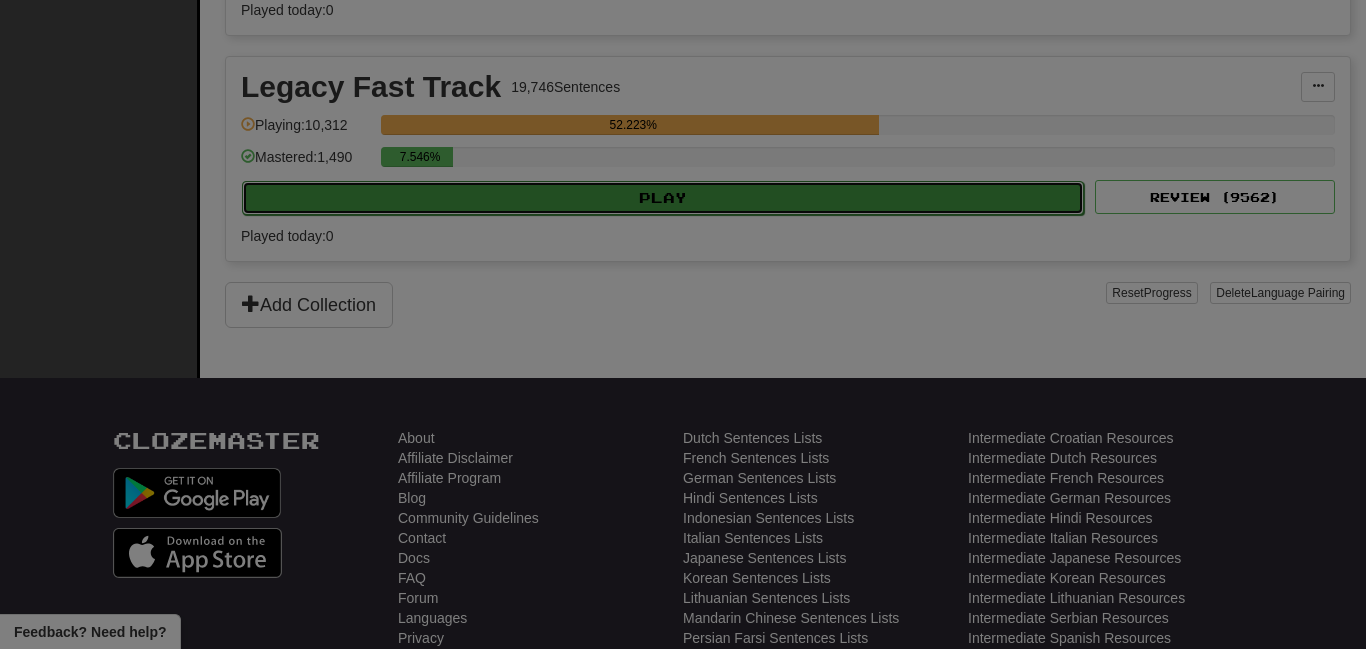 type 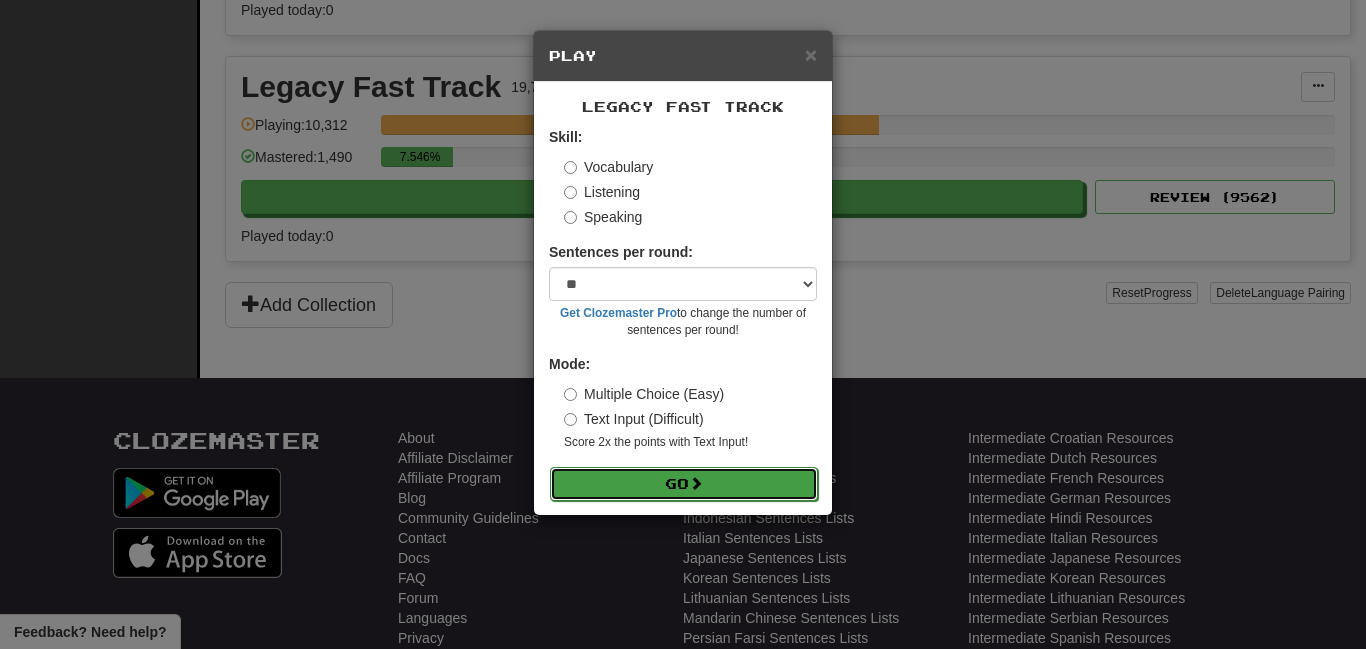 click on "Go" at bounding box center (684, 484) 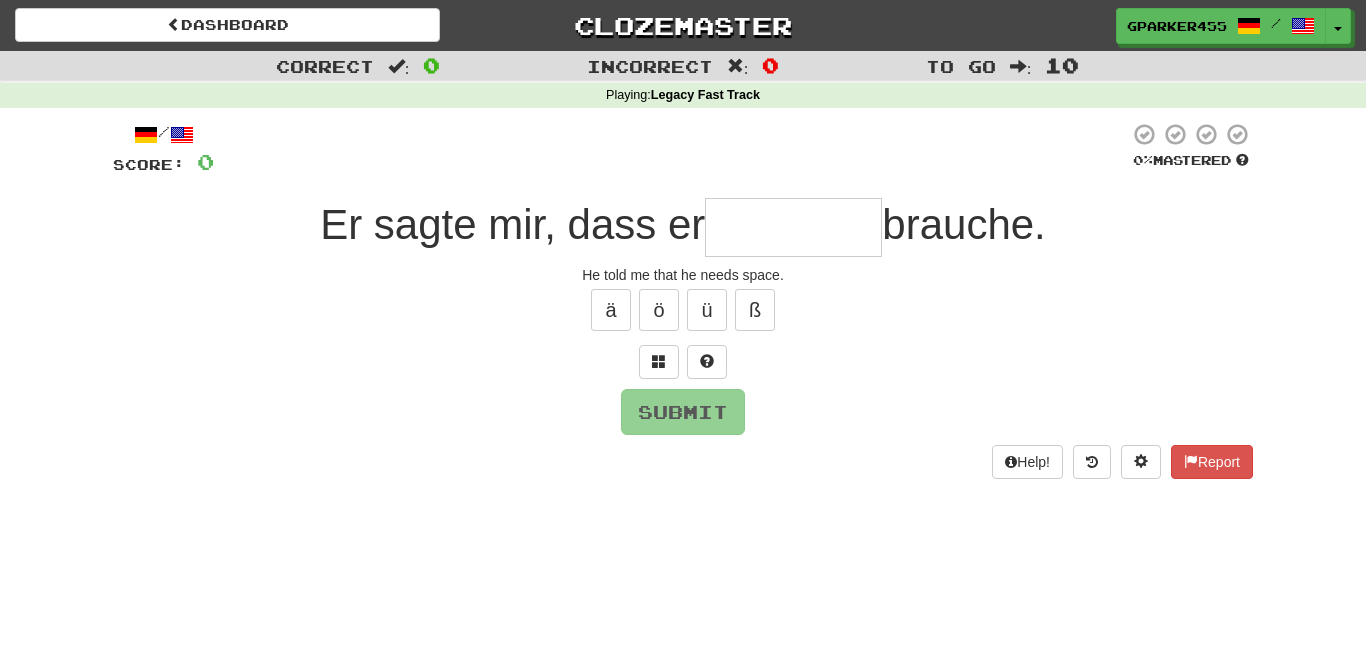 scroll, scrollTop: 0, scrollLeft: 0, axis: both 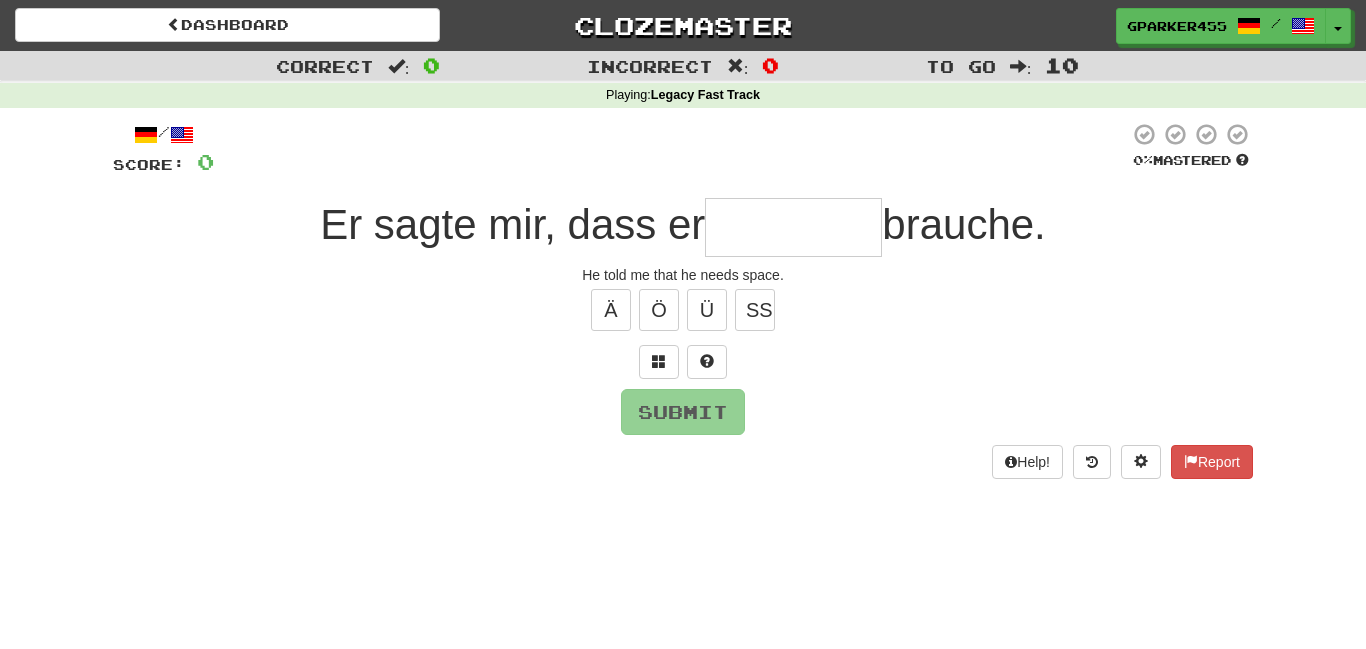 type on "*" 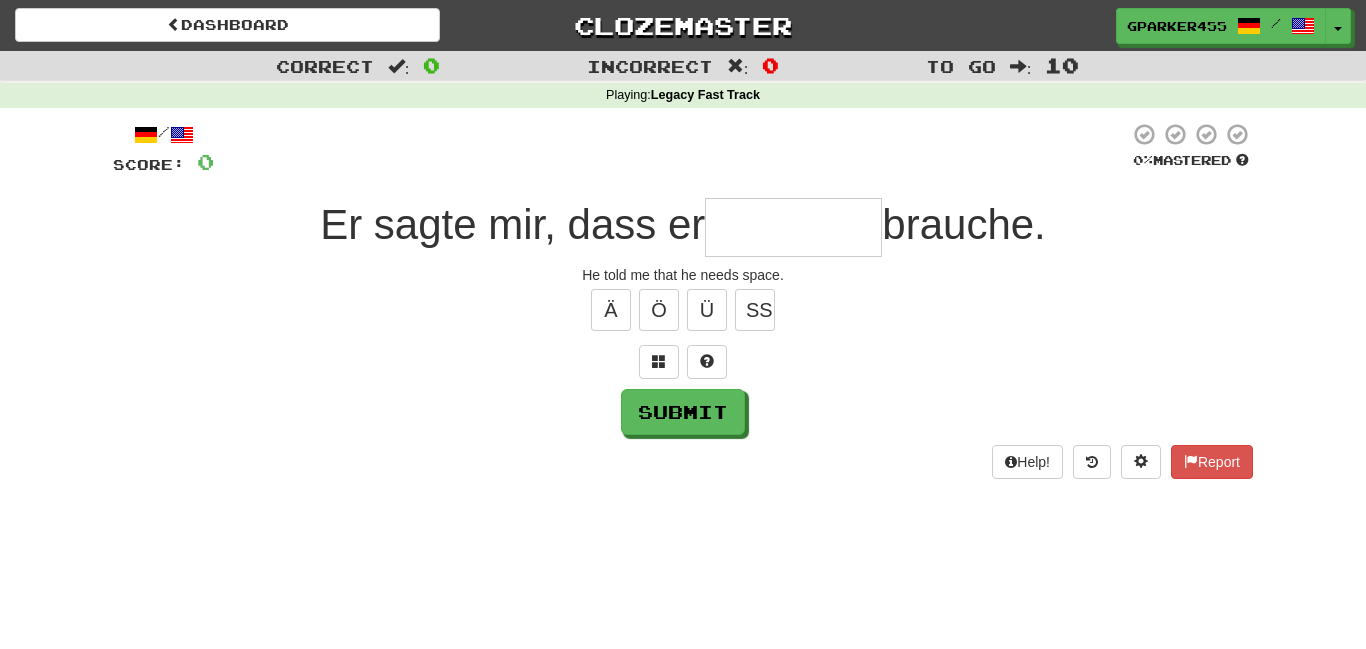 type on "*" 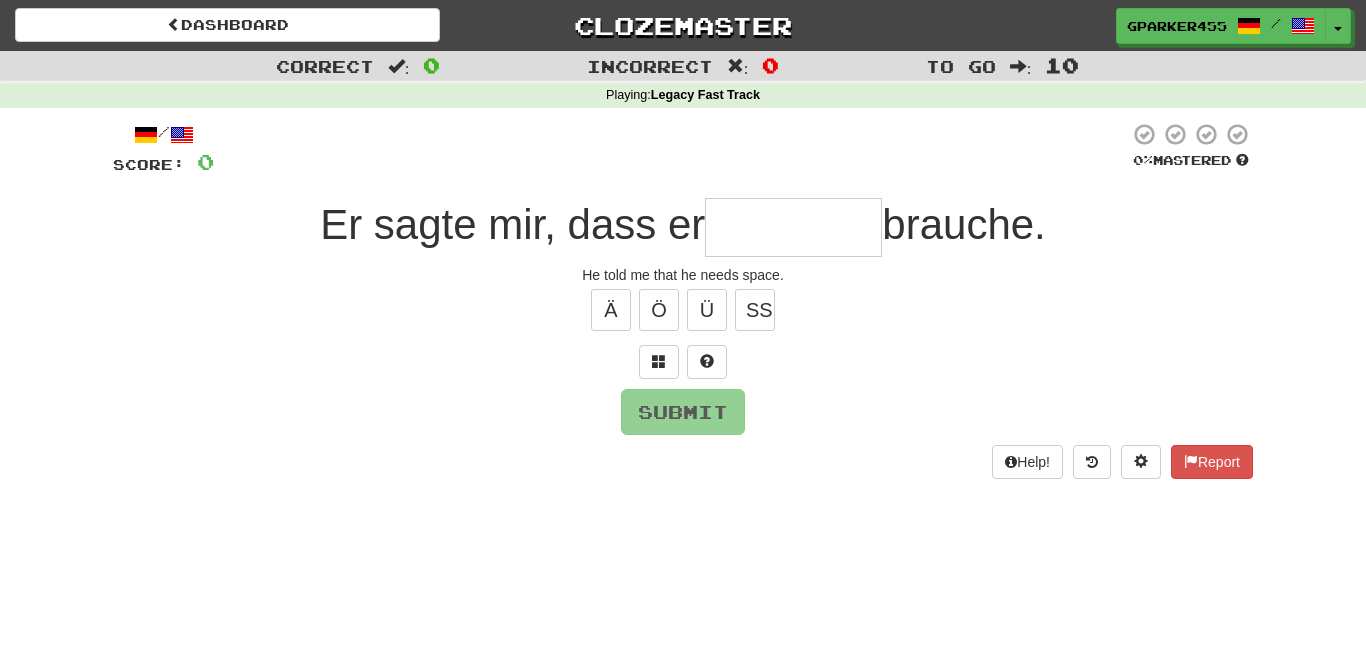 type on "*" 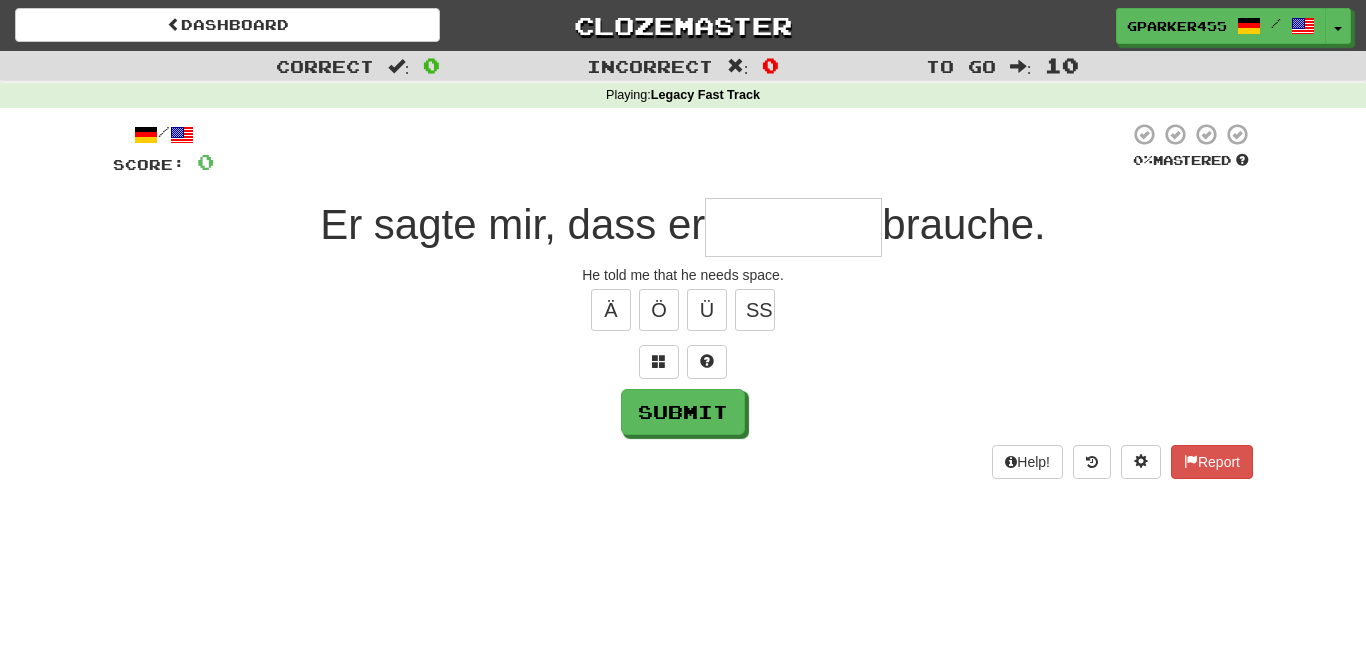 type on "*" 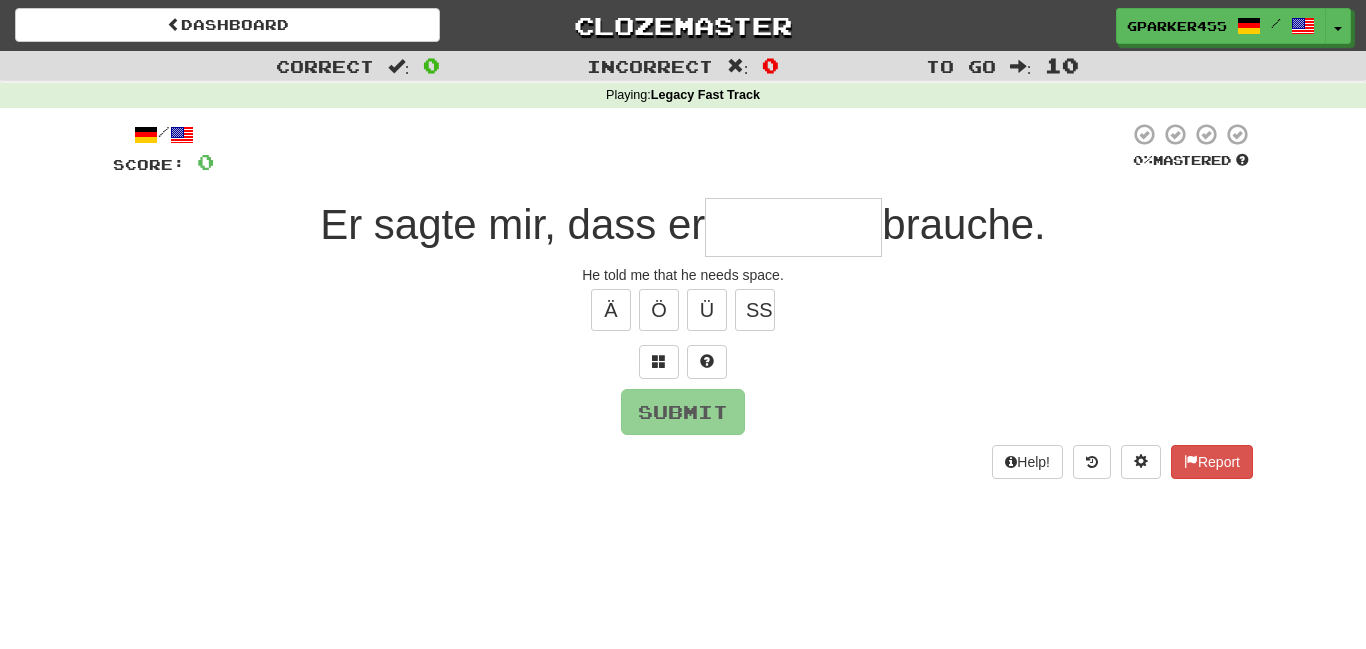type on "*" 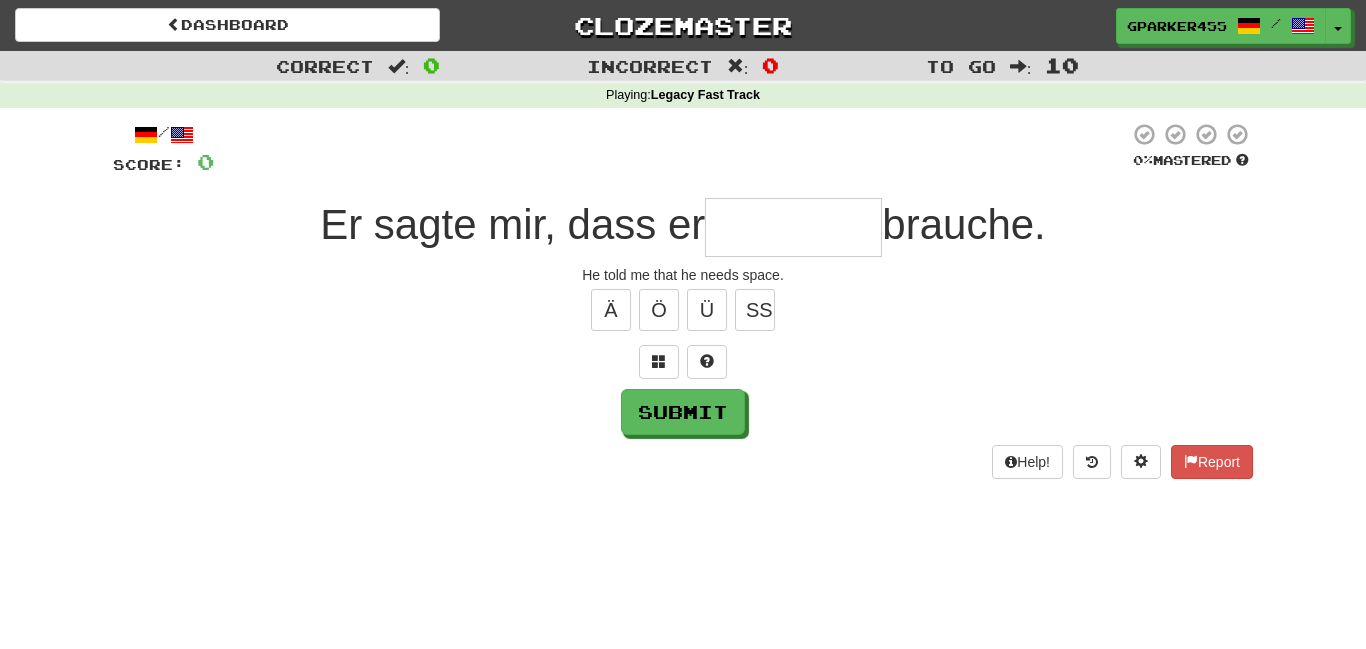 type on "*" 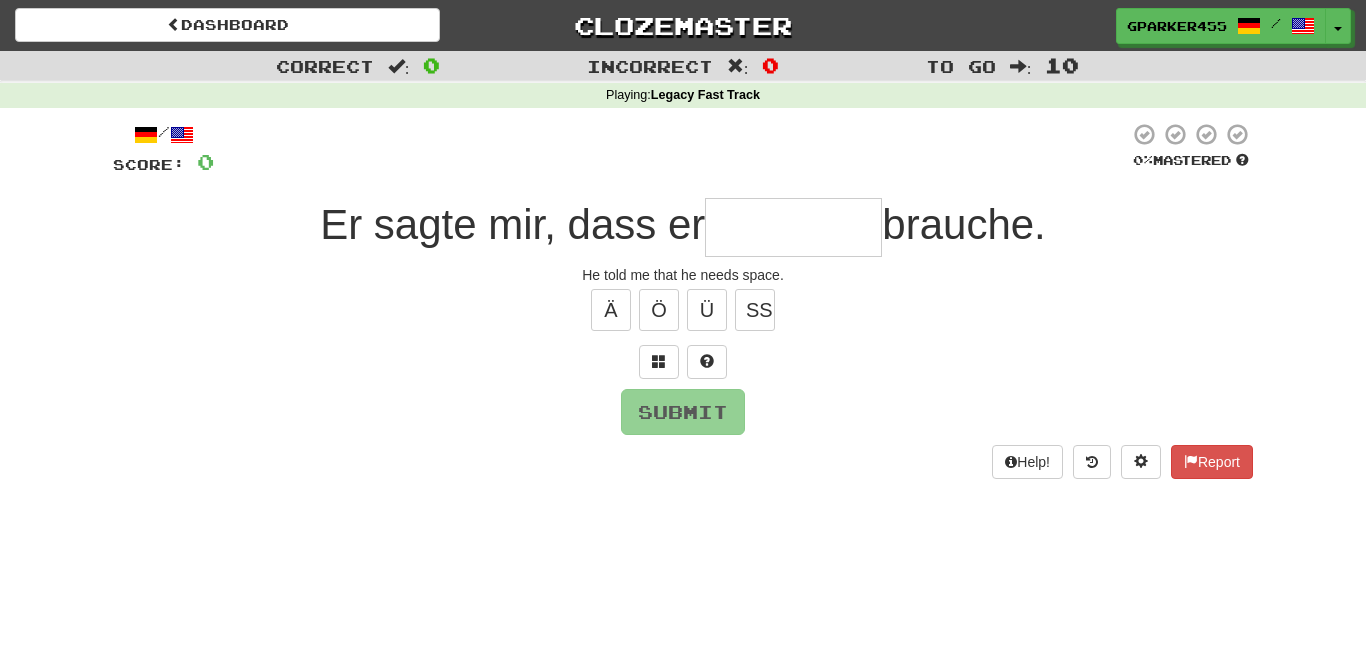 type on "*" 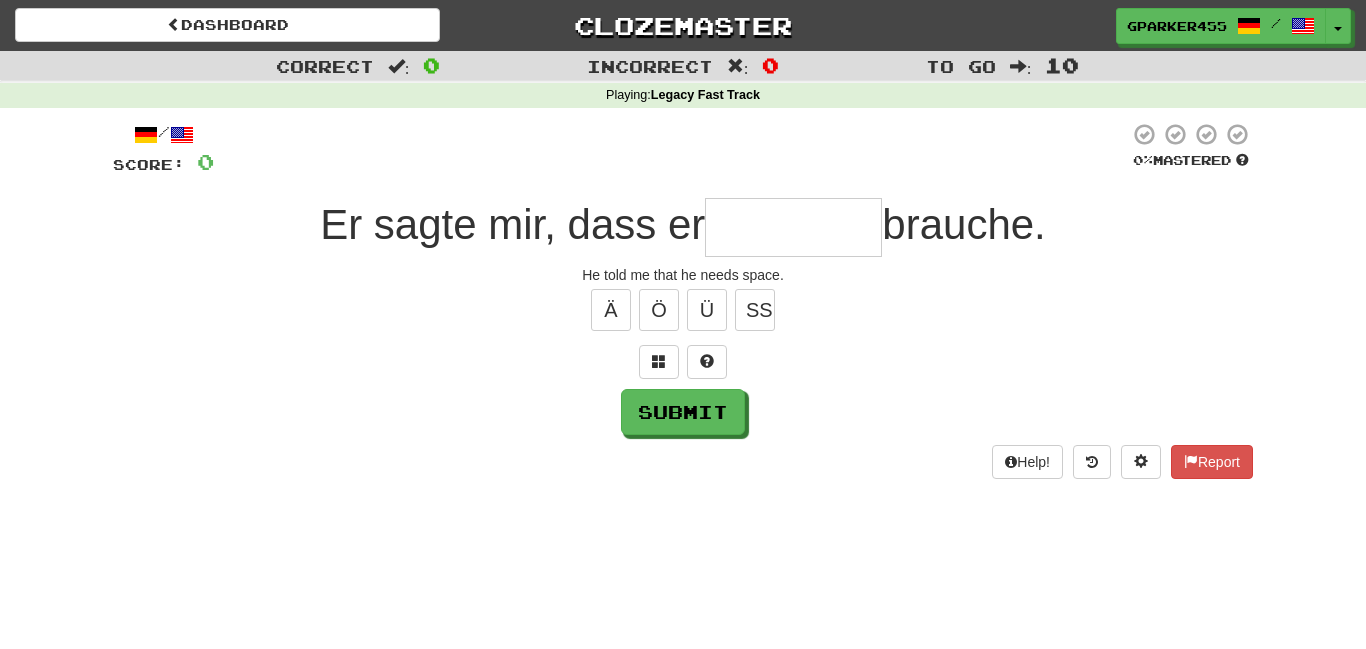 type on "*" 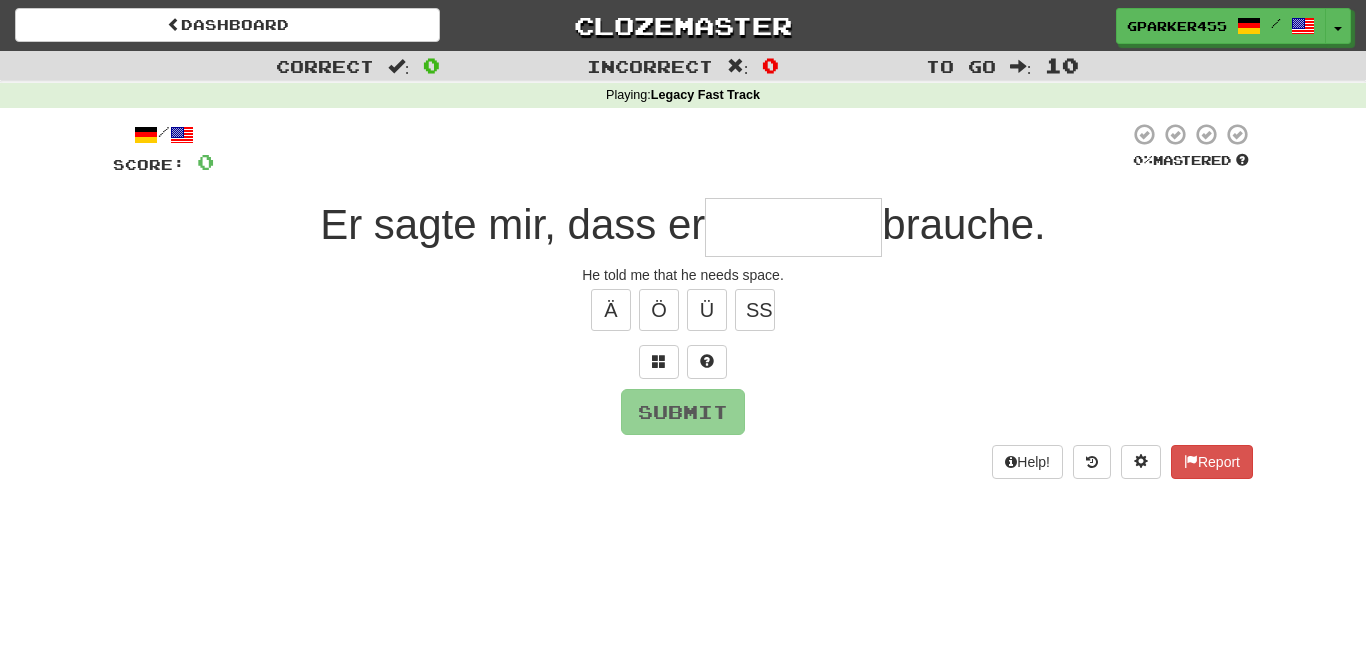 type on "*" 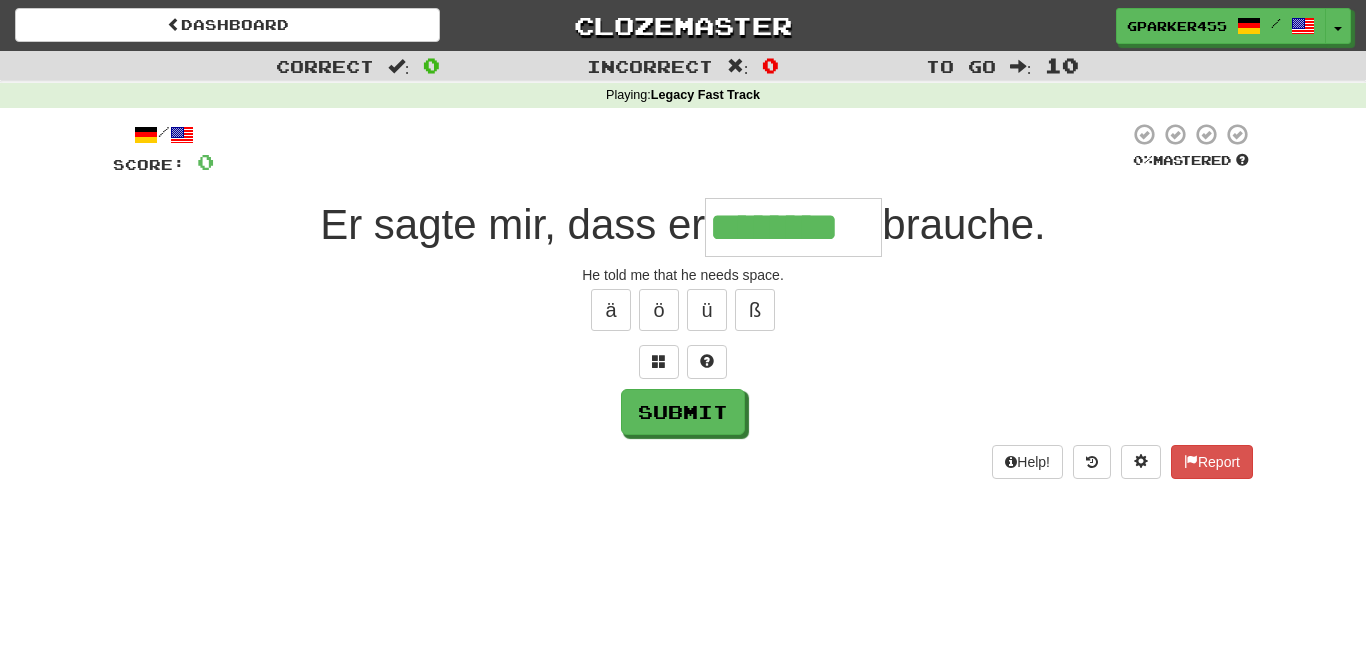 type on "********" 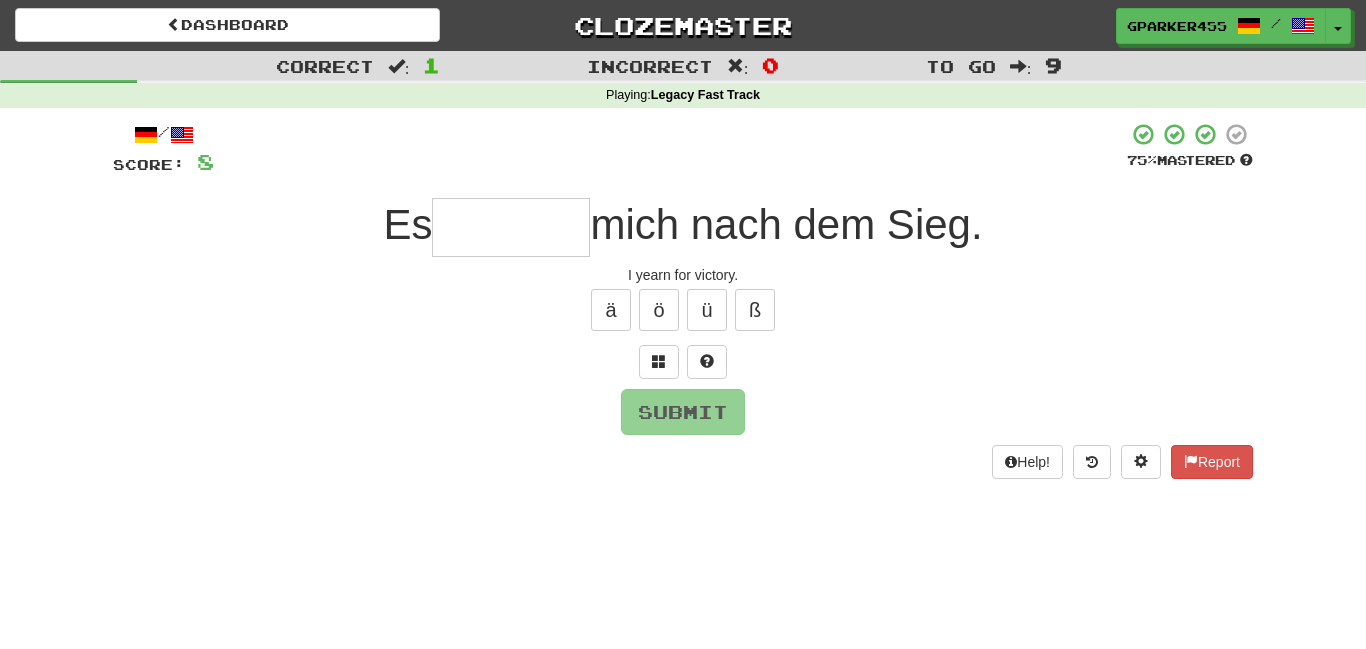 type on "*" 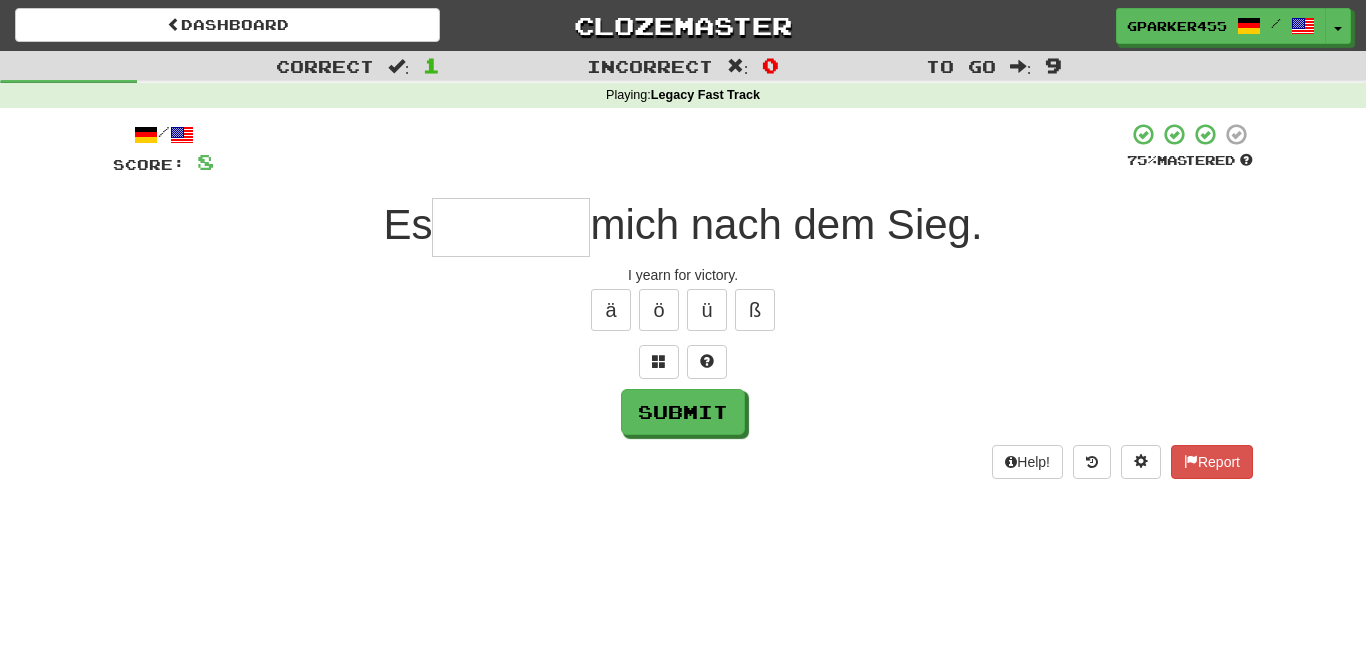 type on "*" 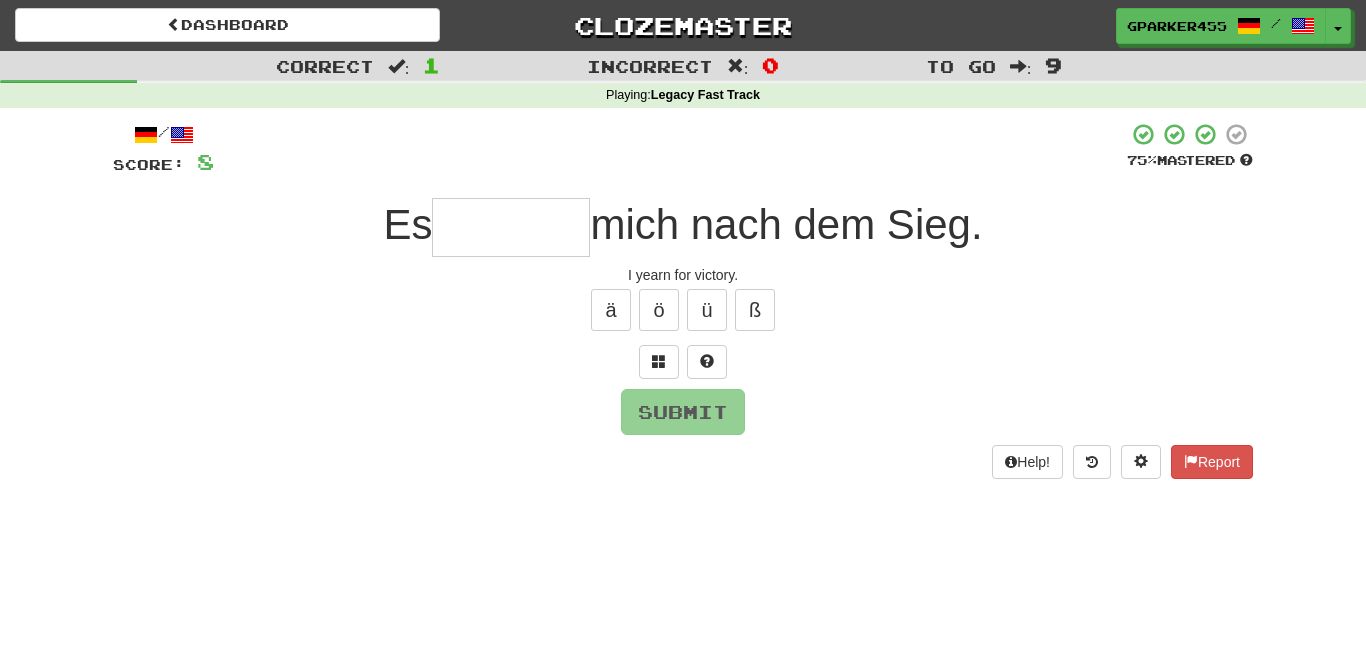 type on "*" 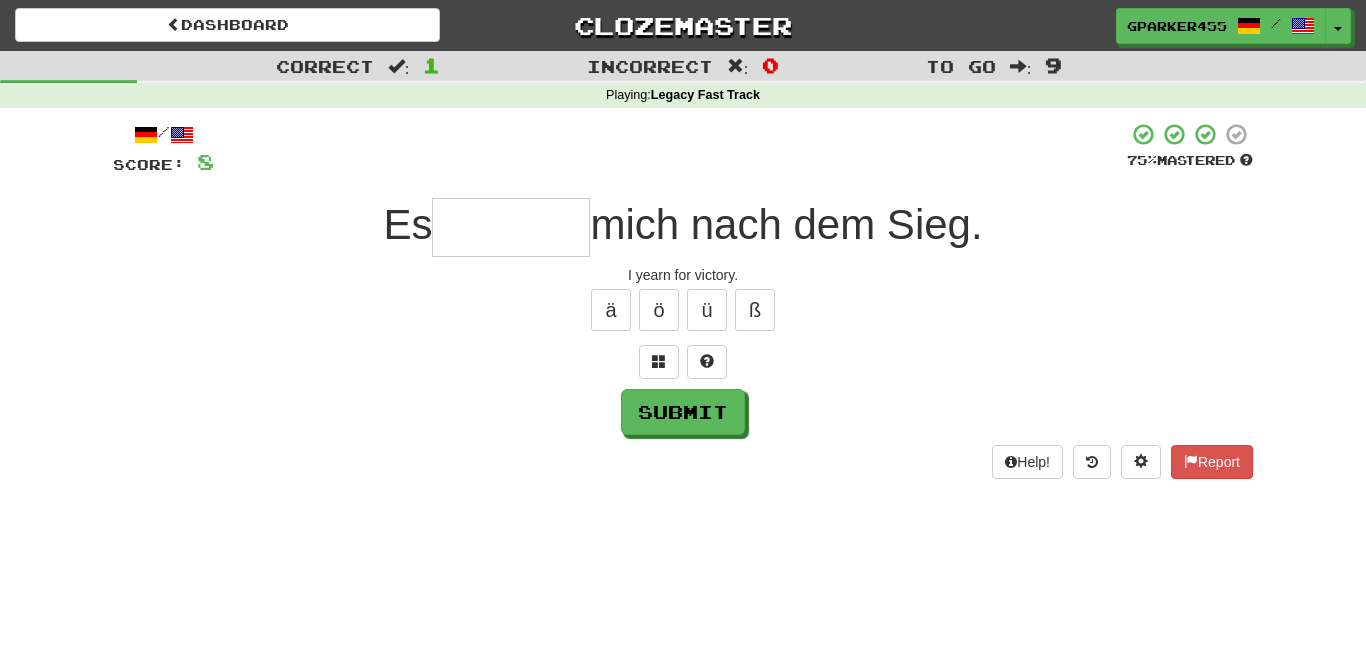 type on "*" 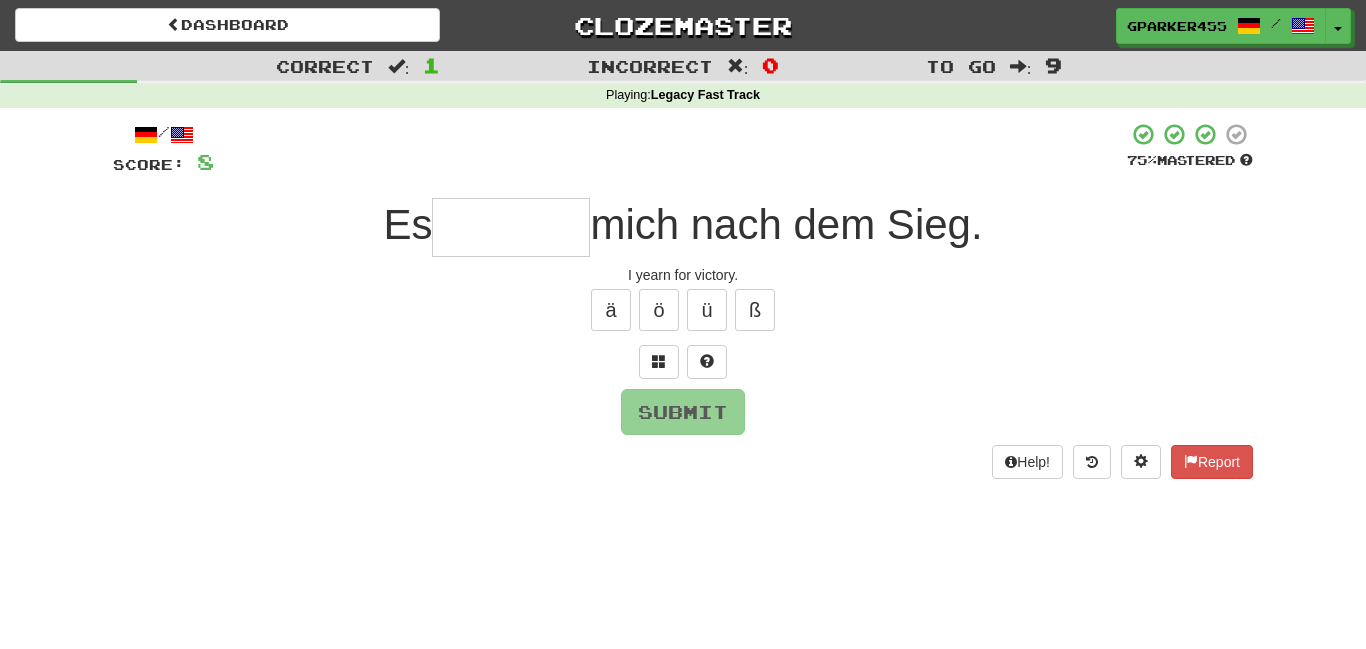 type on "*" 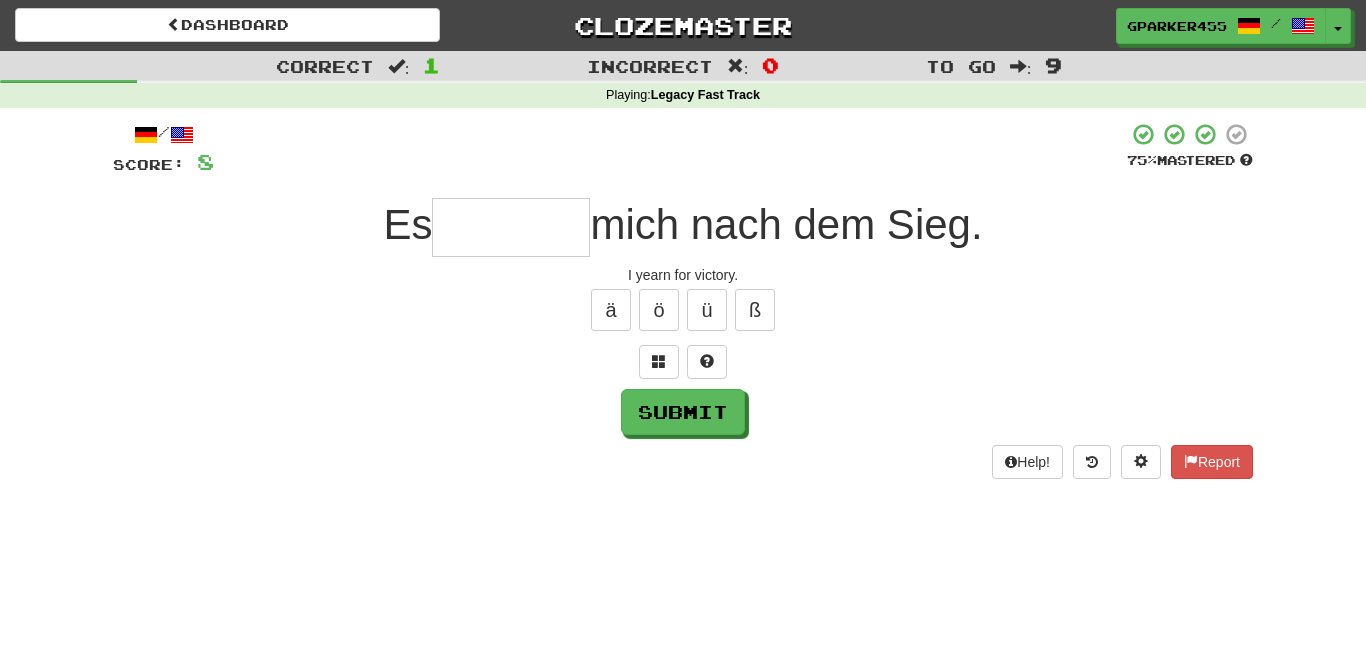 type on "*" 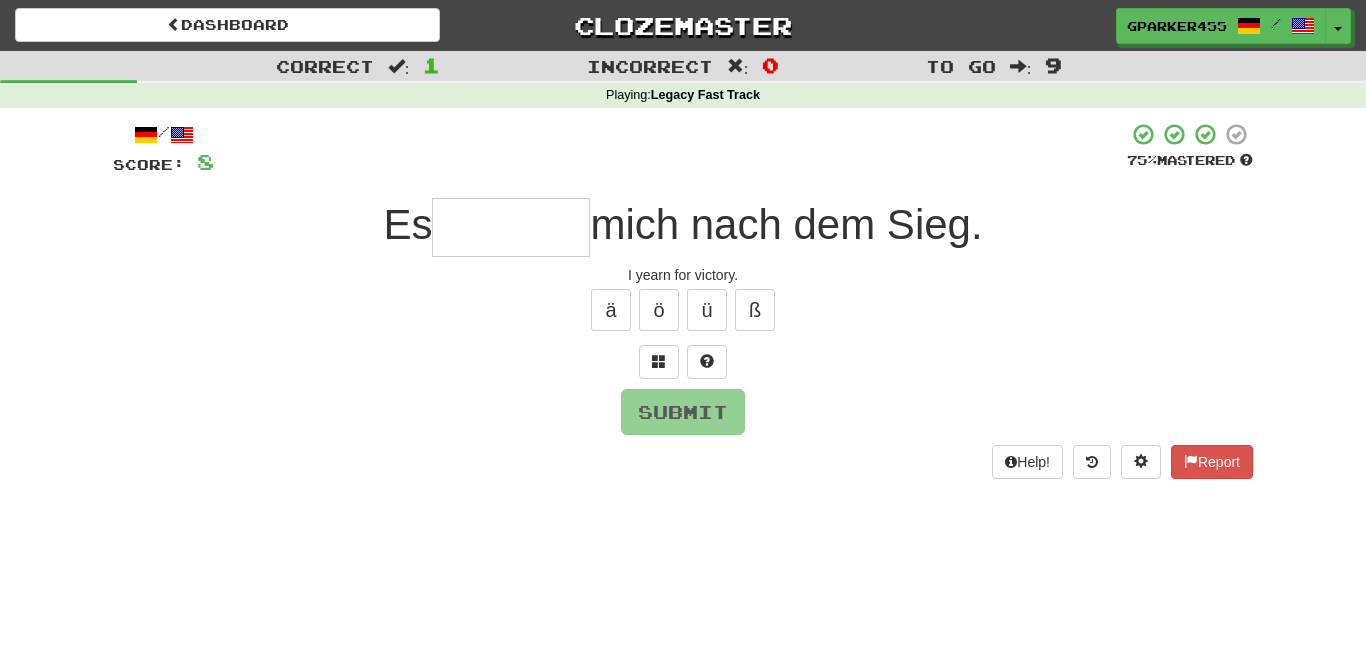 type on "*" 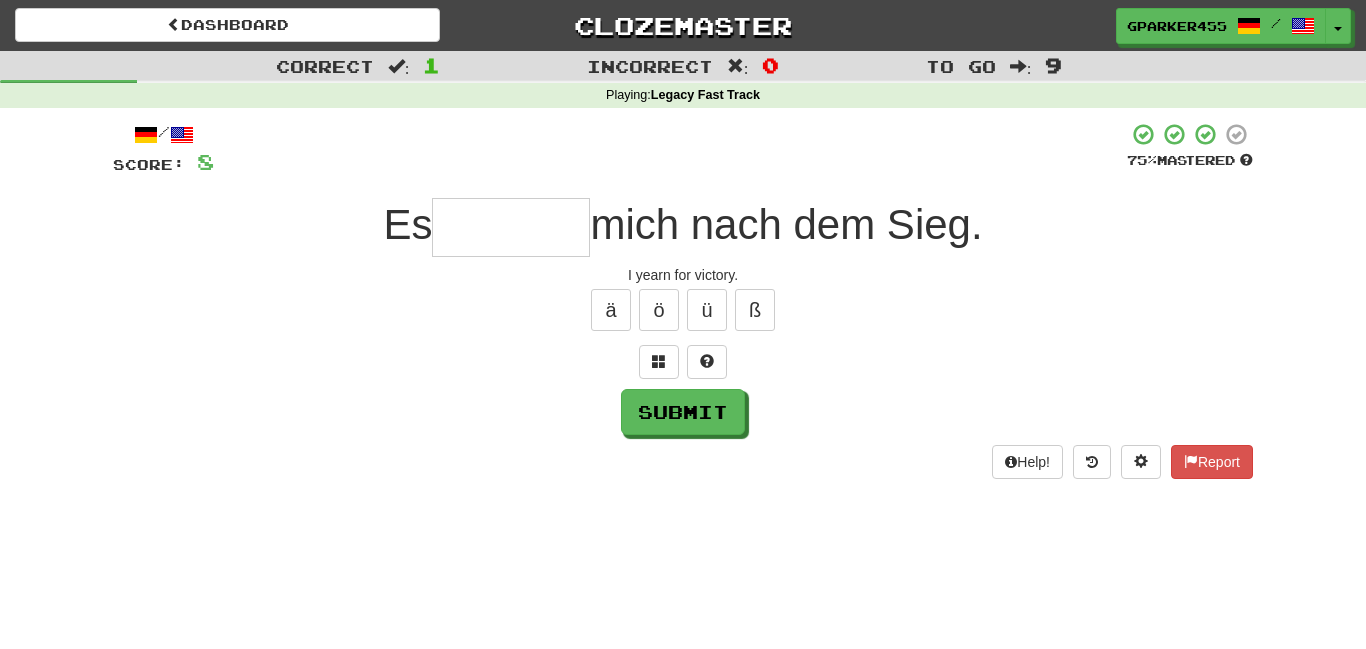 type on "*" 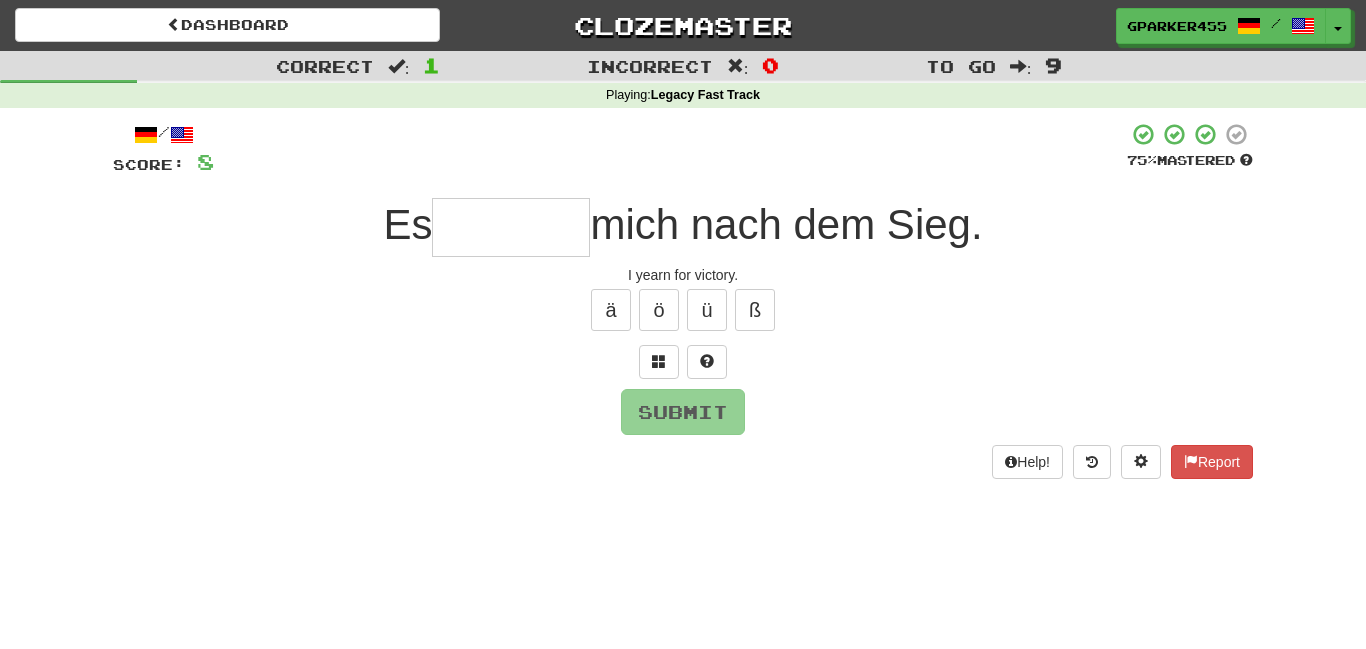 type on "*" 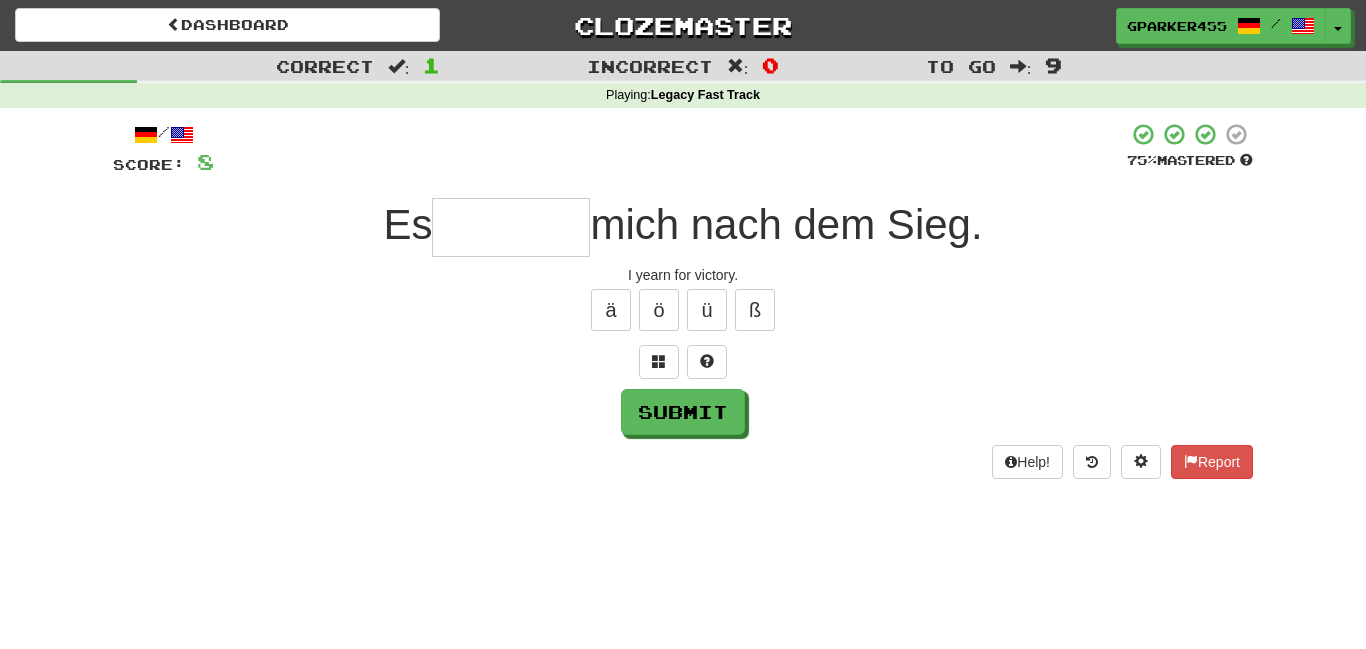 type on "*" 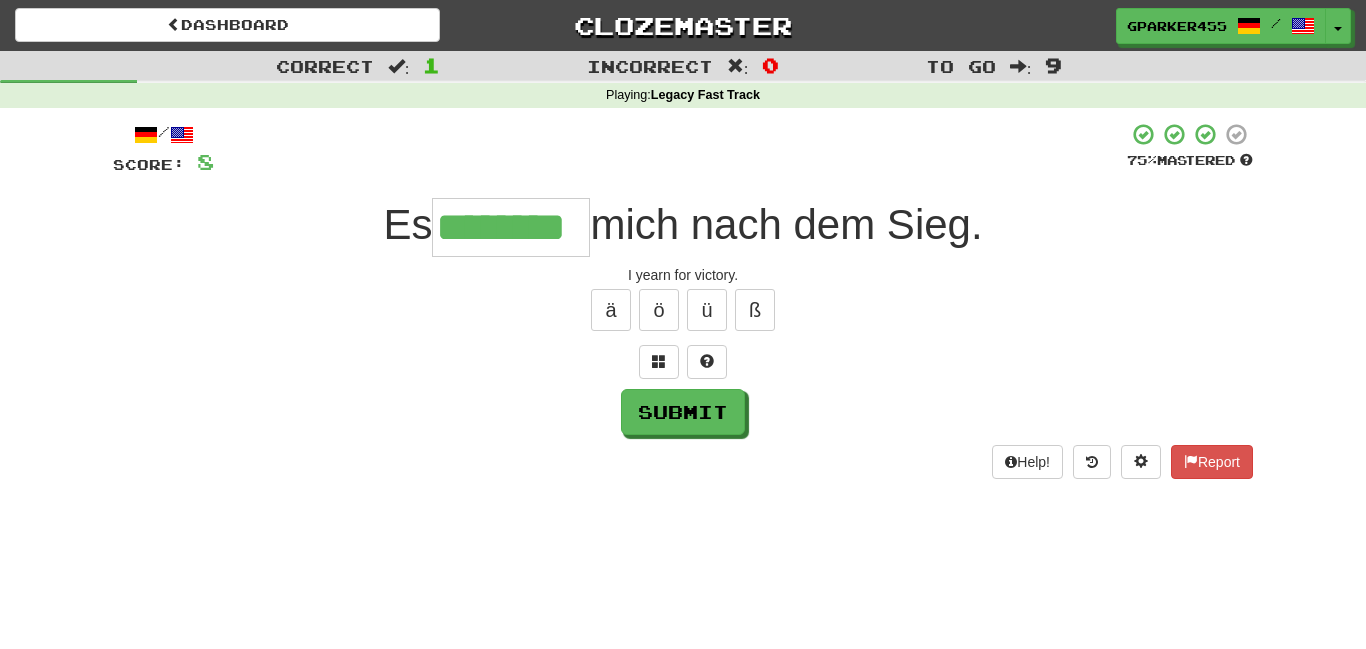 type on "********" 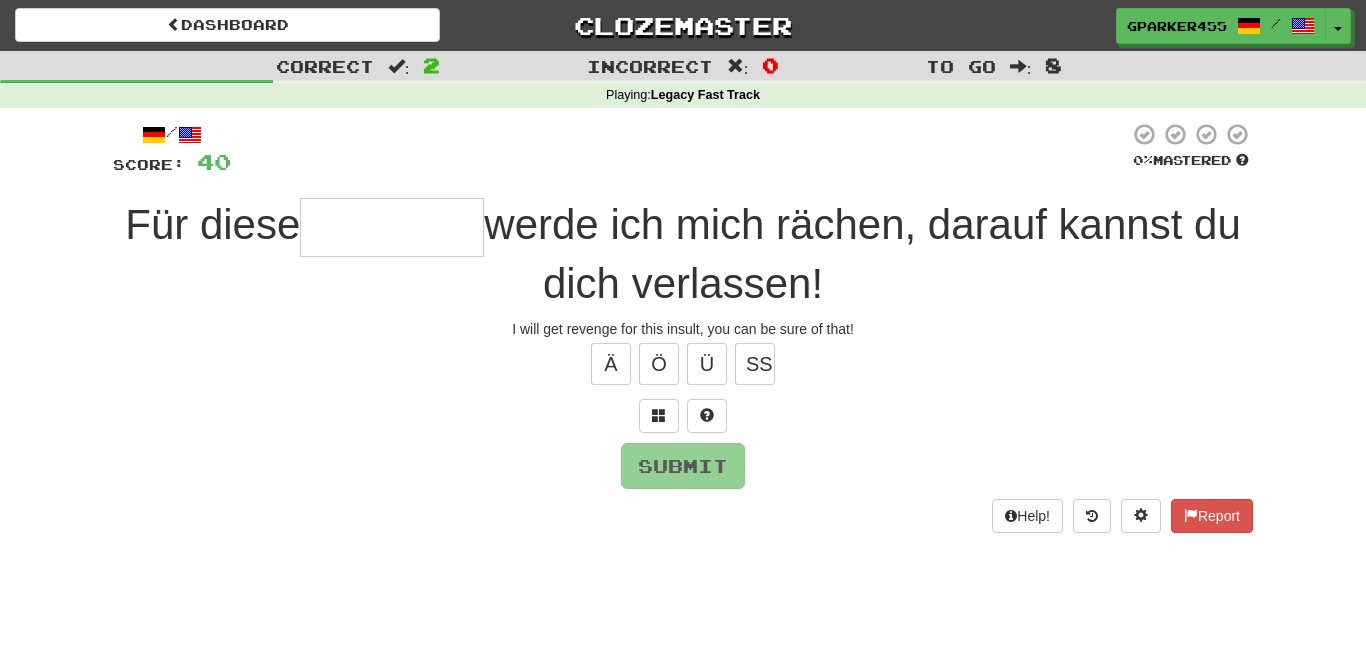 type on "*" 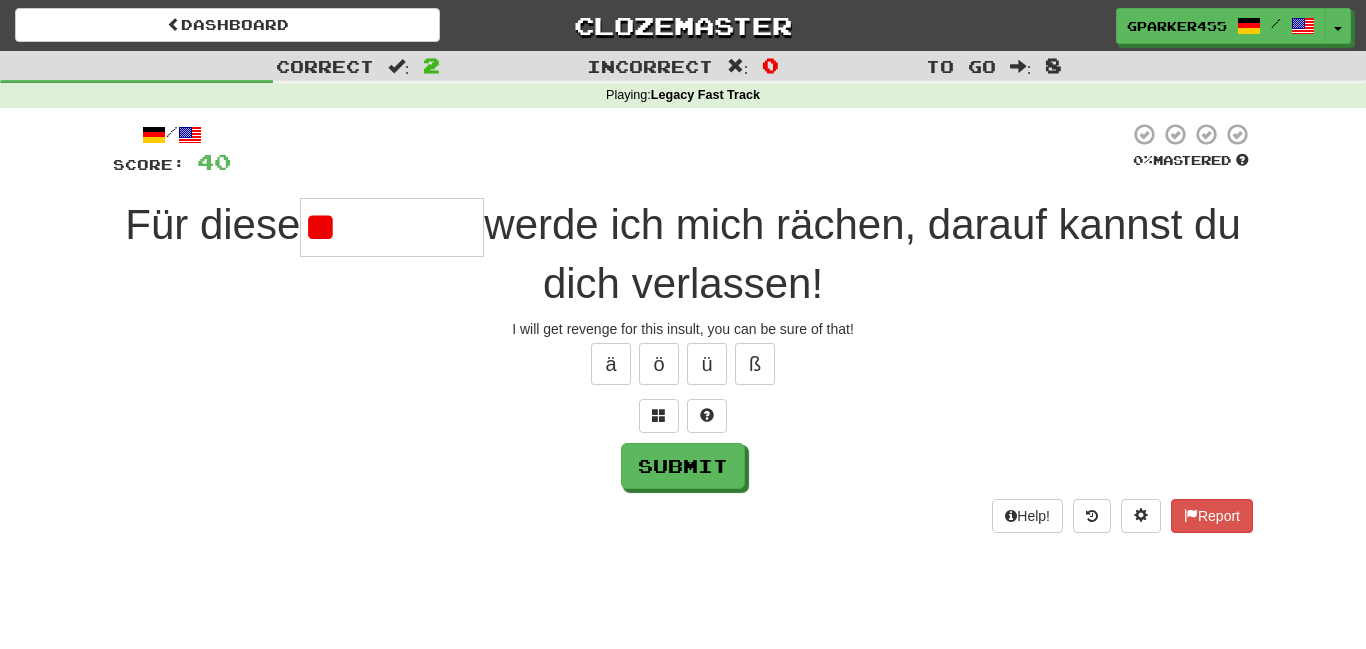 type on "*" 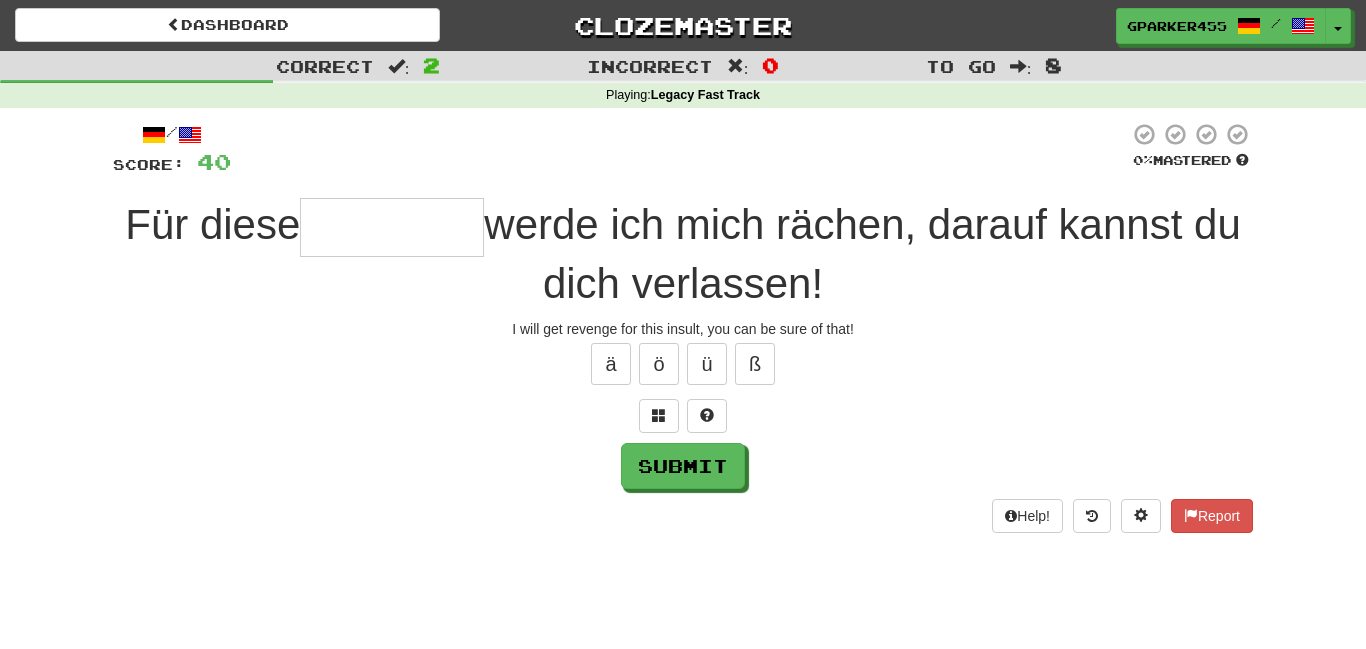 type on "*" 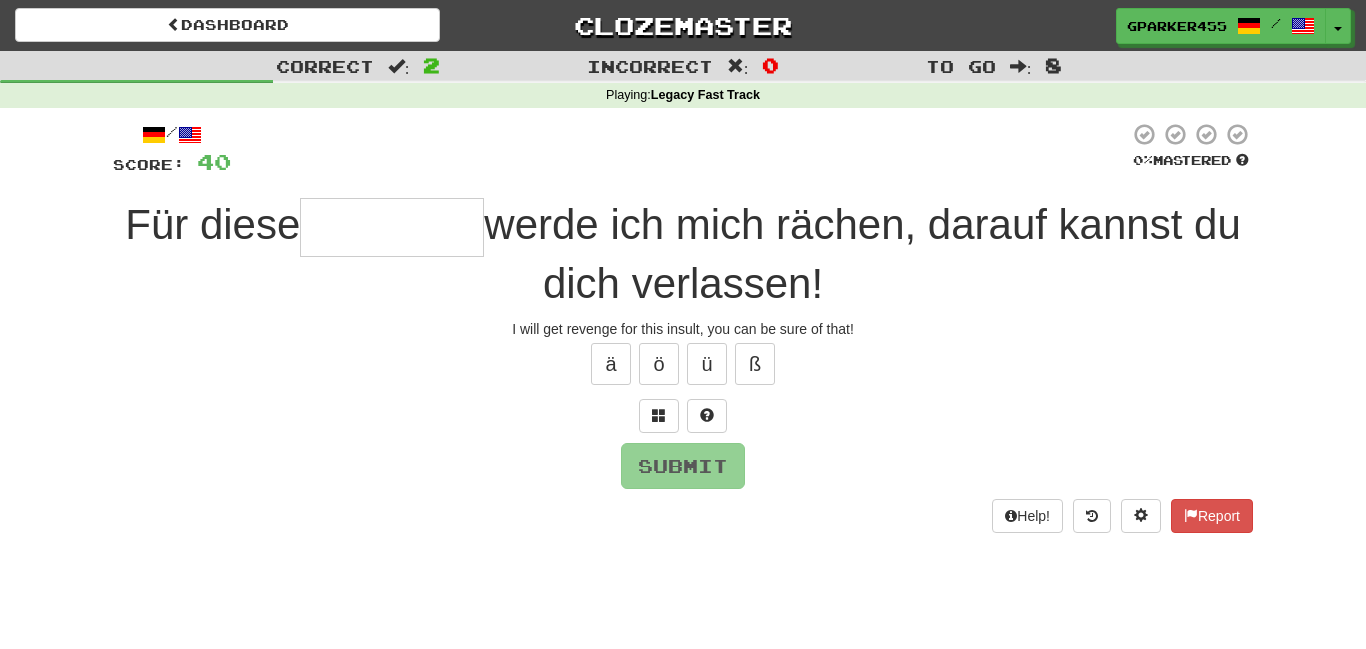 type on "*" 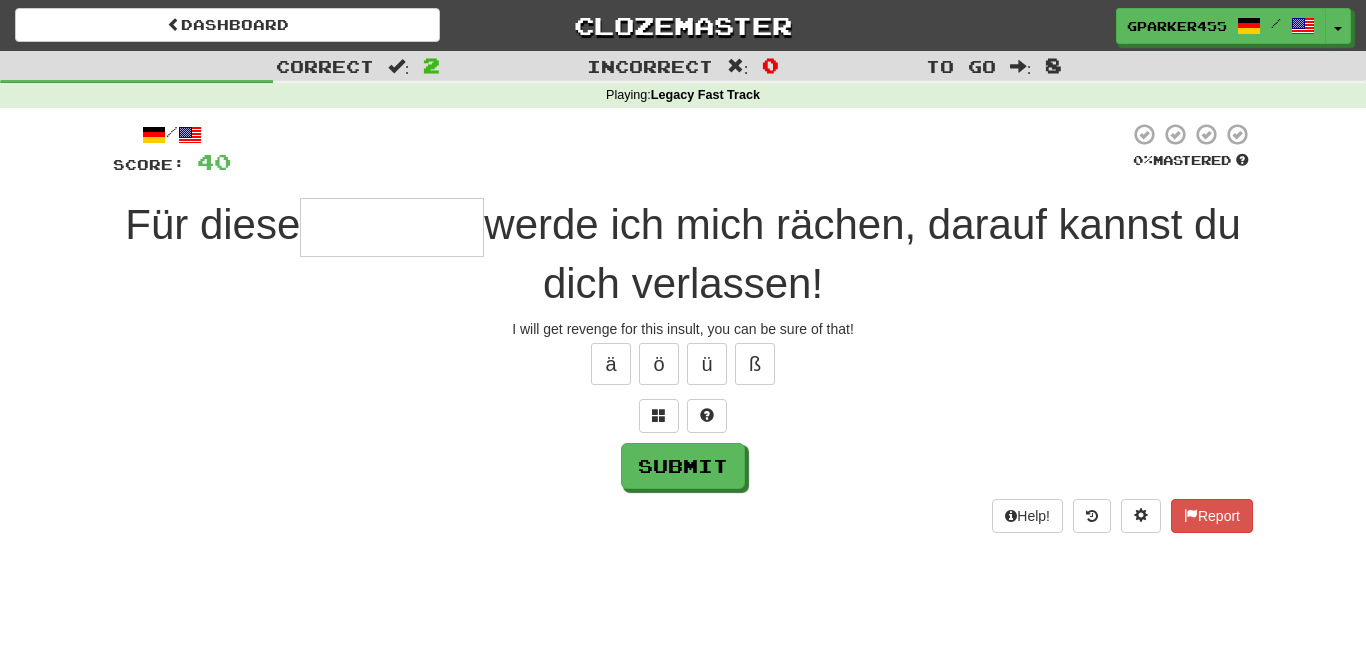 type on "*" 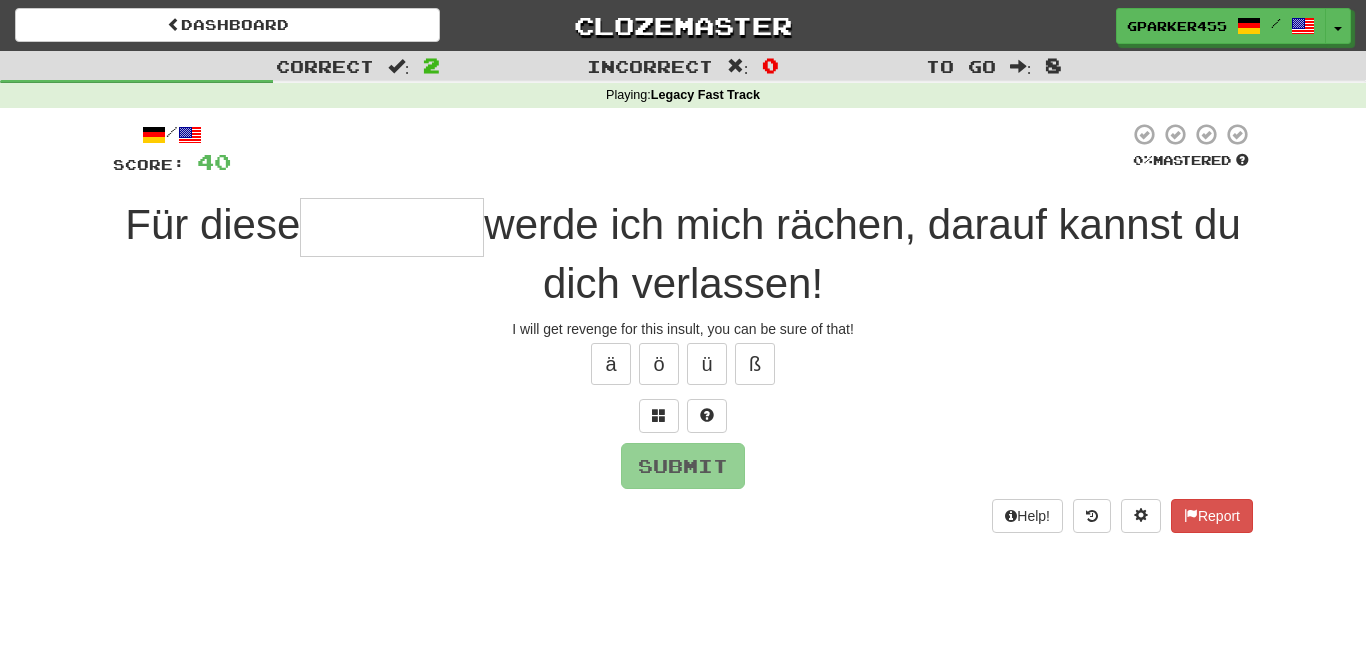 type on "*" 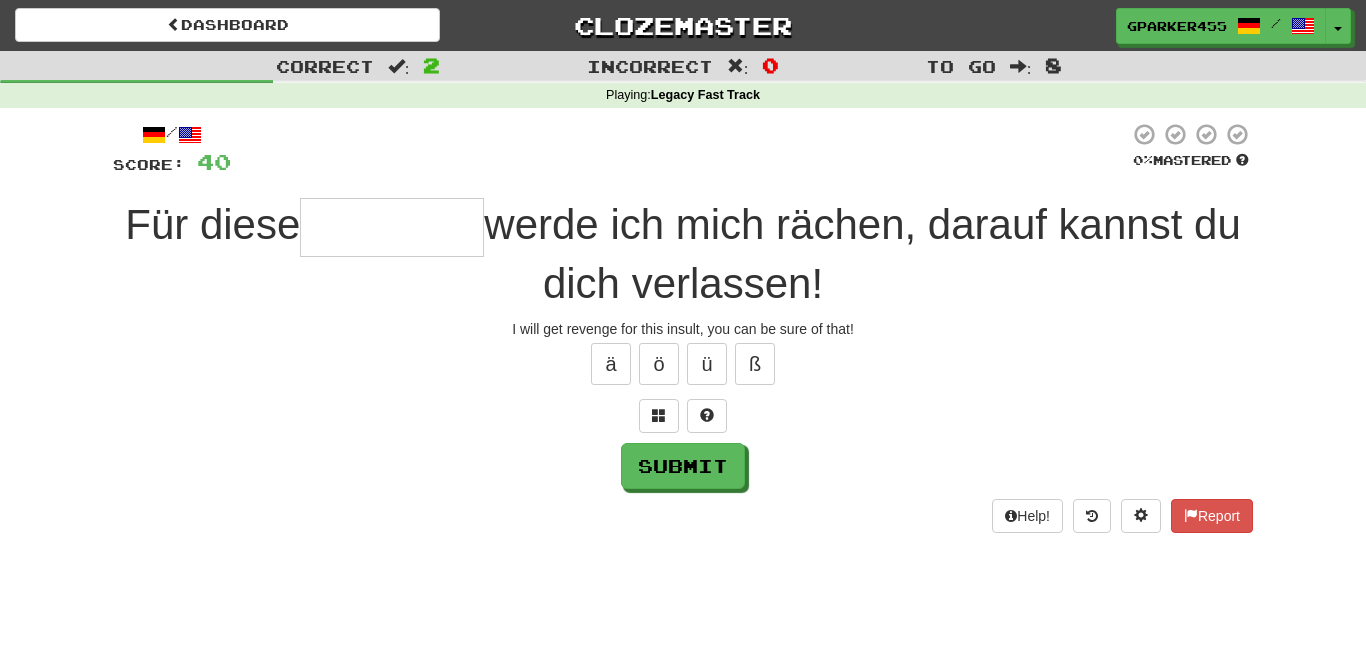 type on "*" 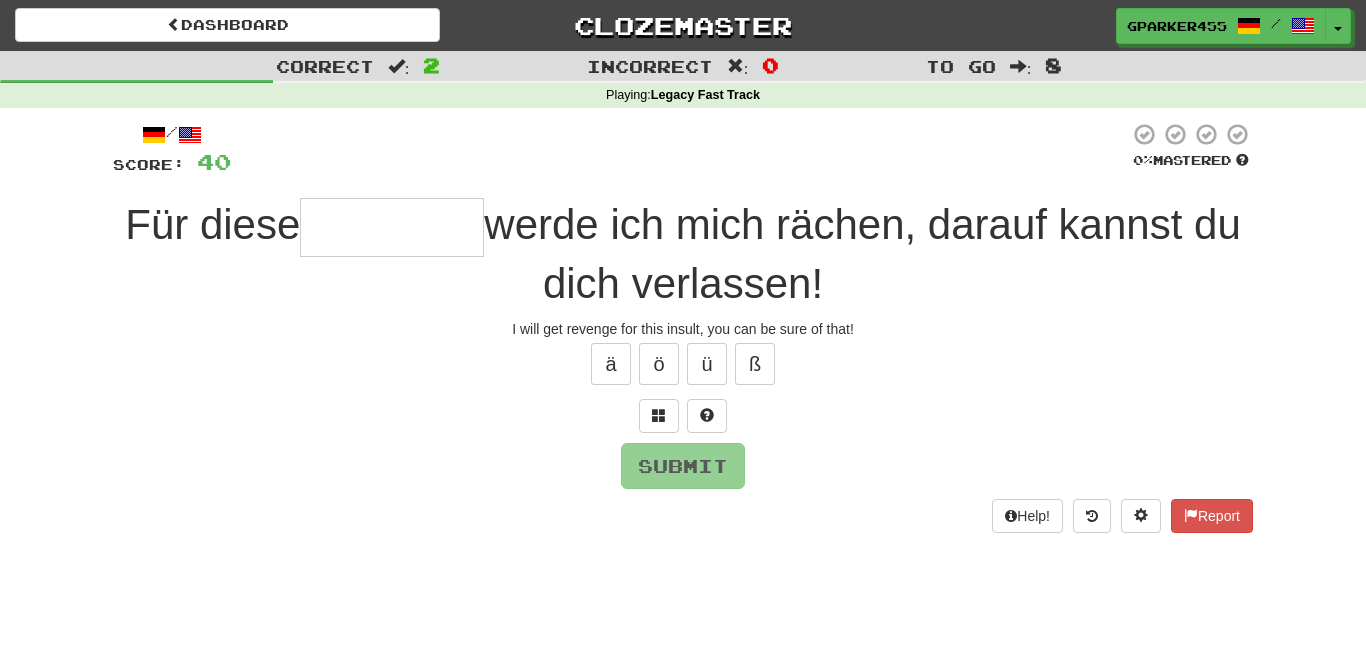 type on "*" 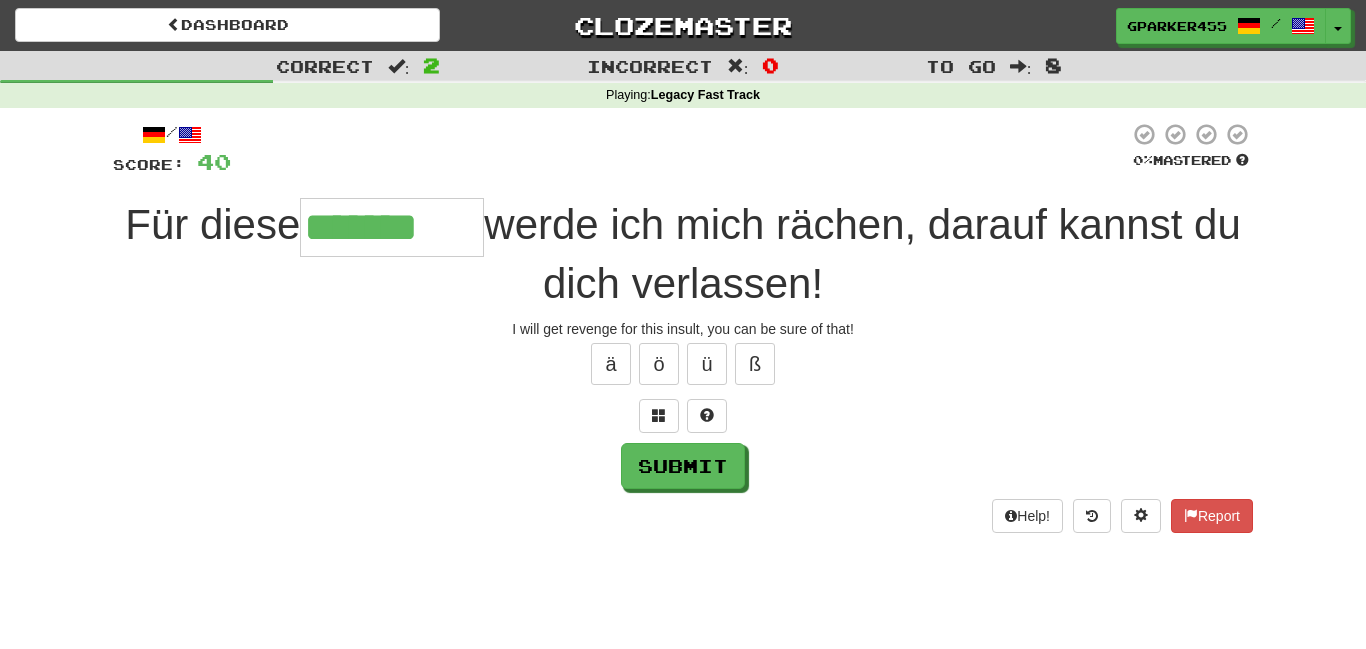 type on "*******" 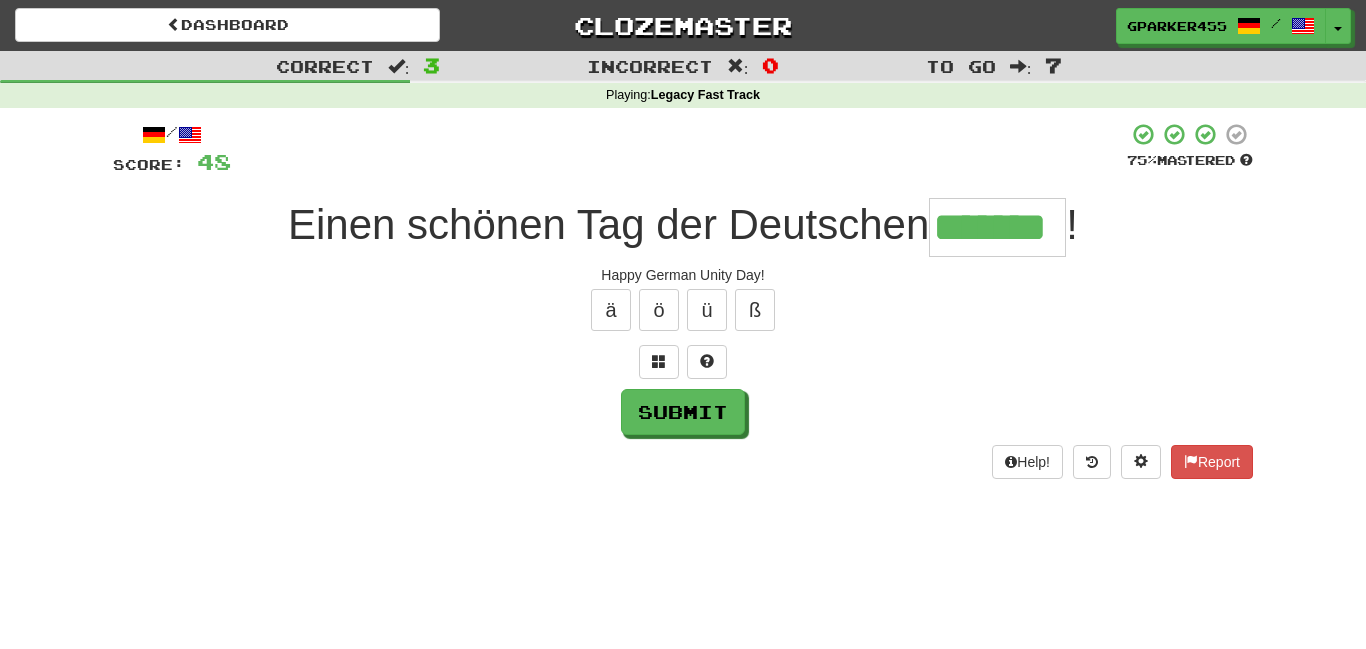 type on "*******" 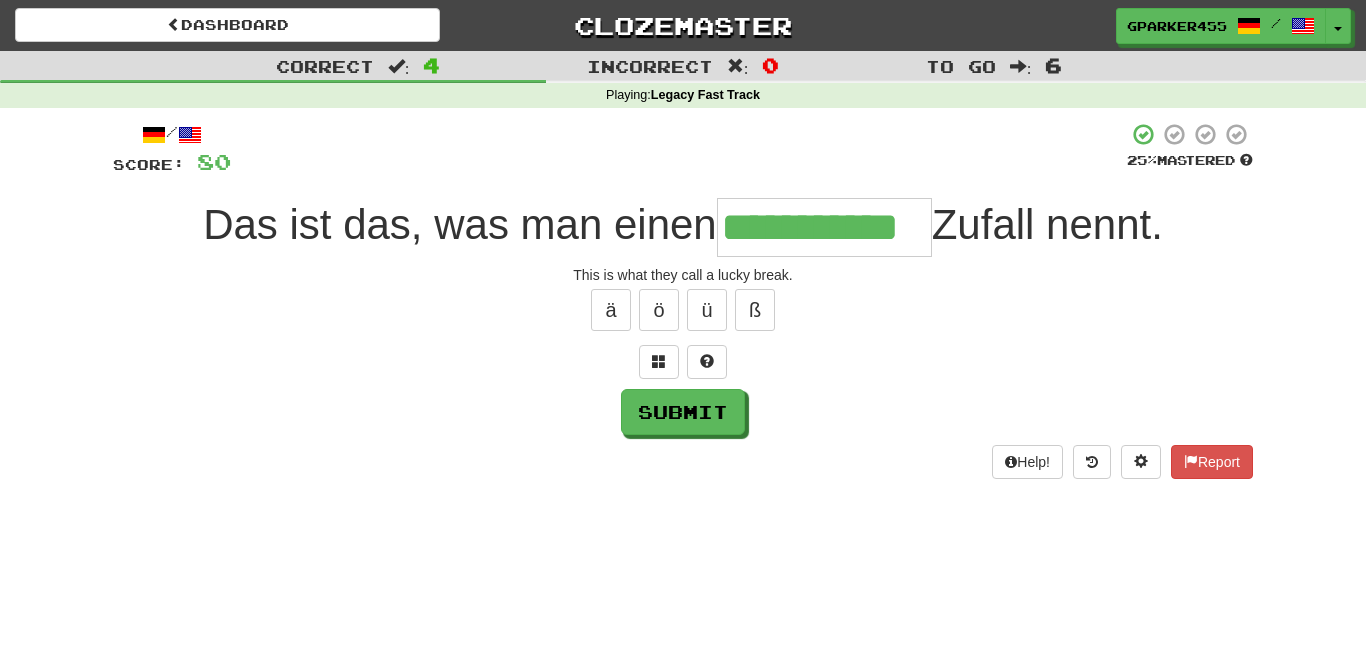 type on "**********" 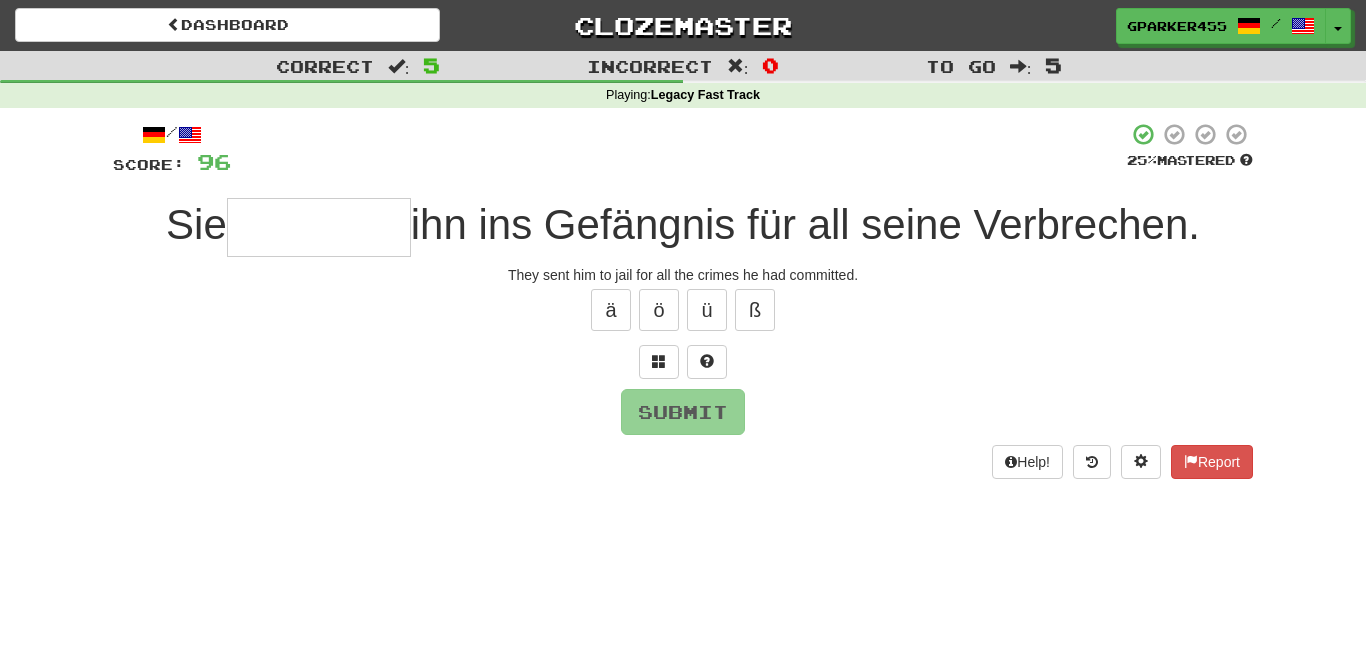 type on "*" 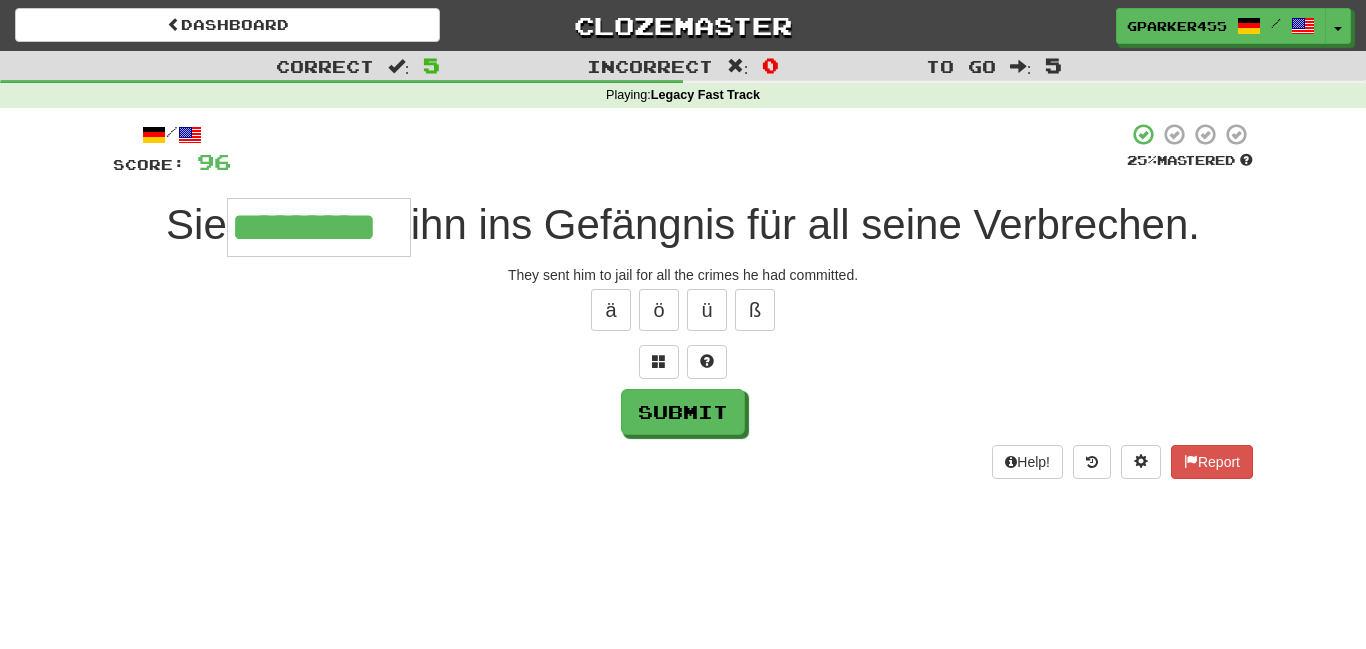 type on "*********" 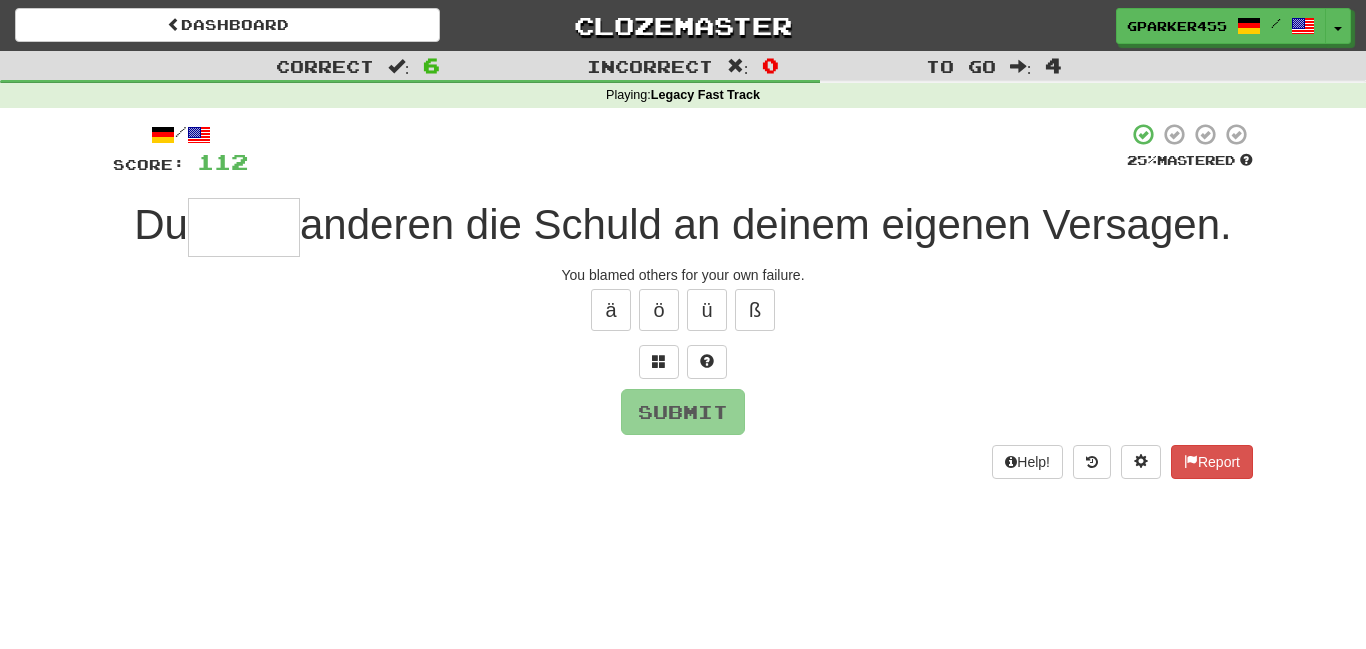 type on "*" 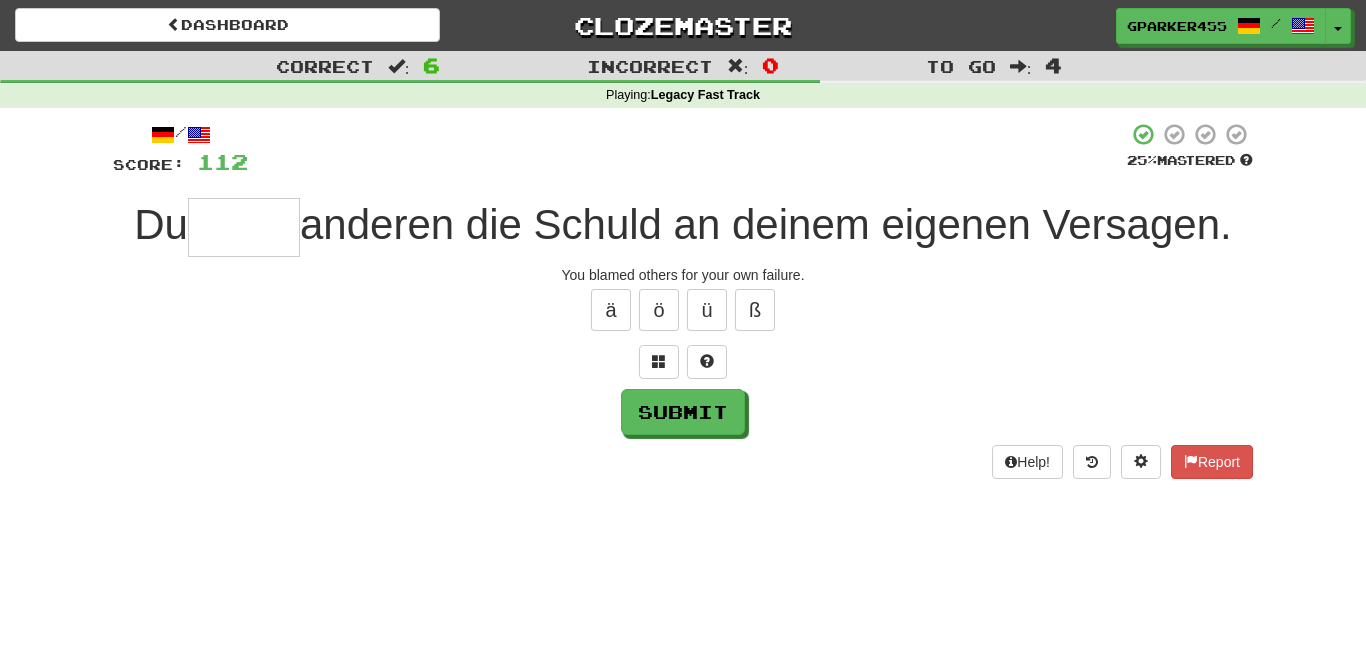 type on "*" 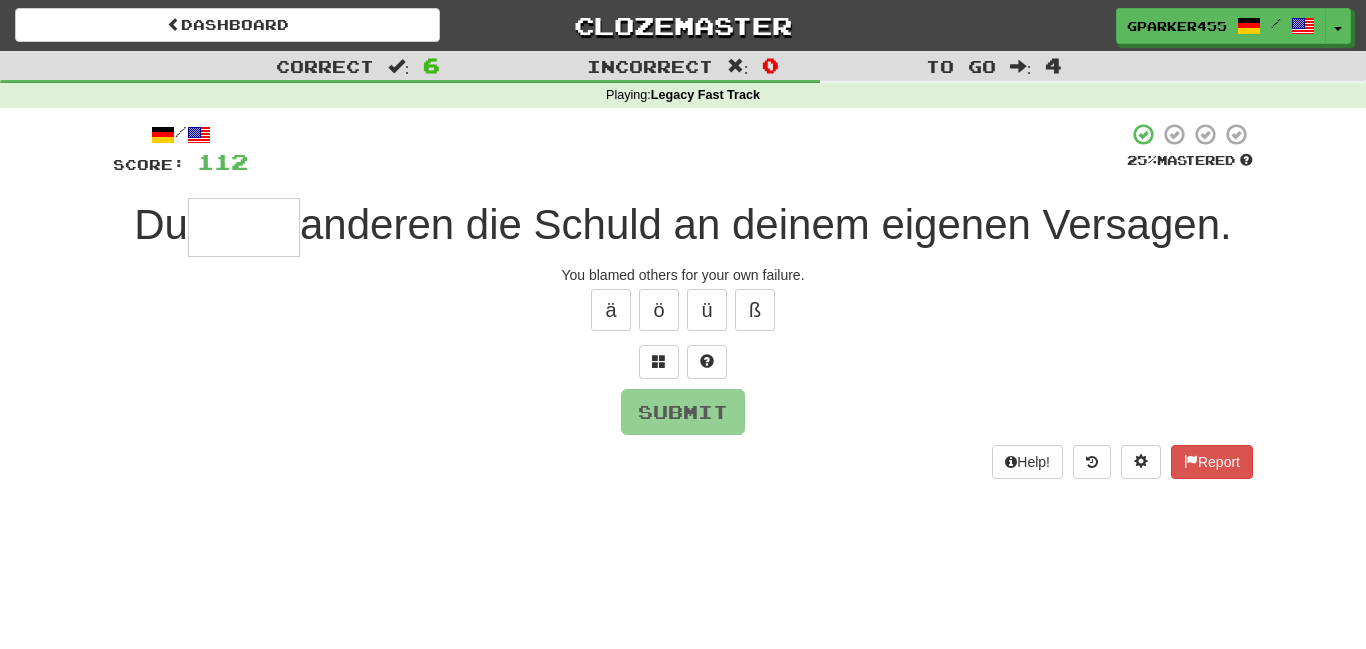 type on "*" 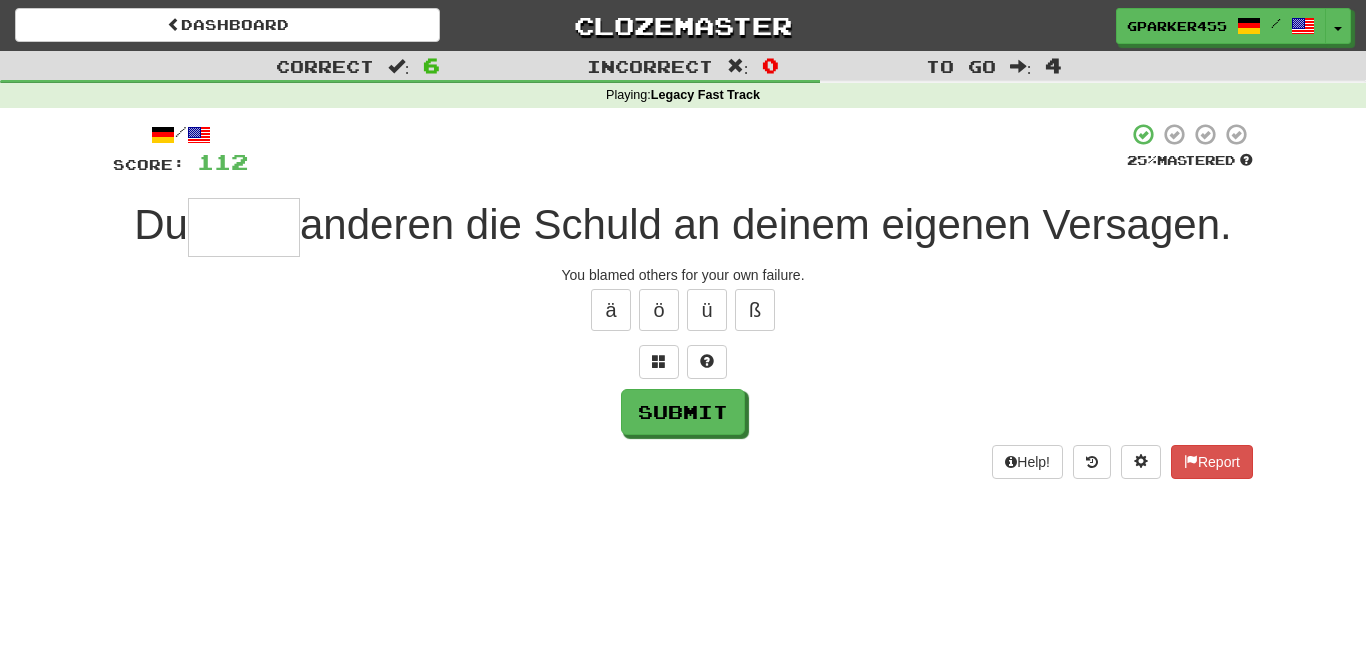 type on "*" 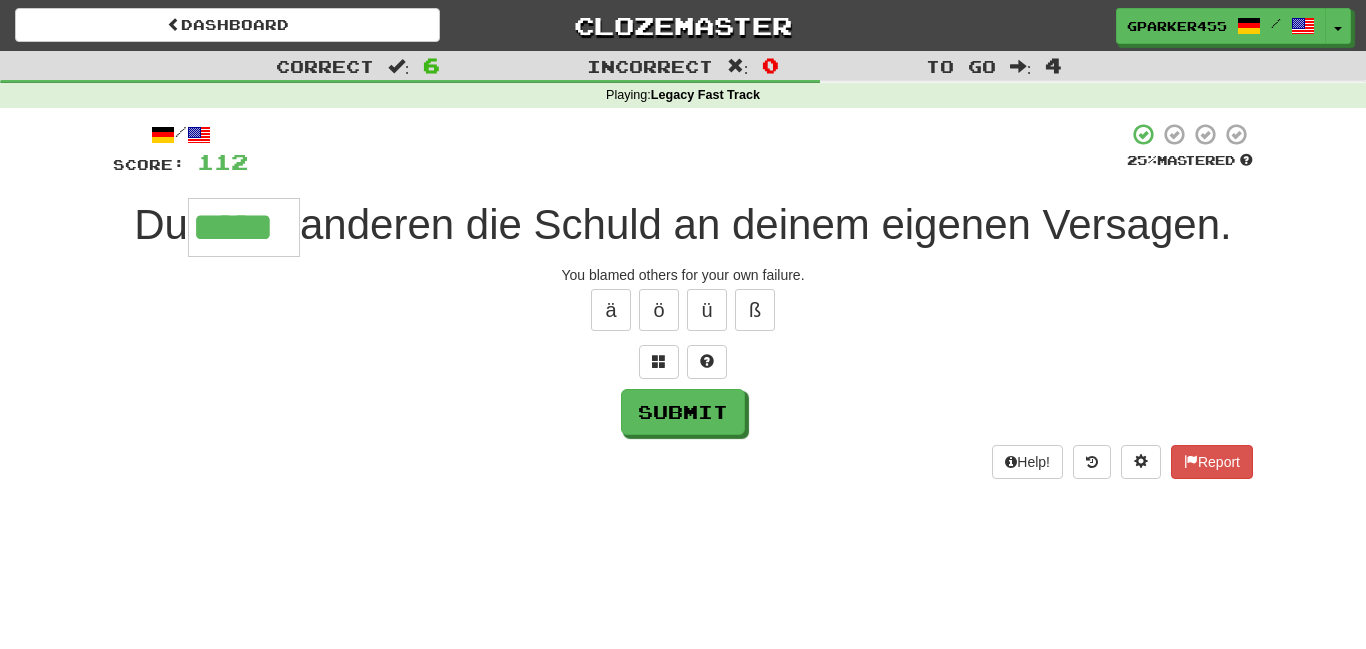 type on "*****" 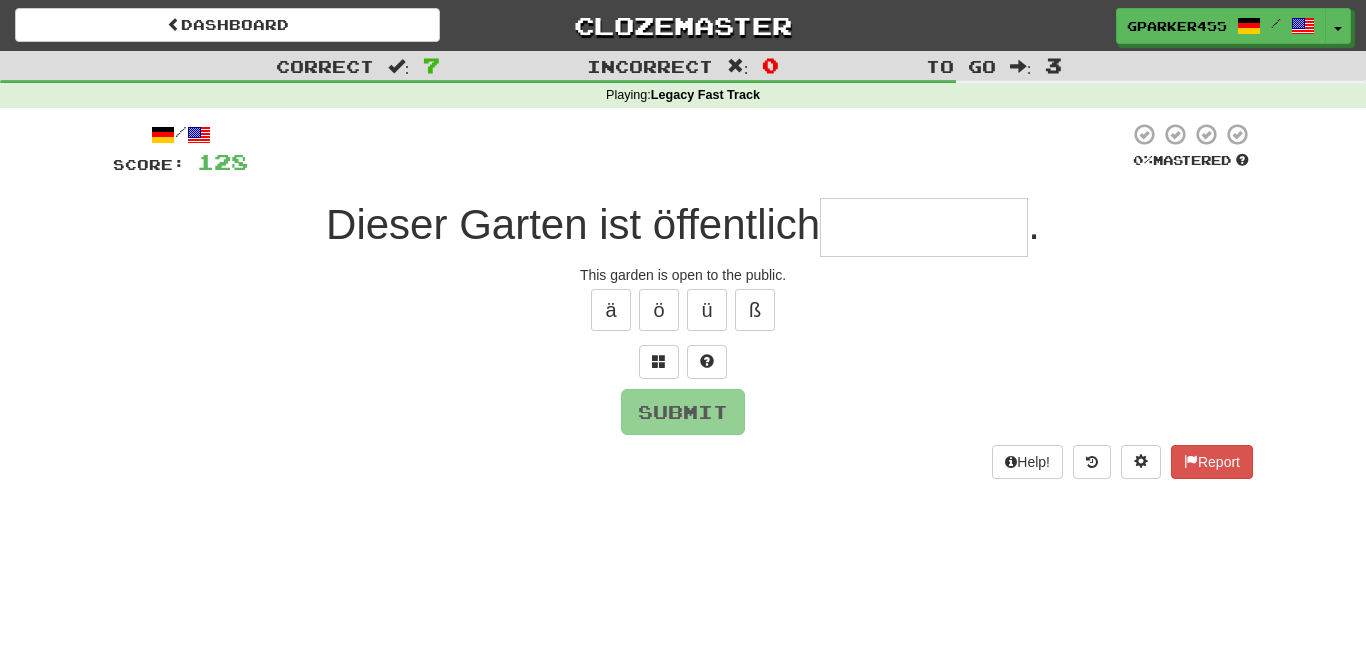 type on "*" 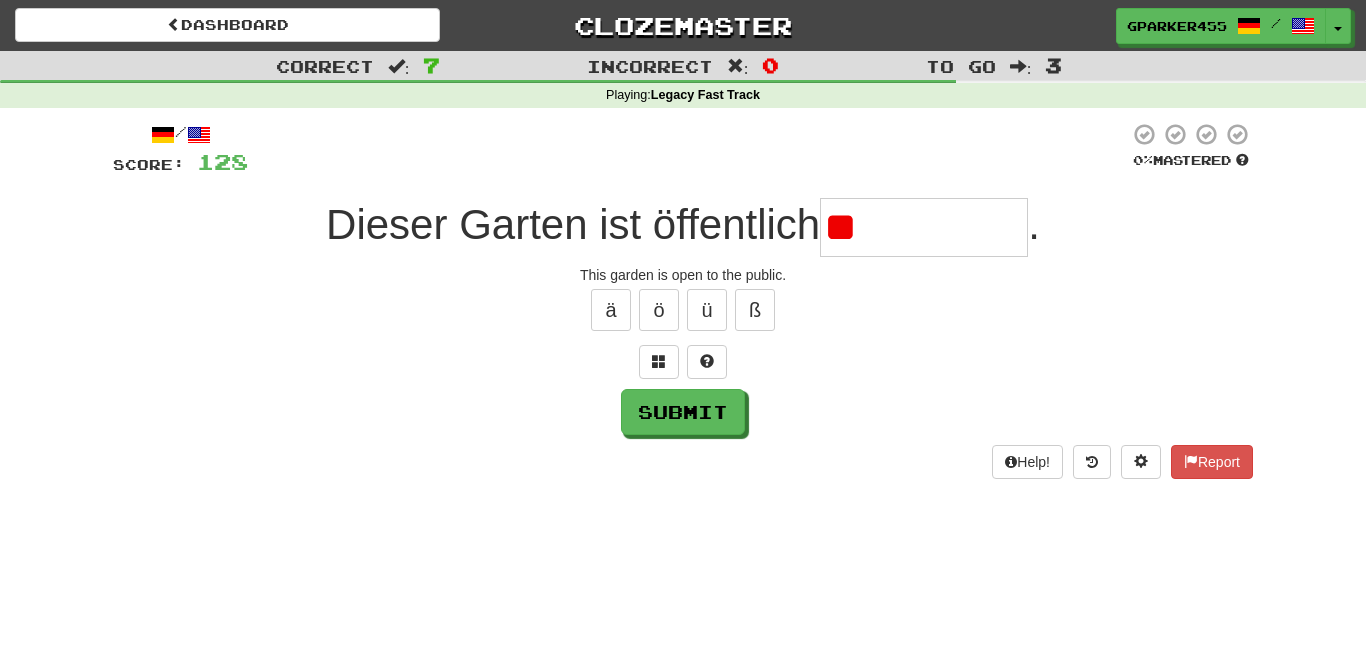 type on "*" 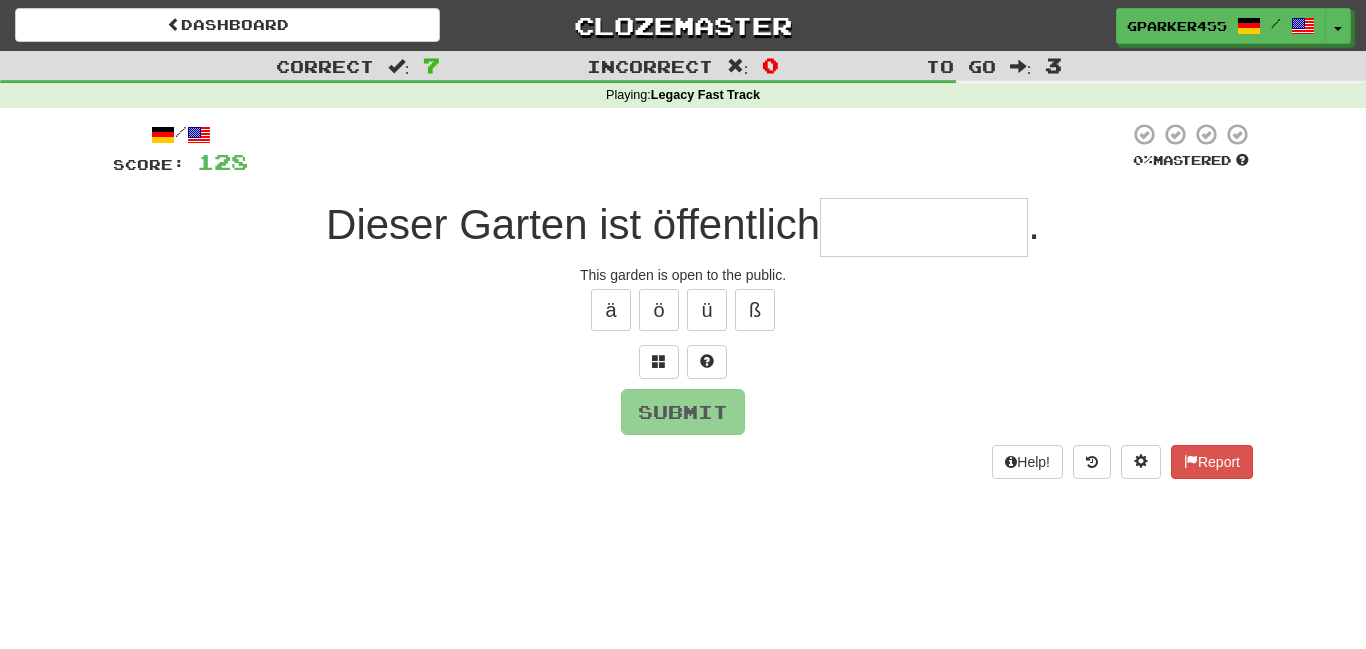 type on "*" 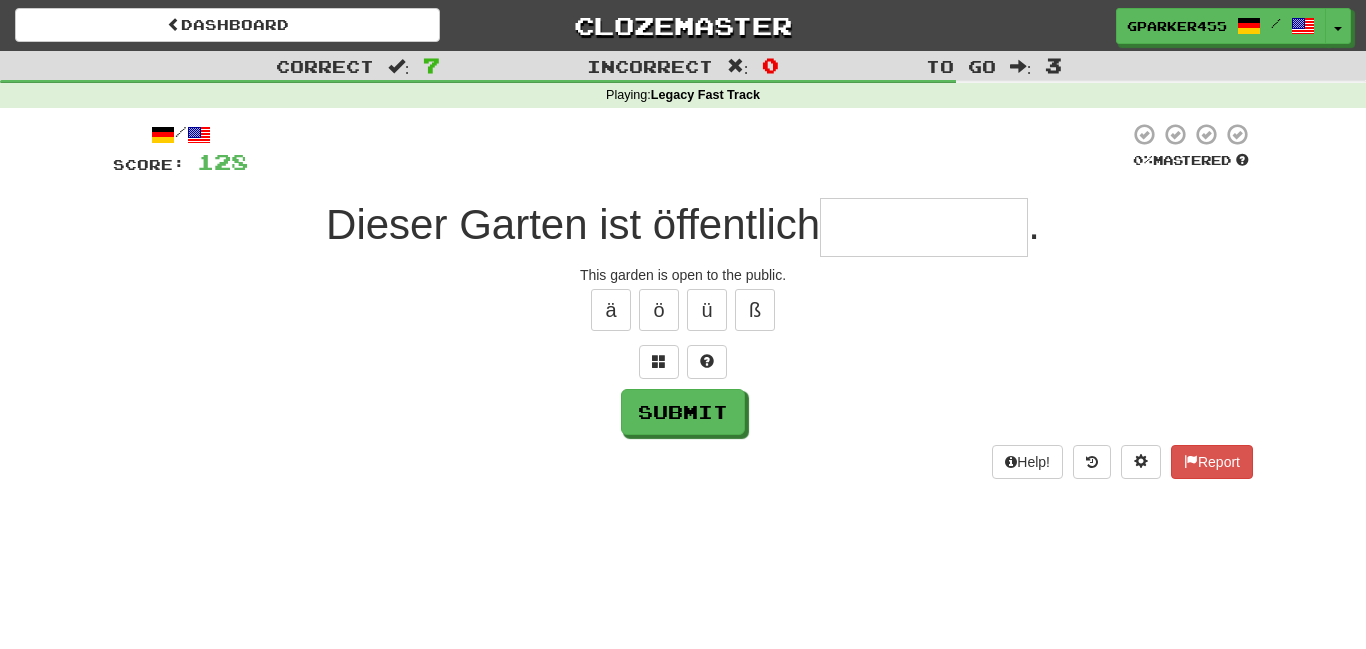 type on "*" 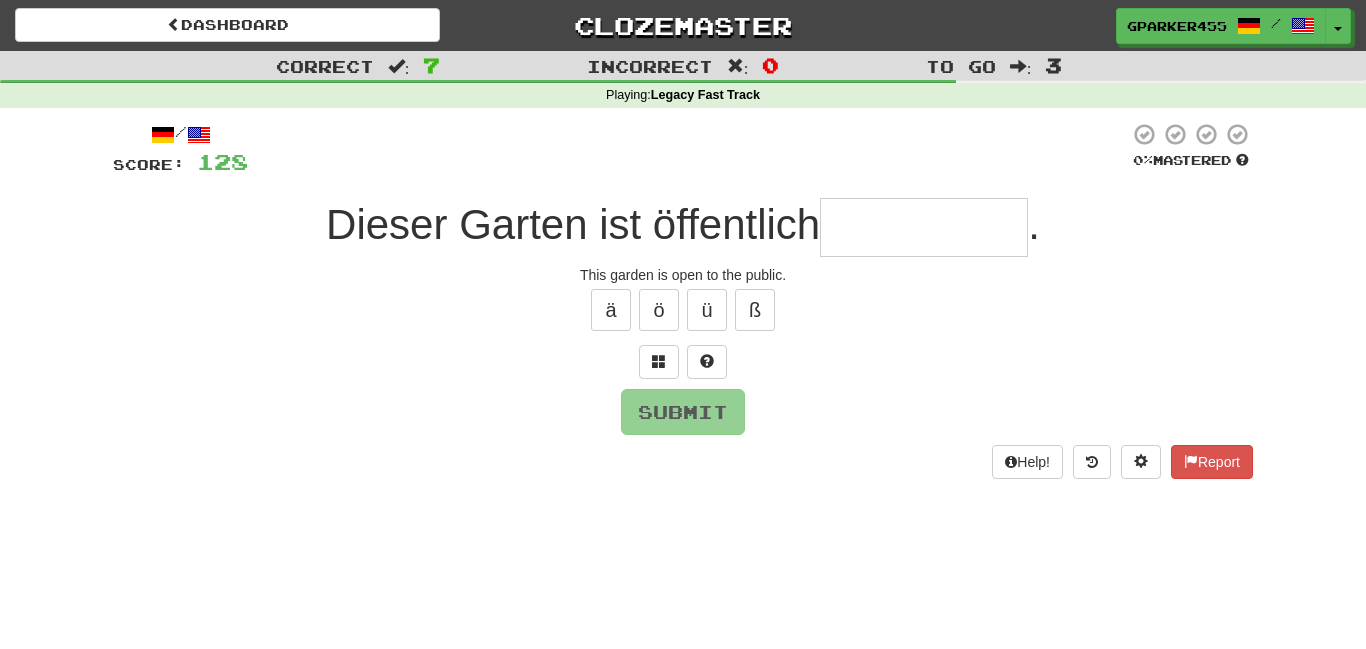 type on "*" 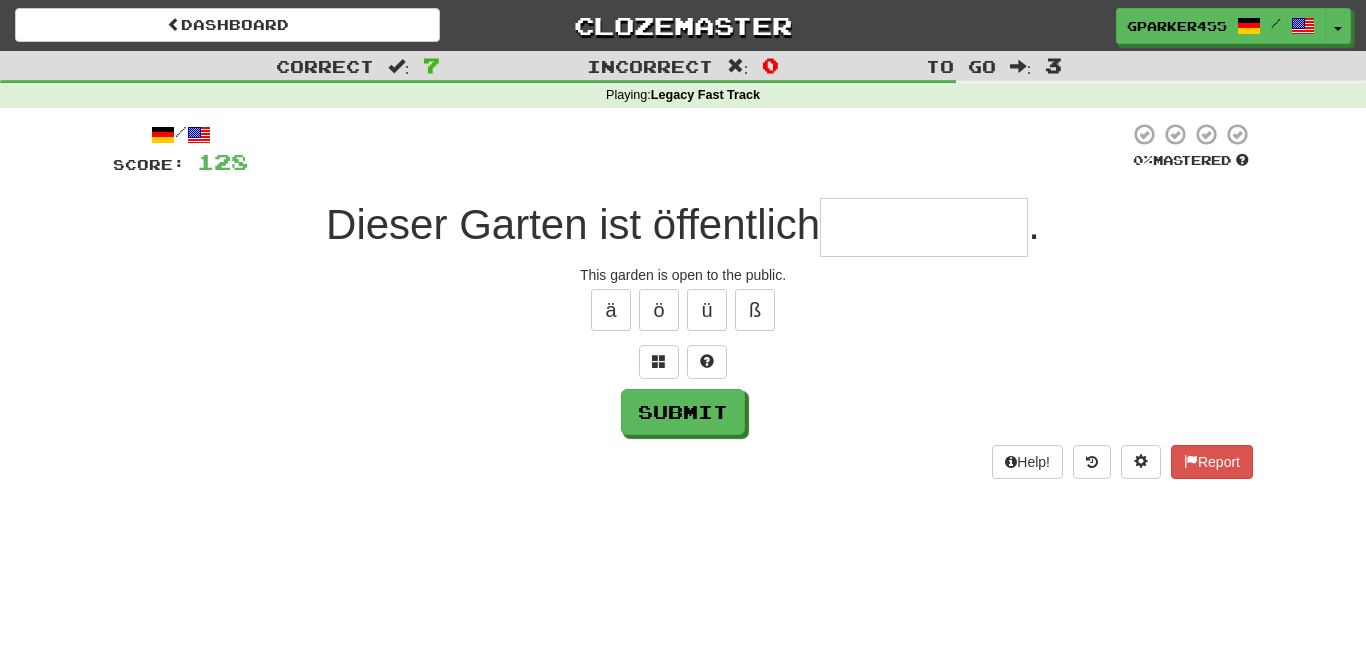 type on "*" 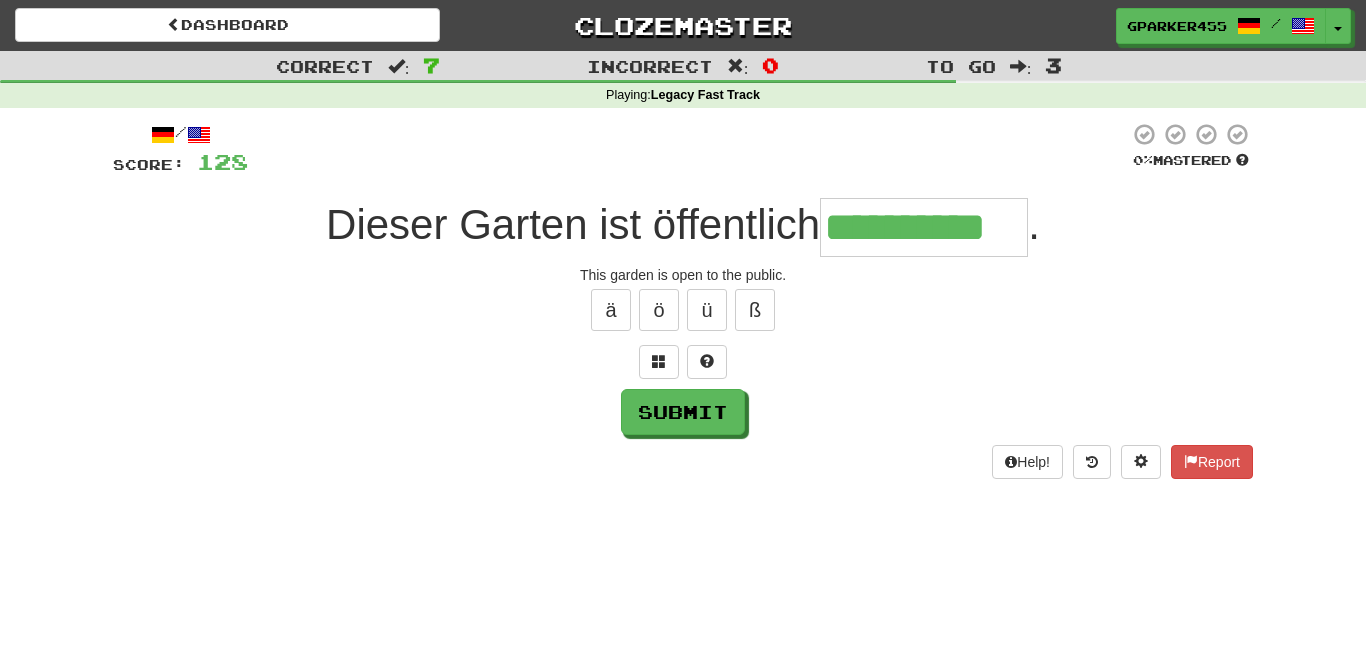 type on "**********" 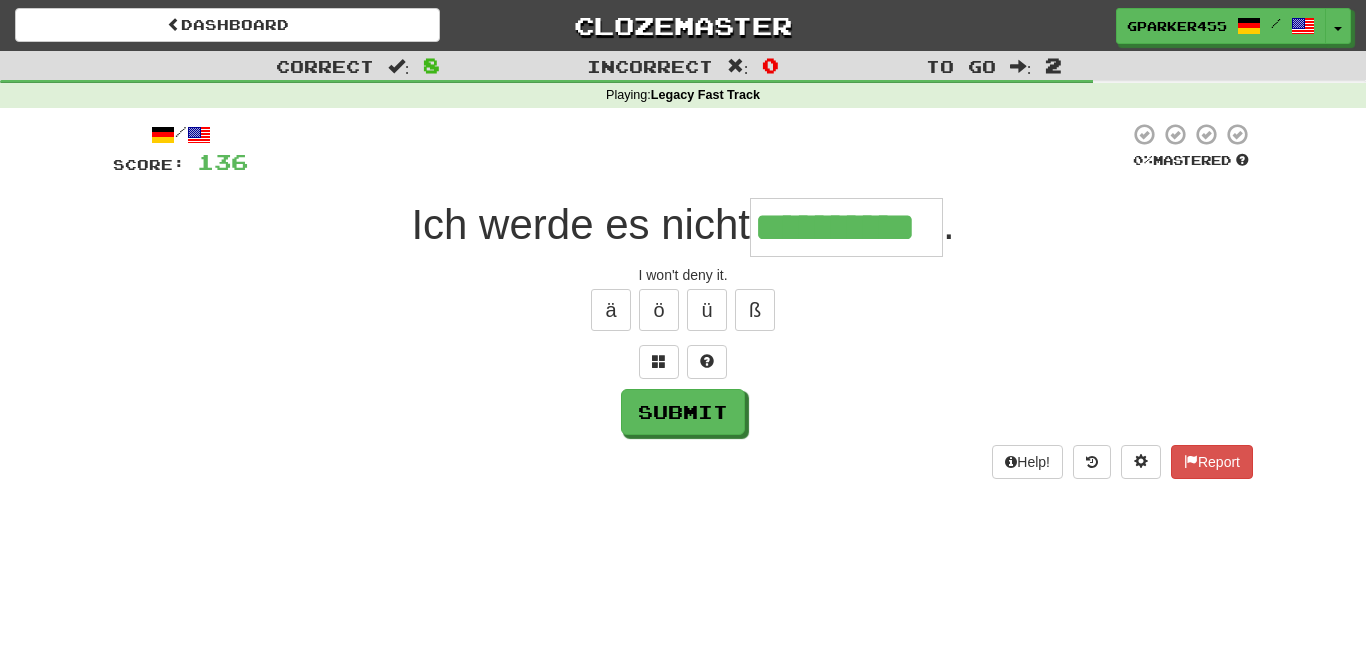type on "**********" 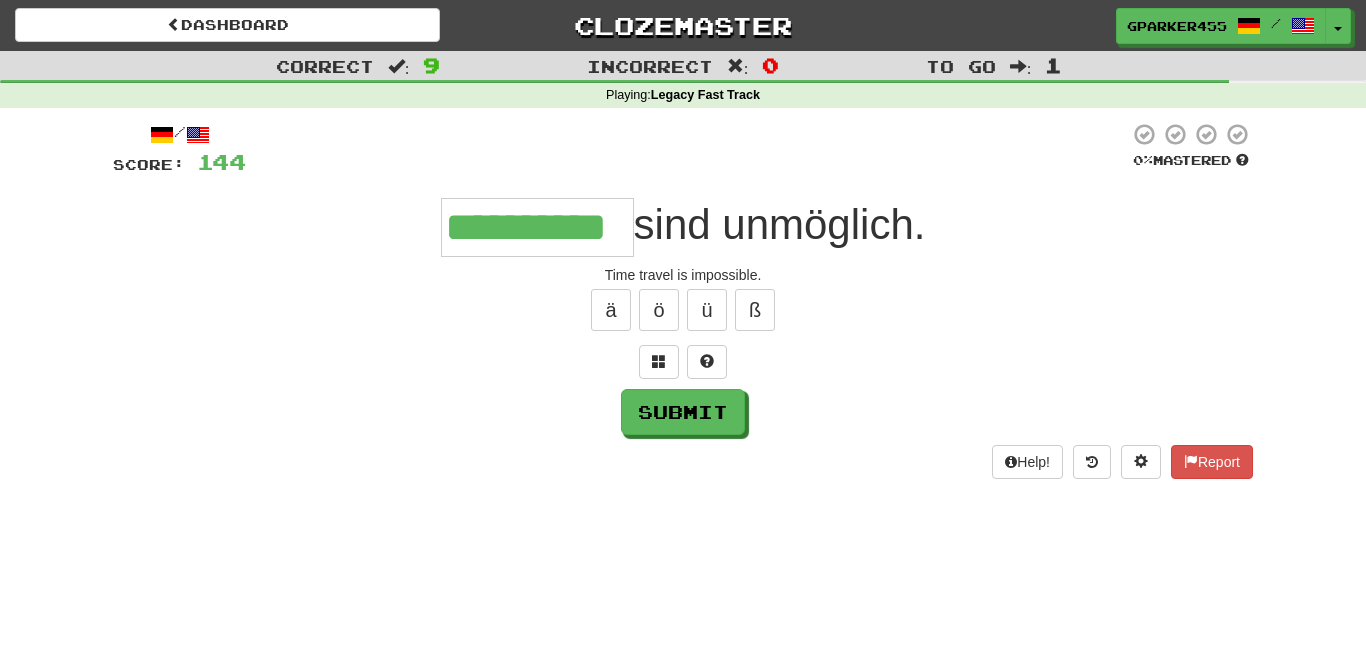 type on "**********" 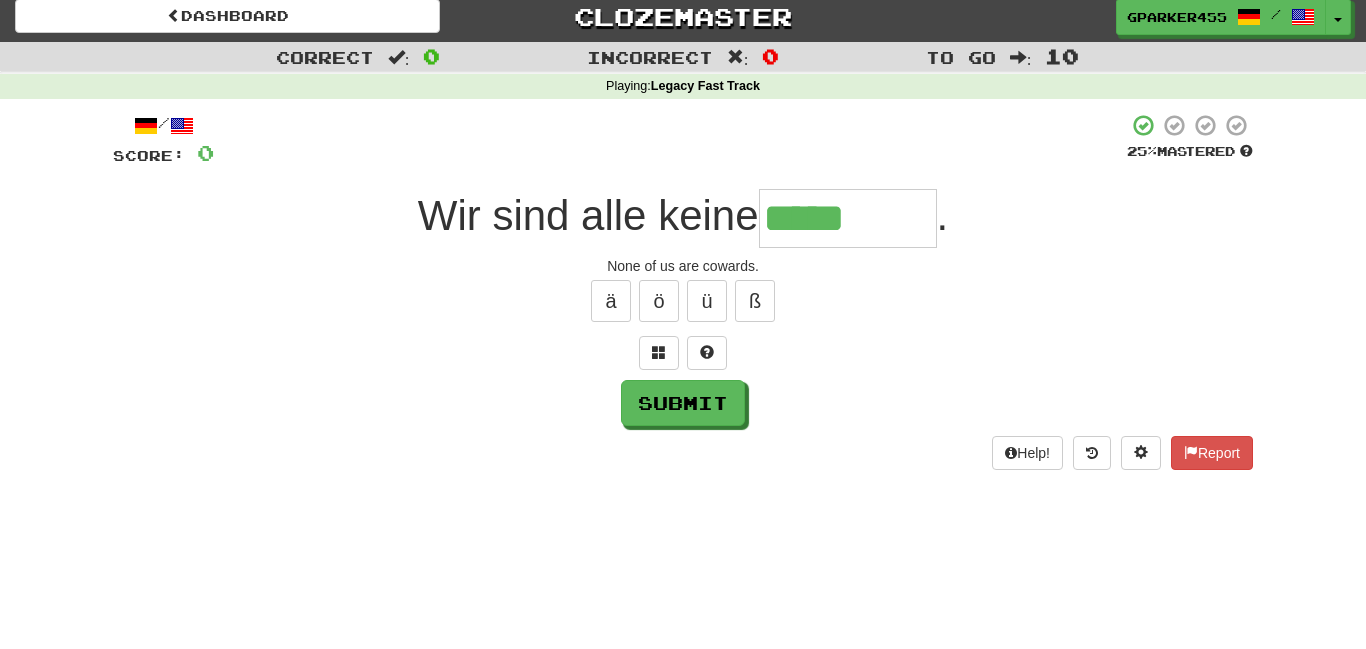 scroll, scrollTop: 3, scrollLeft: 0, axis: vertical 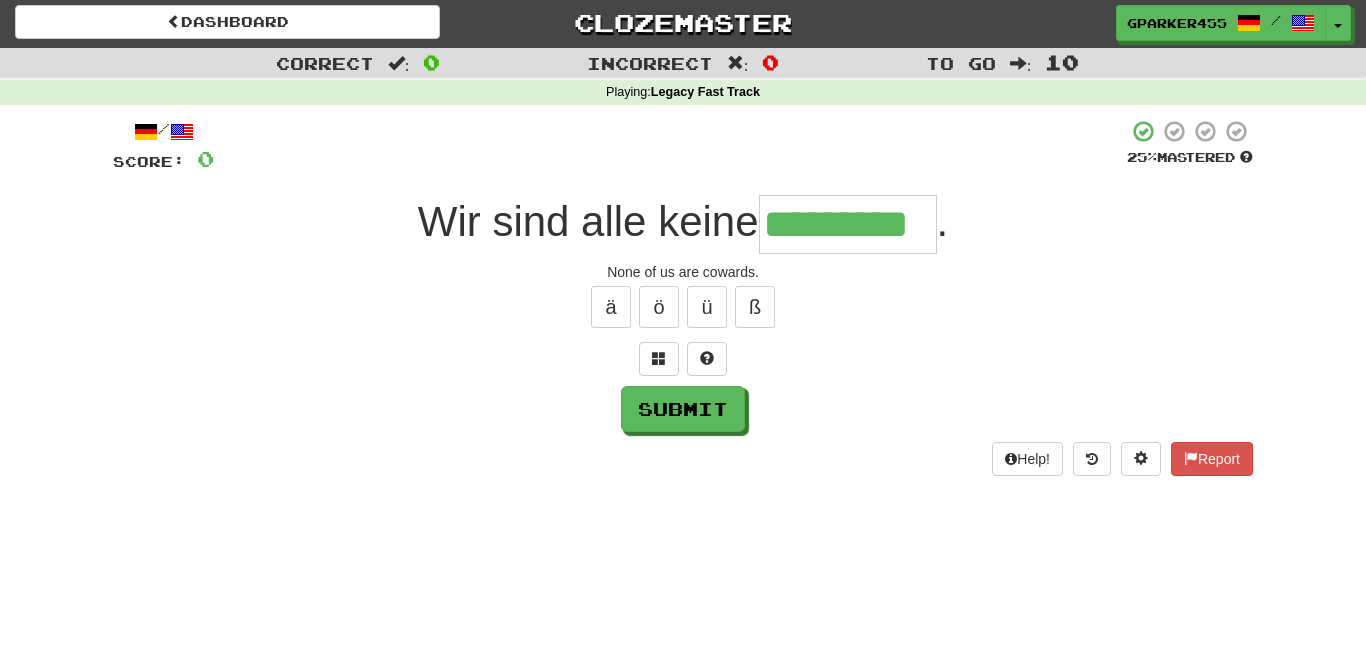 type on "*********" 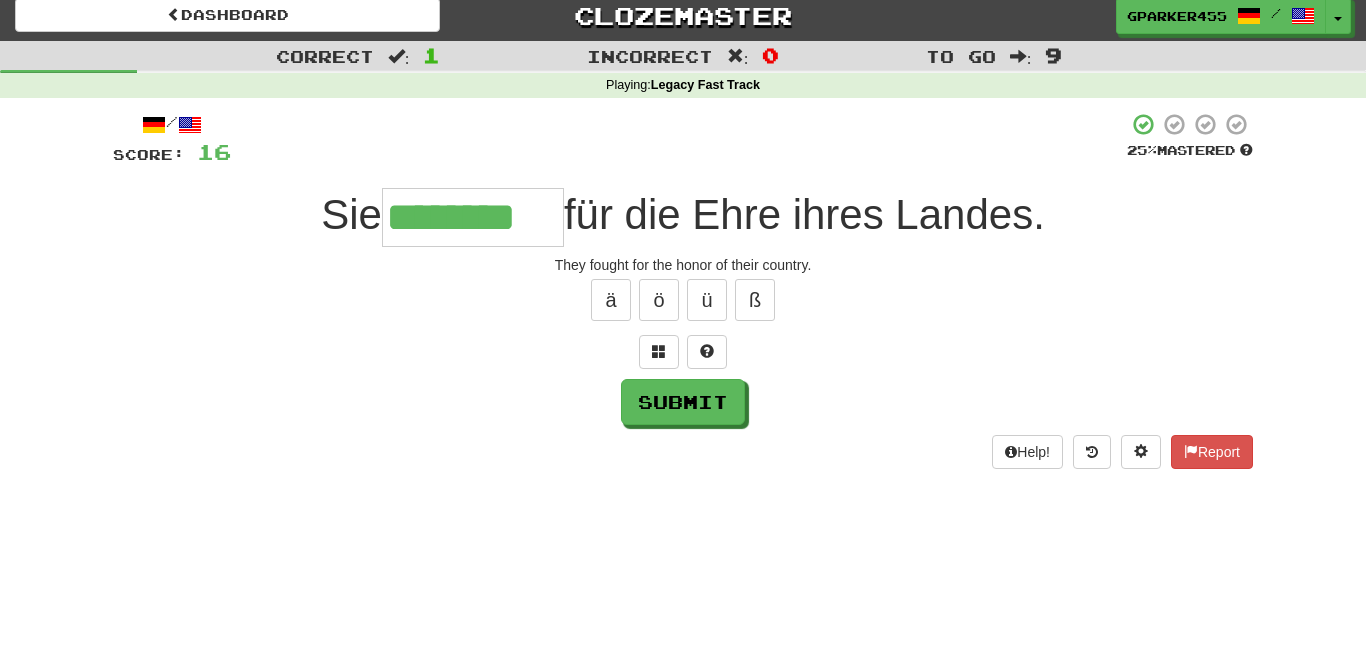 scroll, scrollTop: 0, scrollLeft: 0, axis: both 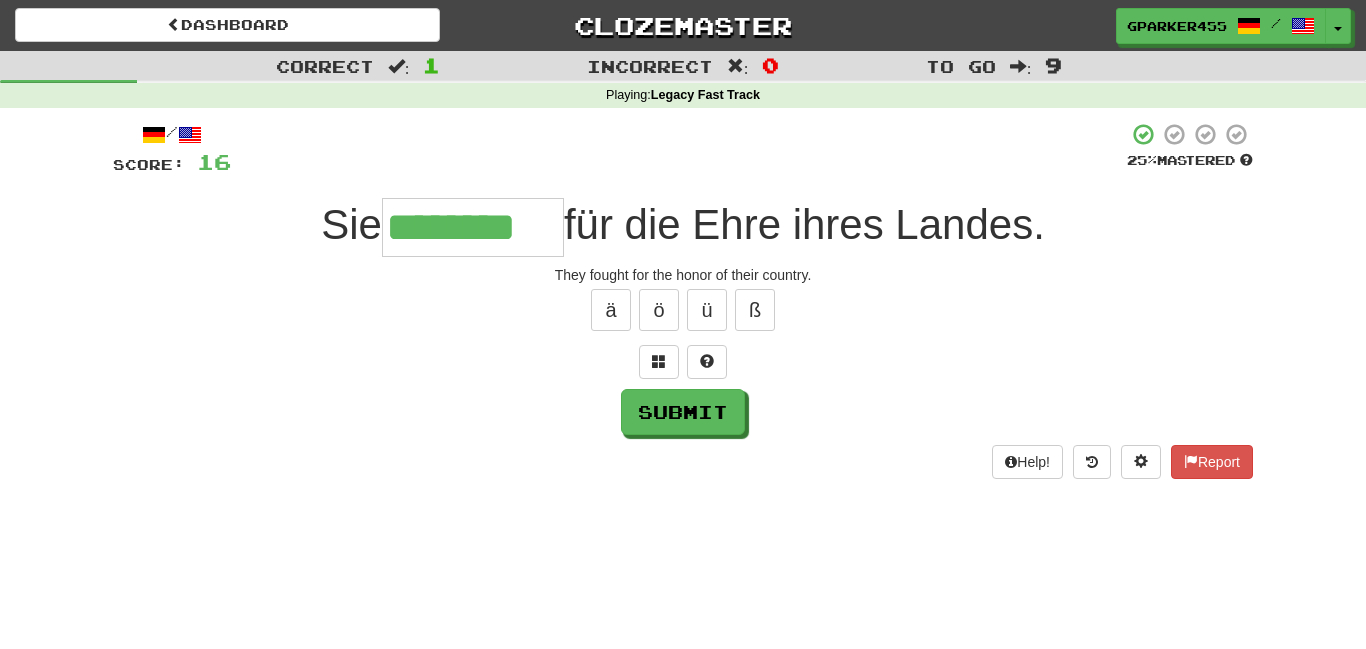 type on "********" 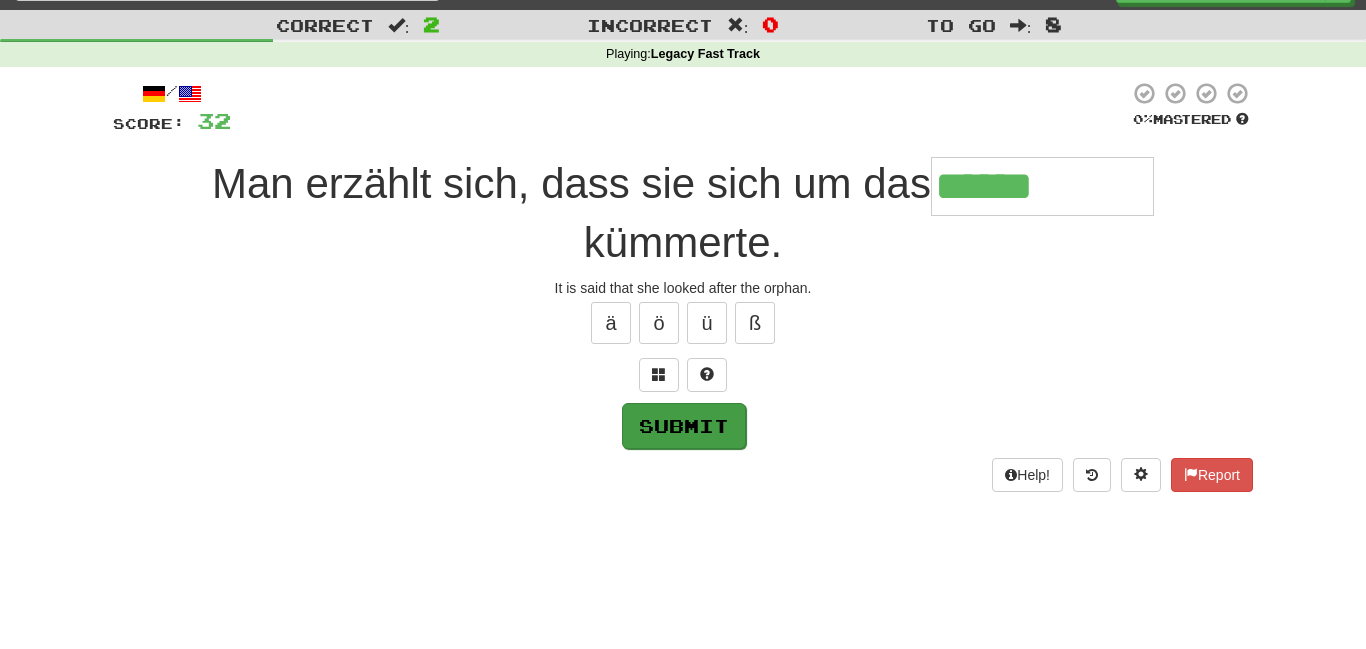 scroll, scrollTop: 25, scrollLeft: 0, axis: vertical 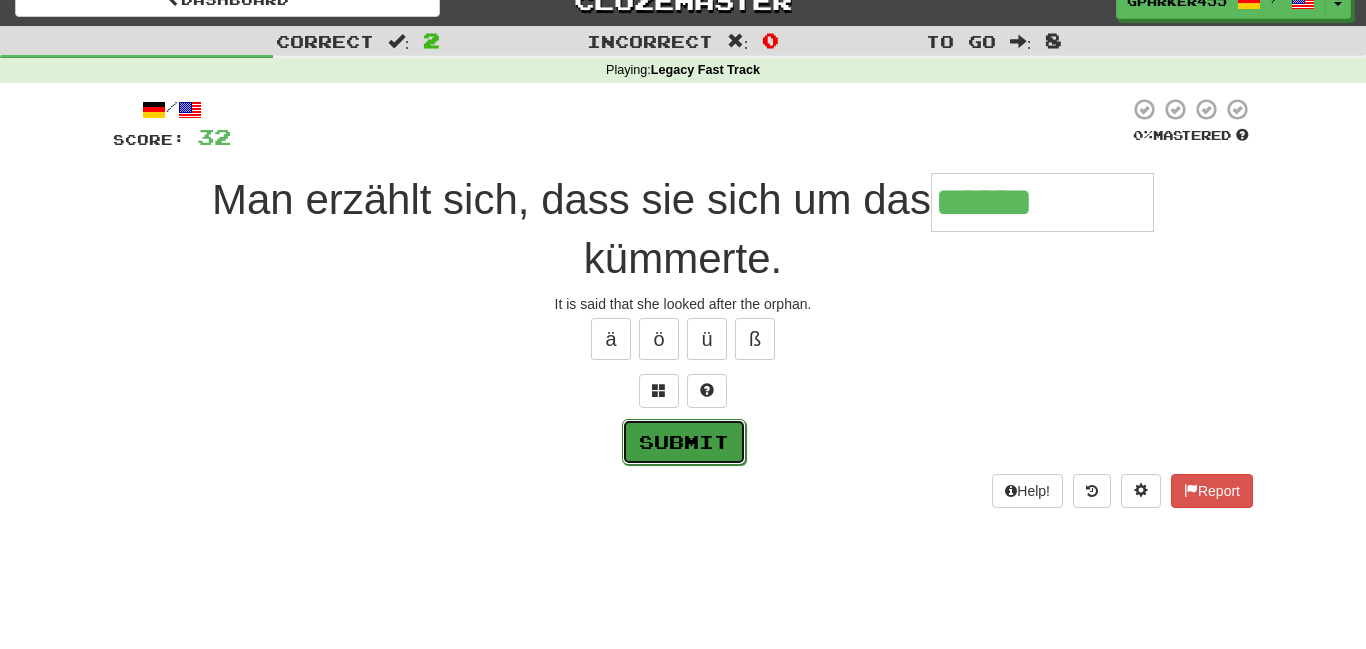 click on "Submit" at bounding box center [684, 442] 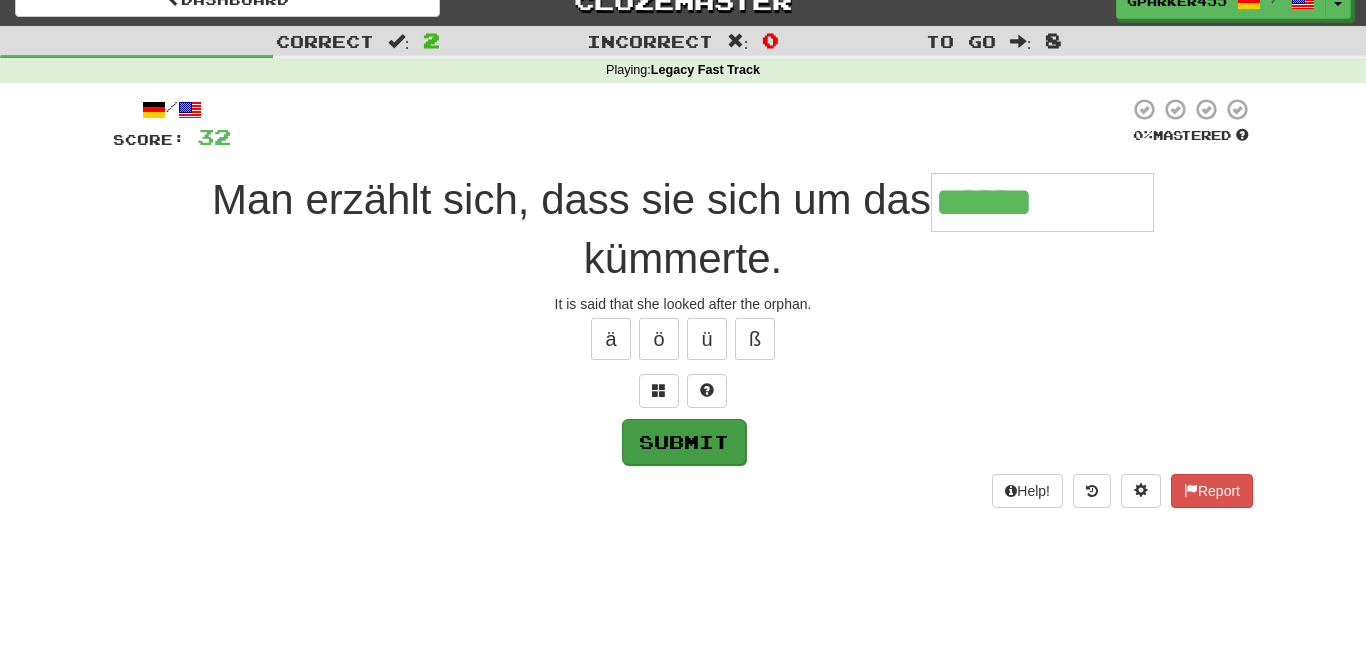 type on "**********" 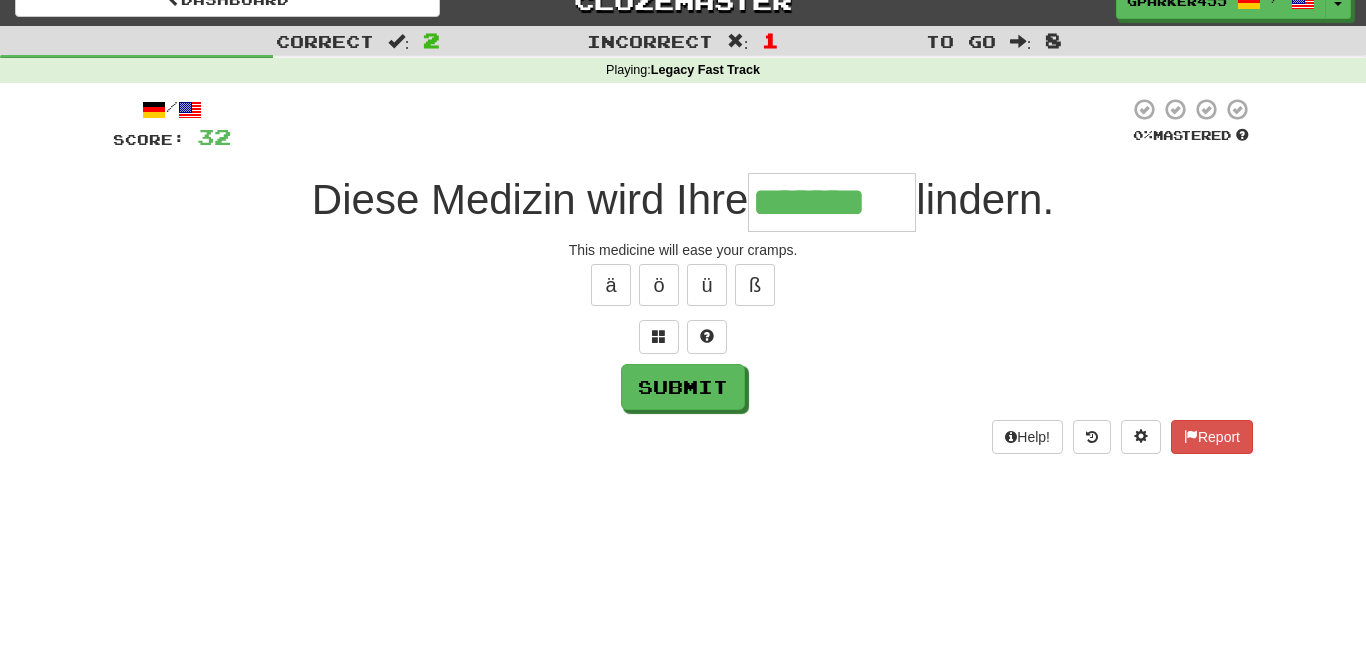 type on "*******" 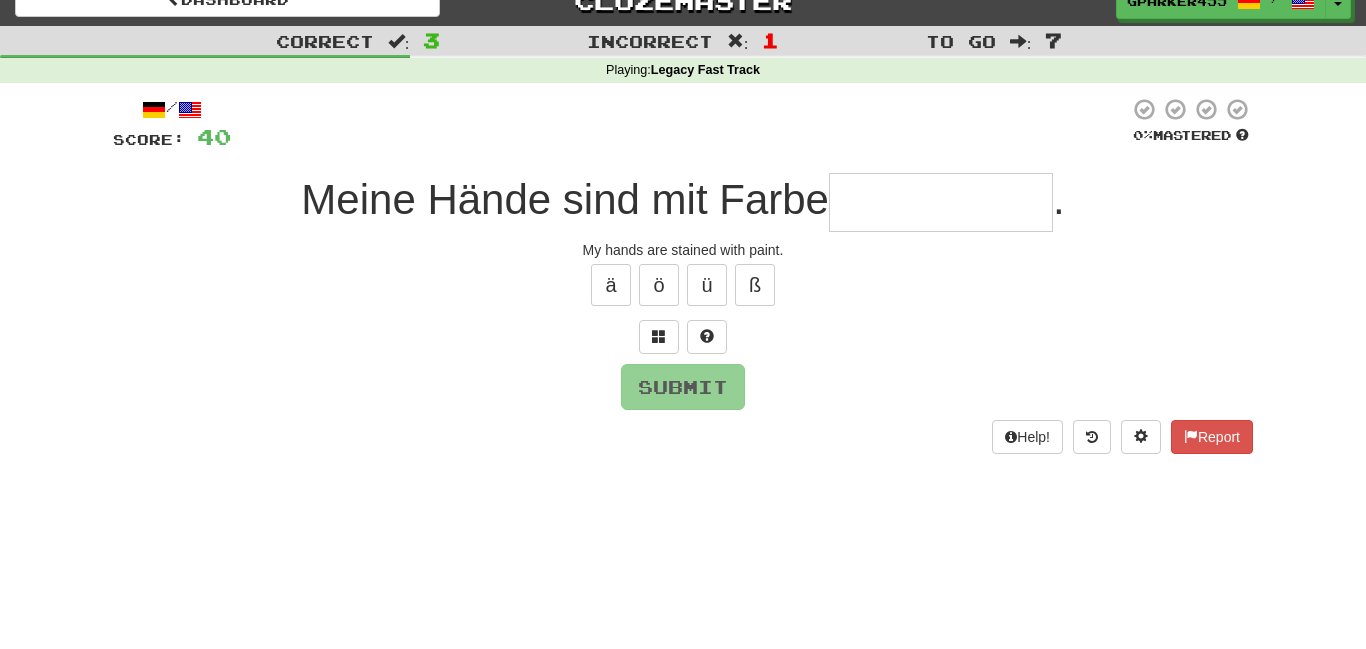 click on "/  Score:   40 0 %  Mastered Meine Hände sind mit Farbe  . My hands are stained with paint. ä ö ü ß Submit  Help!  Report" at bounding box center [683, 282] 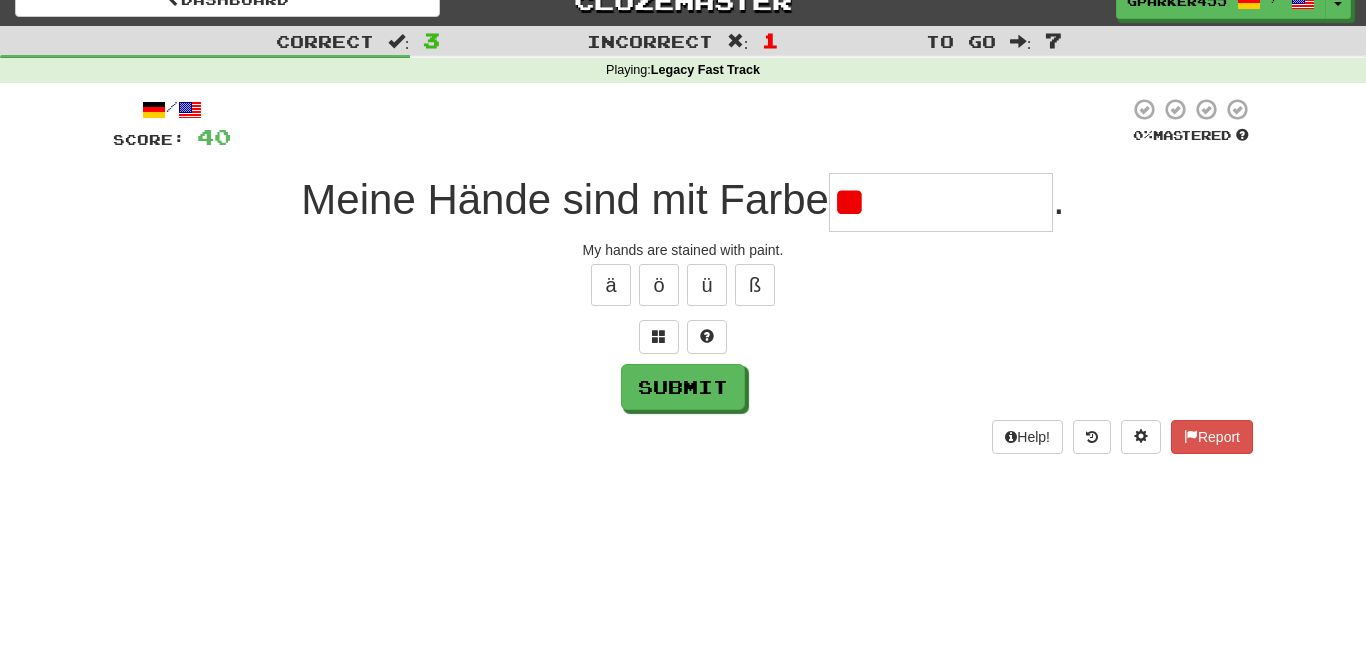 type on "*" 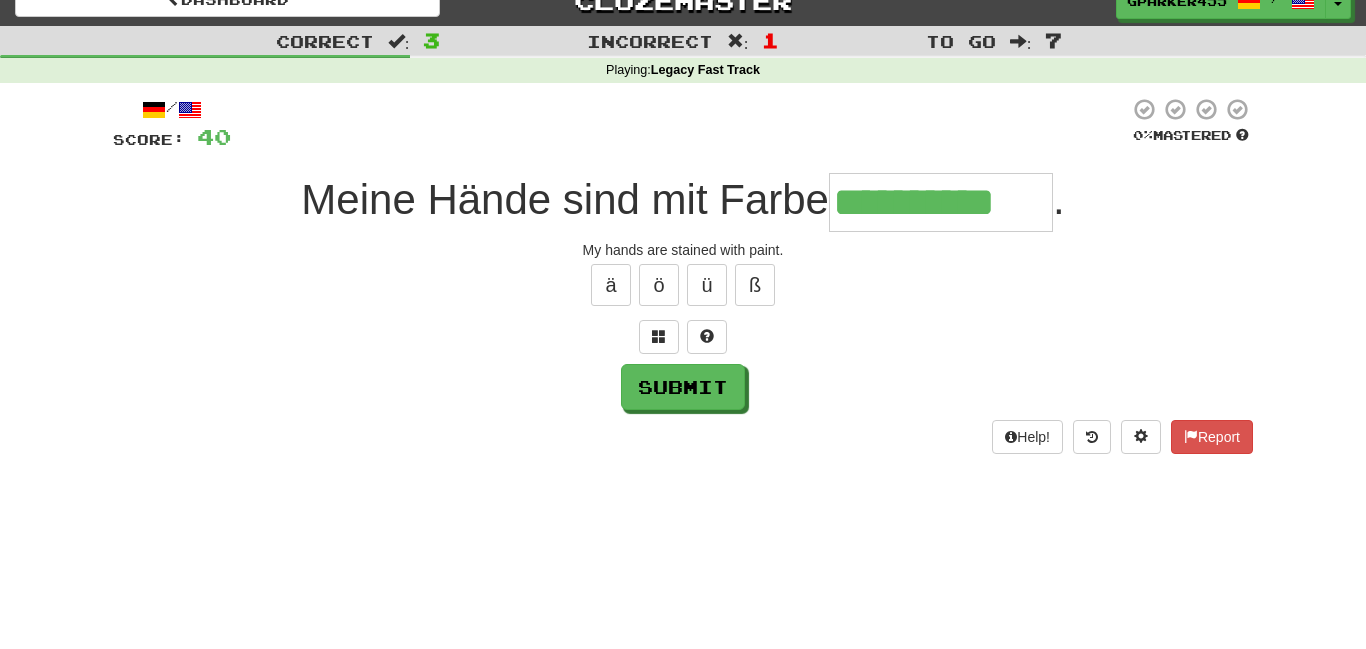 type on "**********" 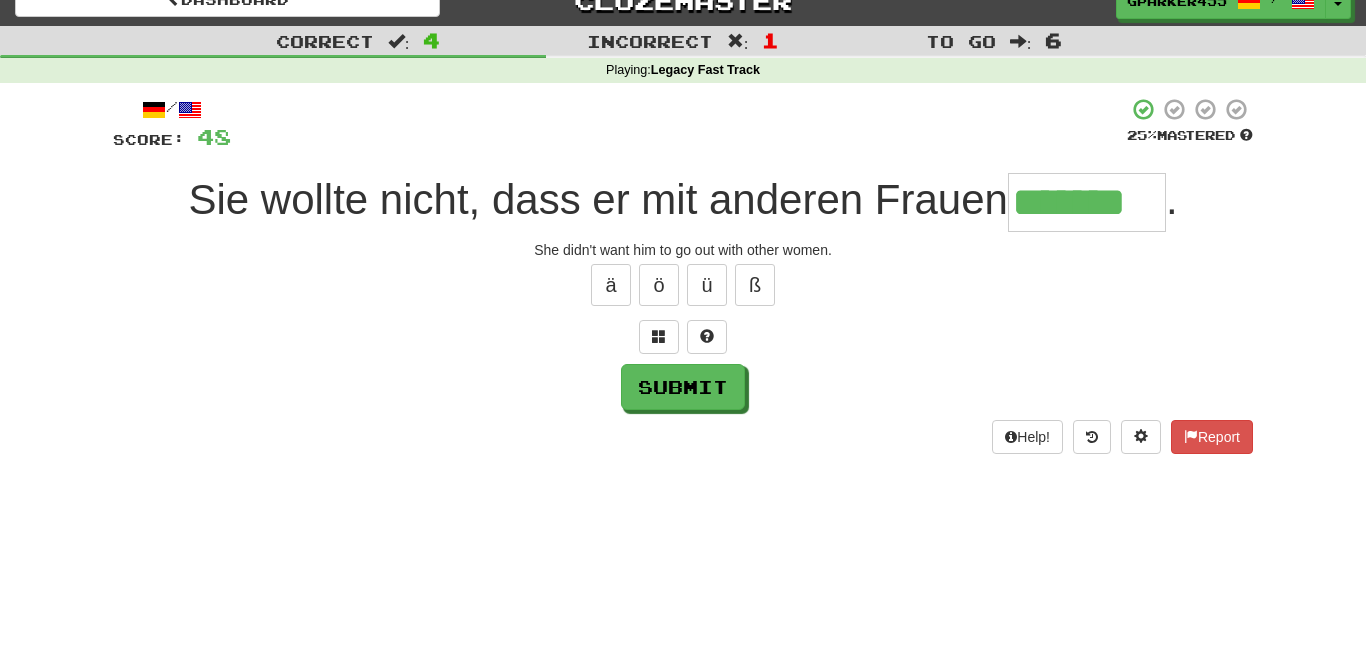 type on "*******" 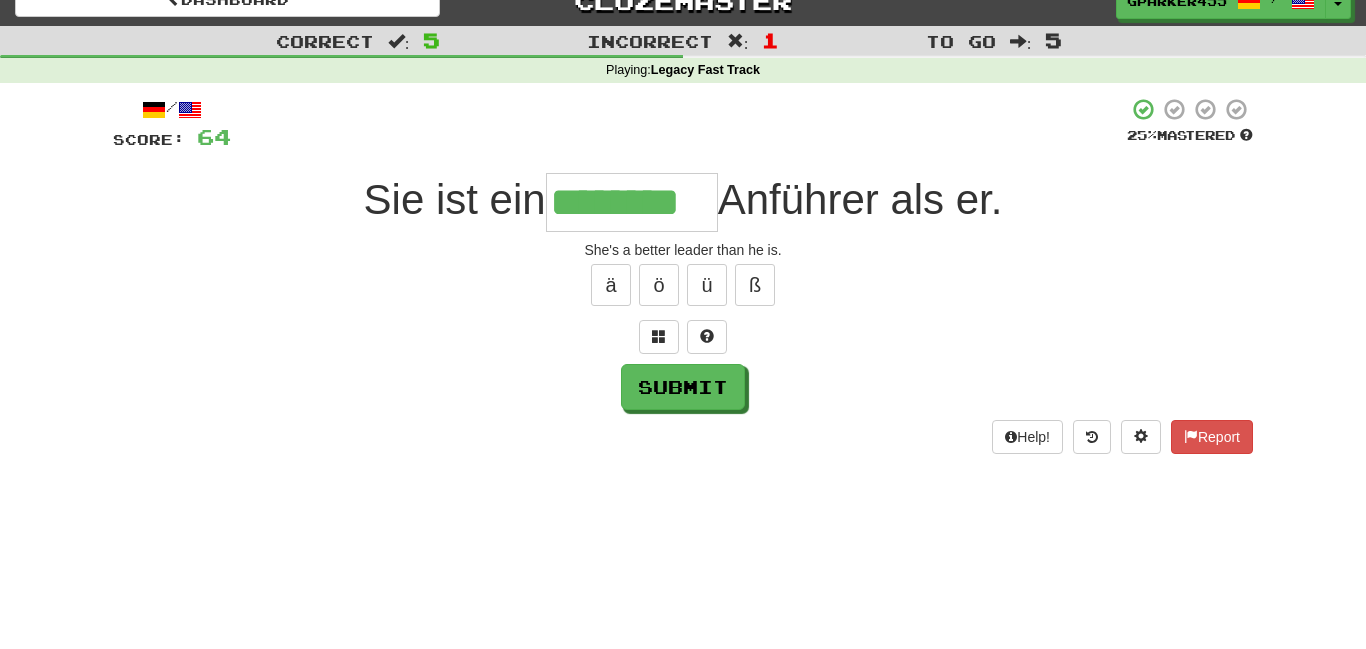 type on "********" 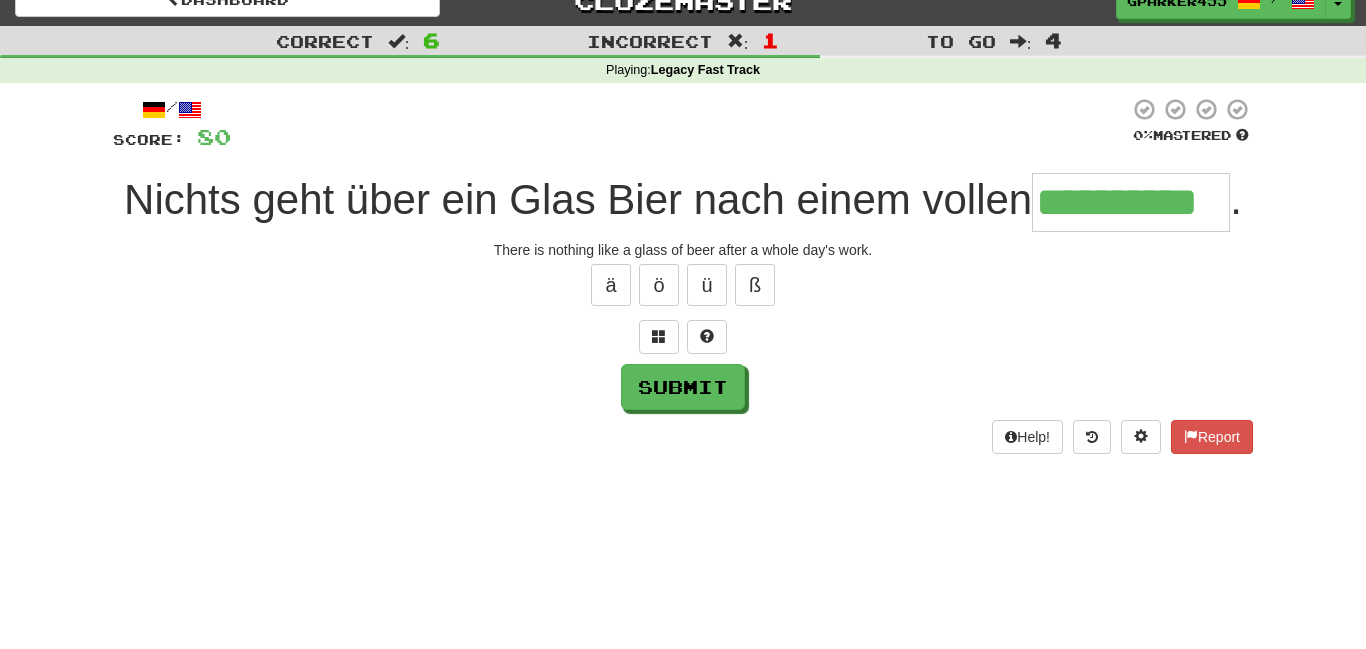 type on "**********" 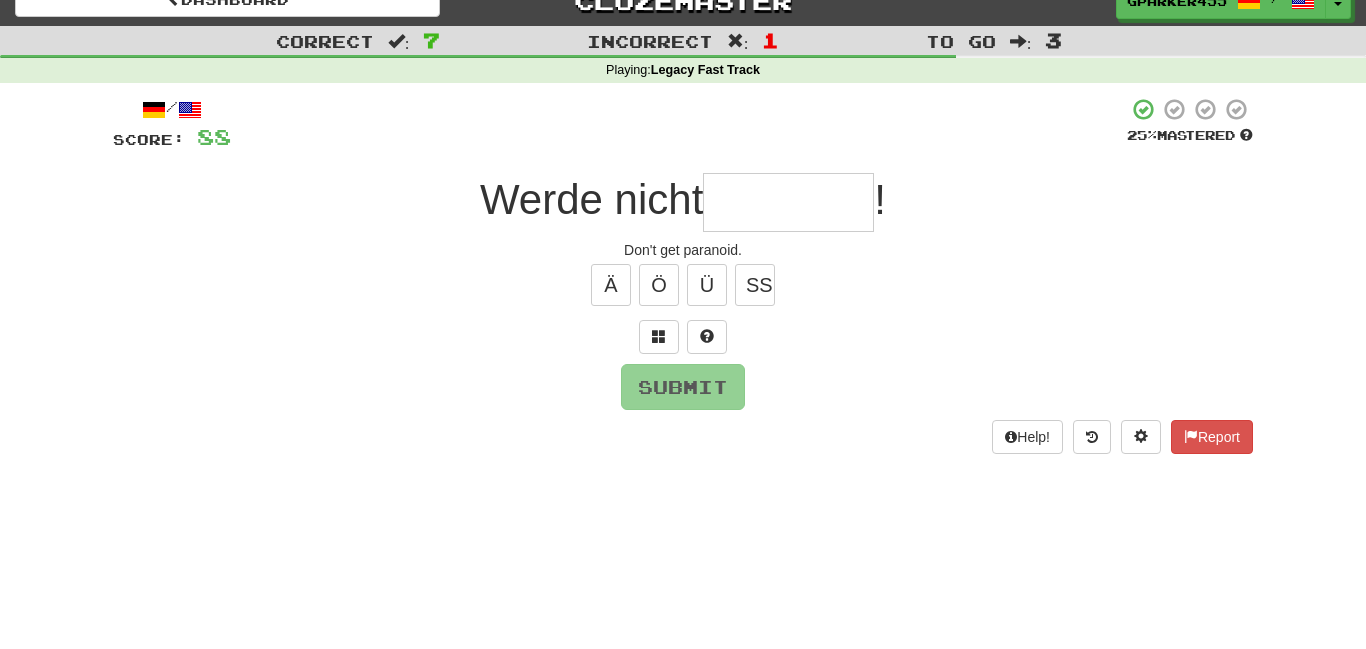 type on "*" 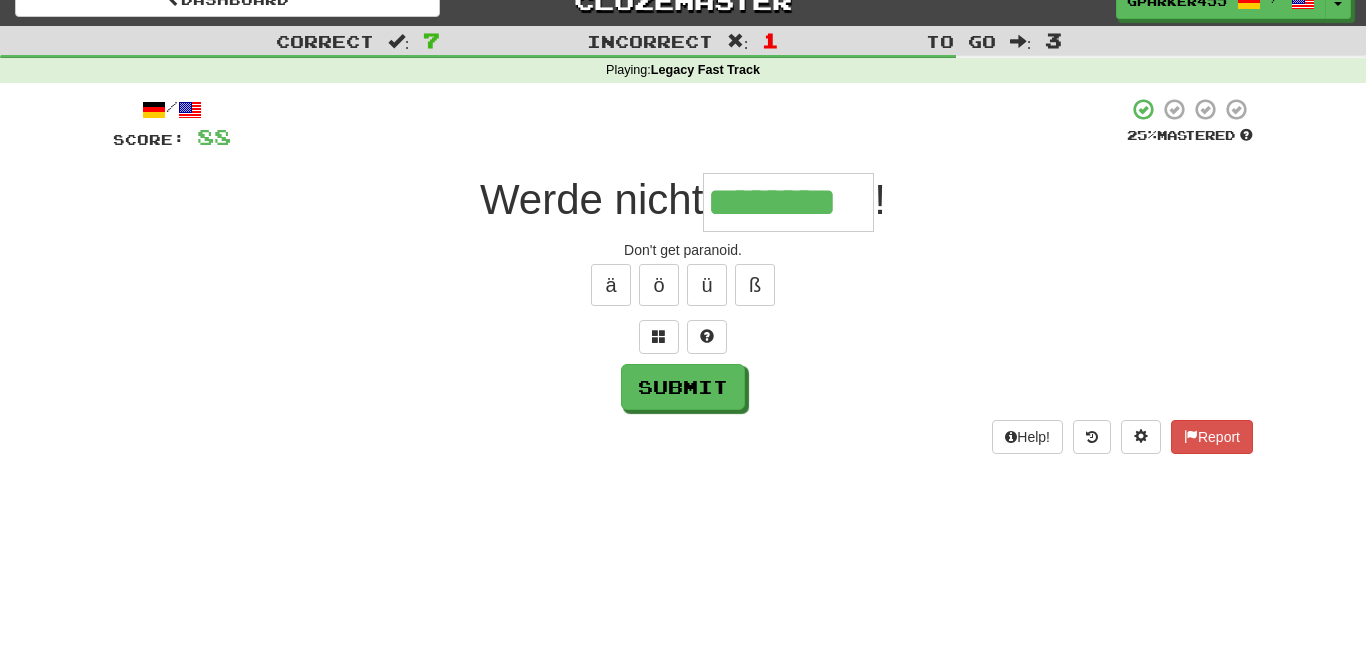 type on "********" 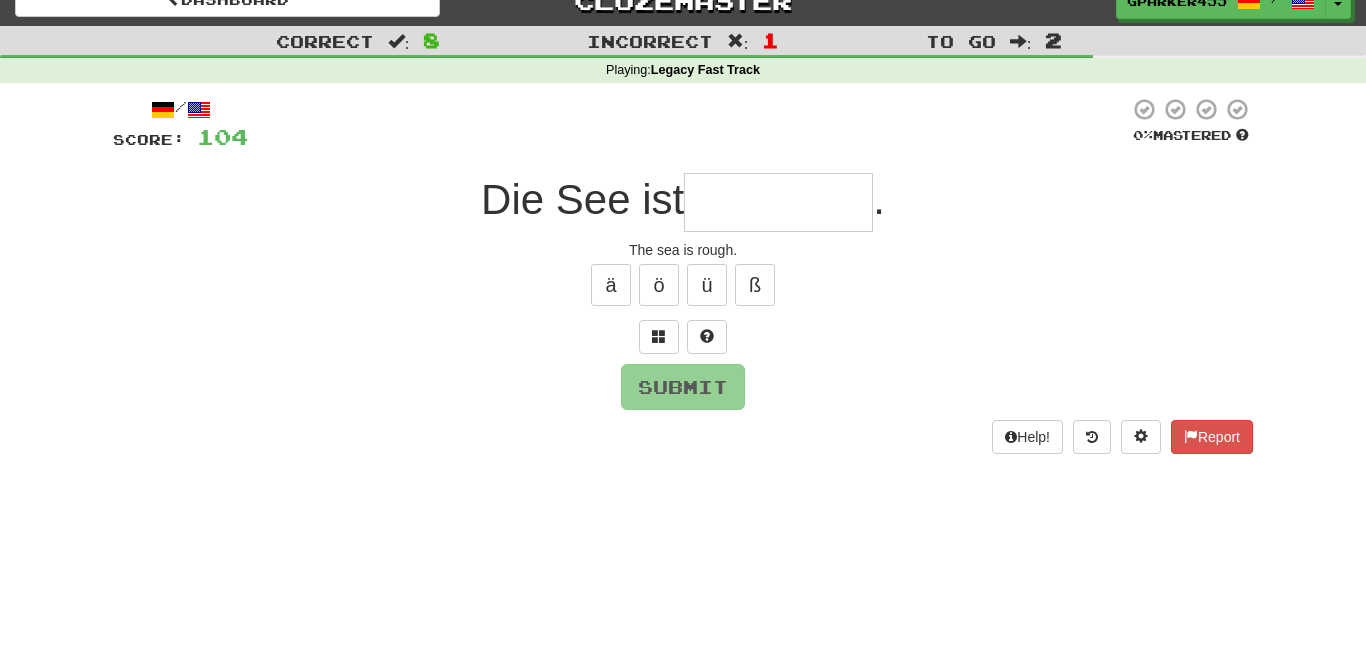 click at bounding box center [778, 202] 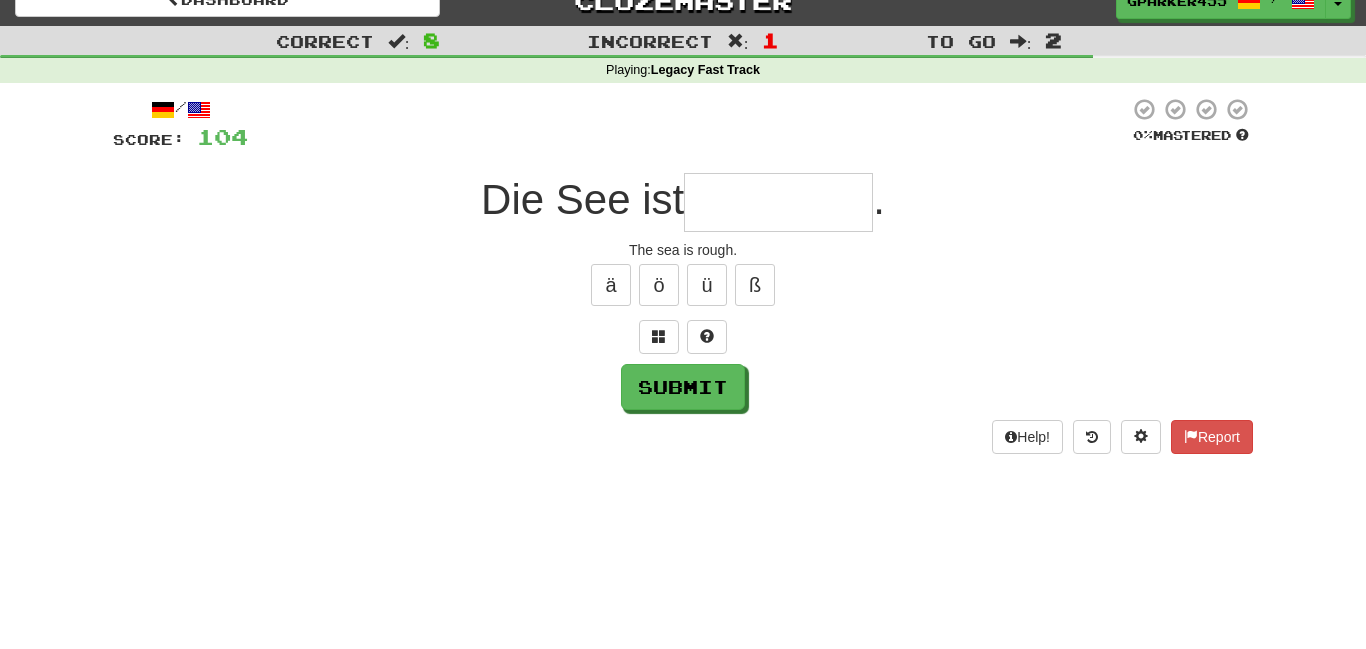 type on "*" 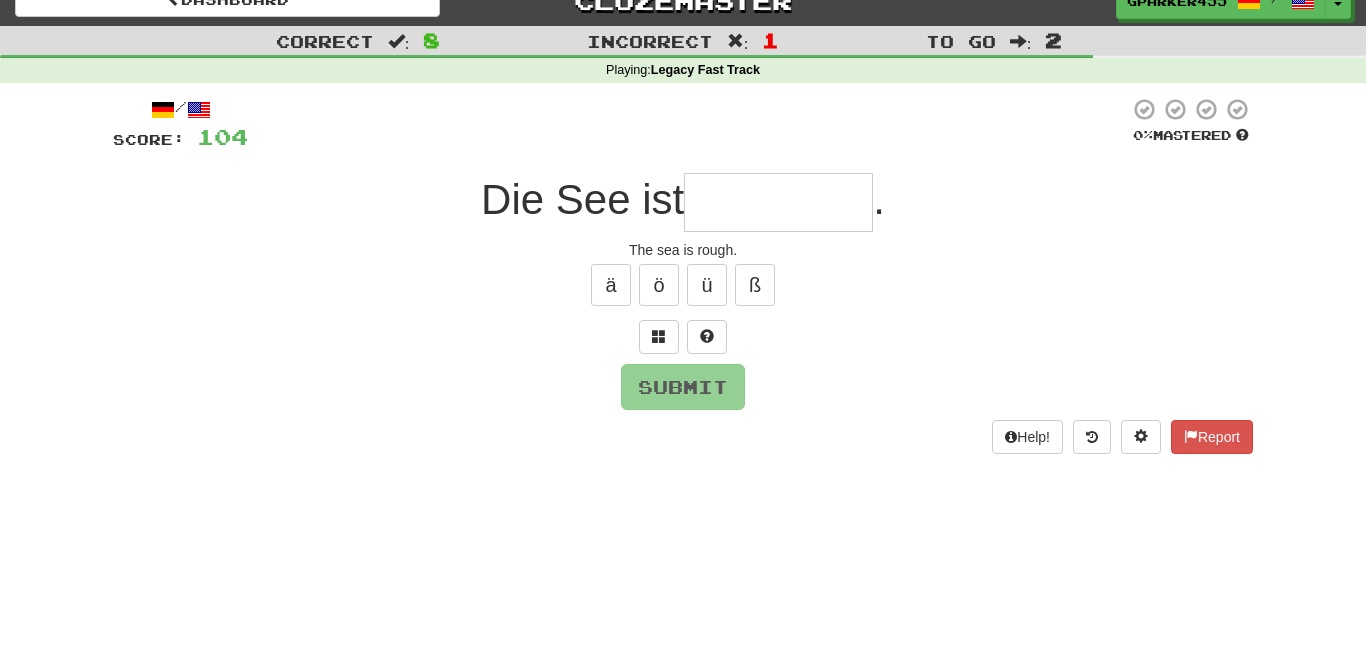 type on "*" 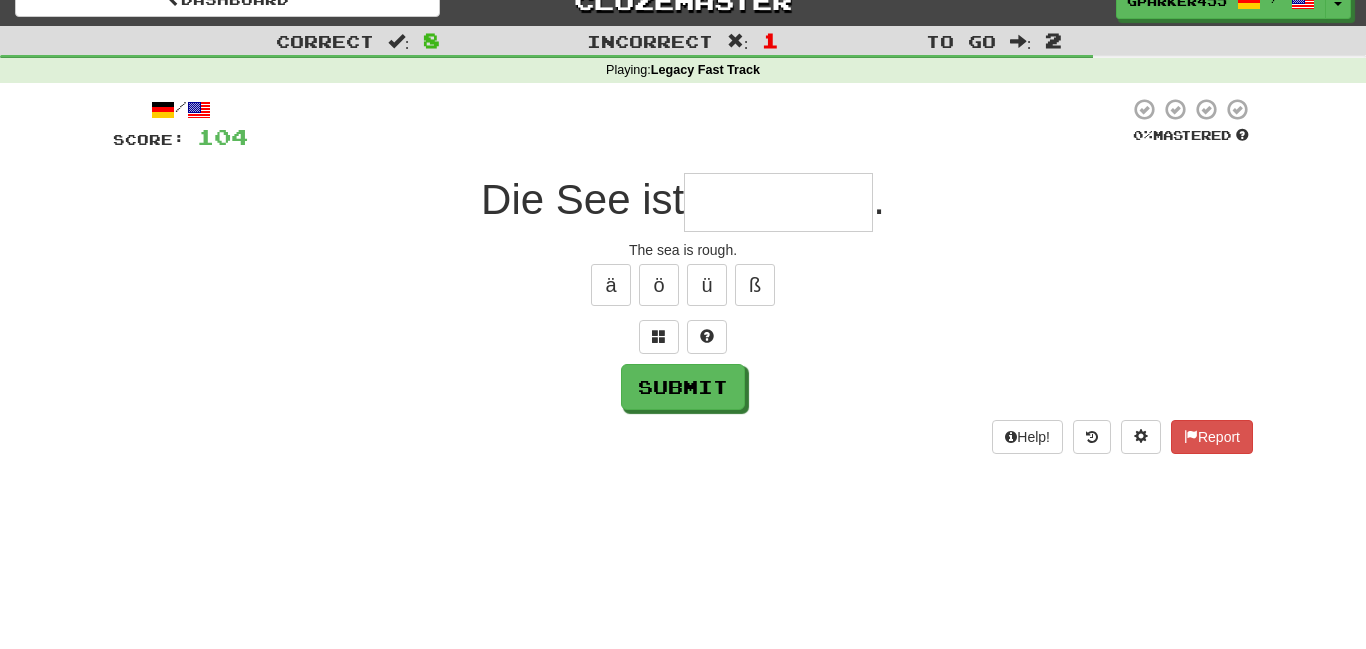 type on "*" 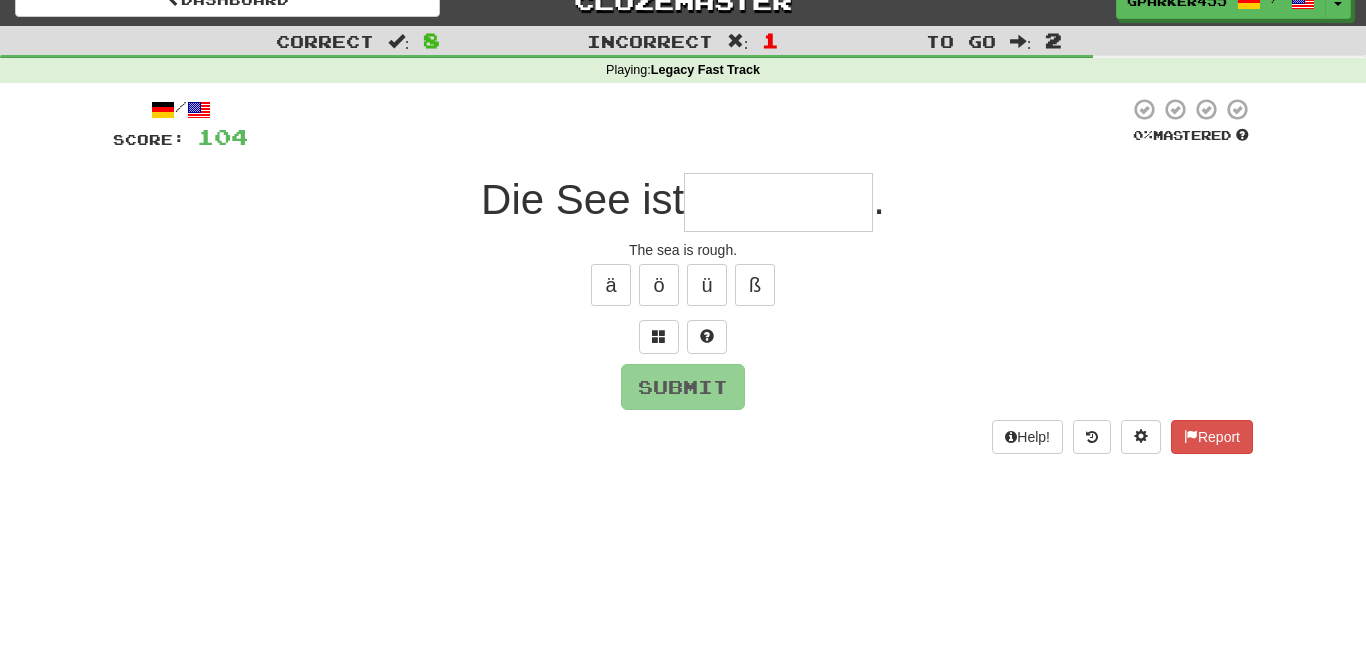 type on "*" 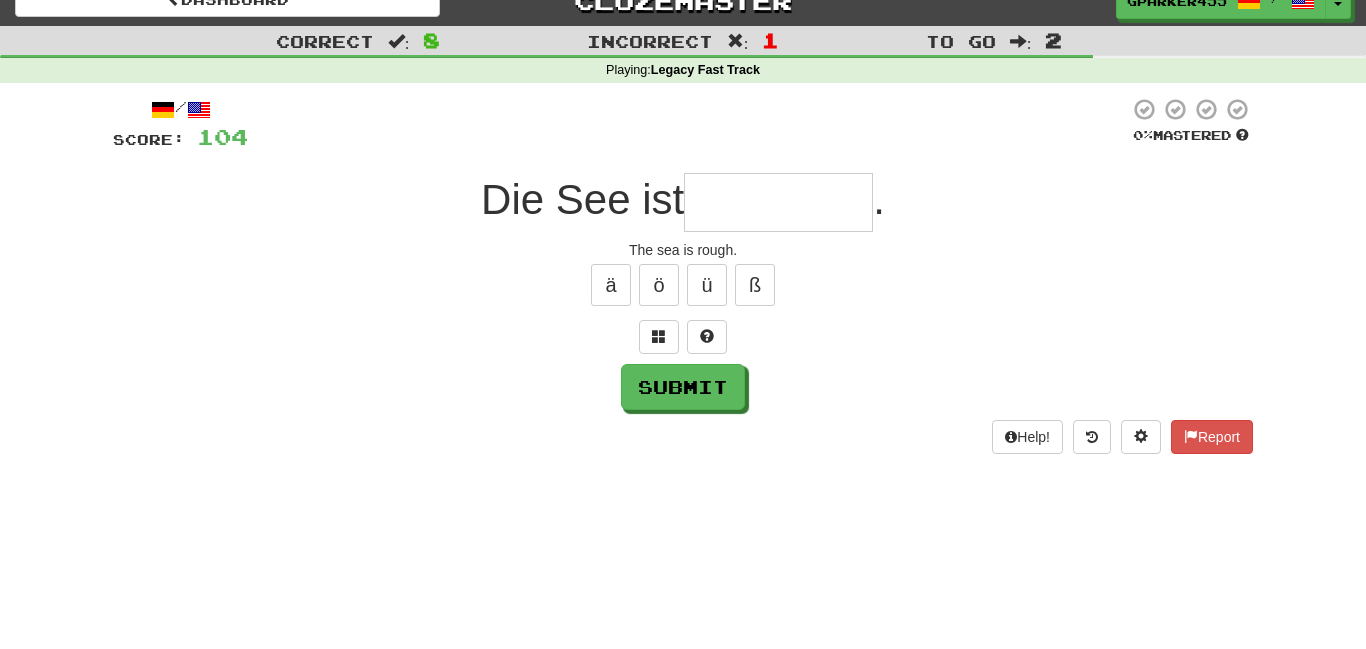 type on "*" 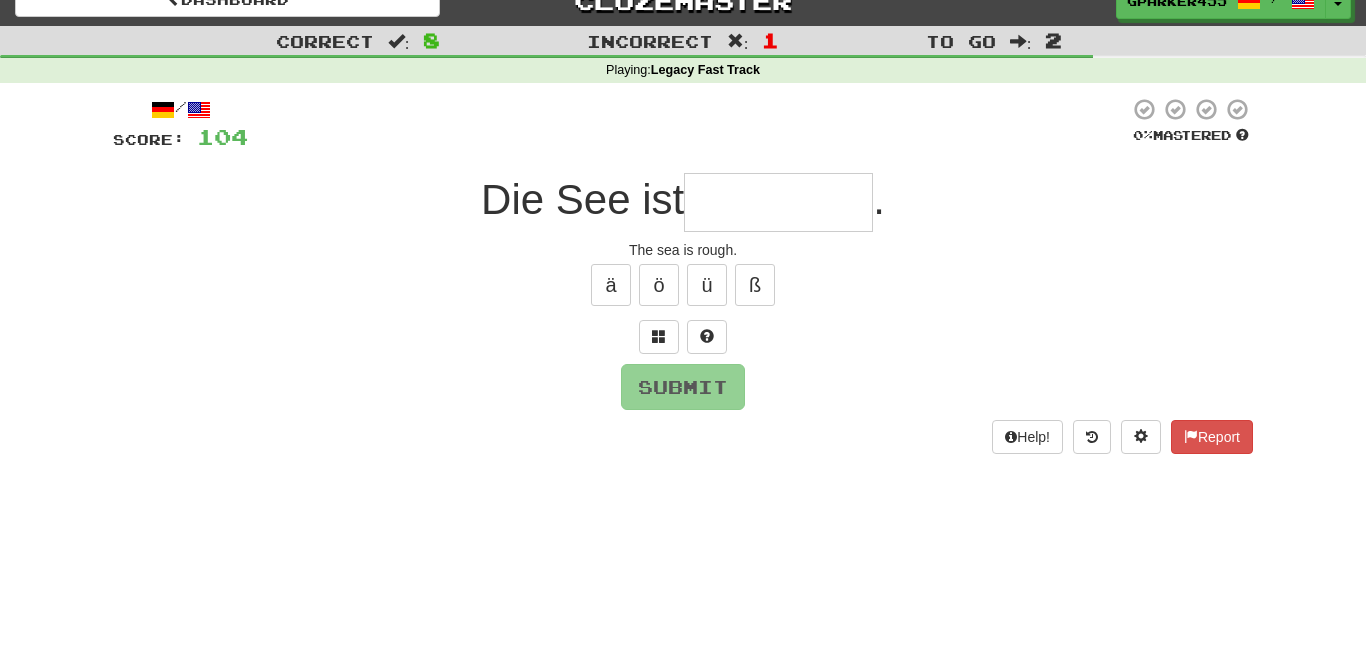 type on "*" 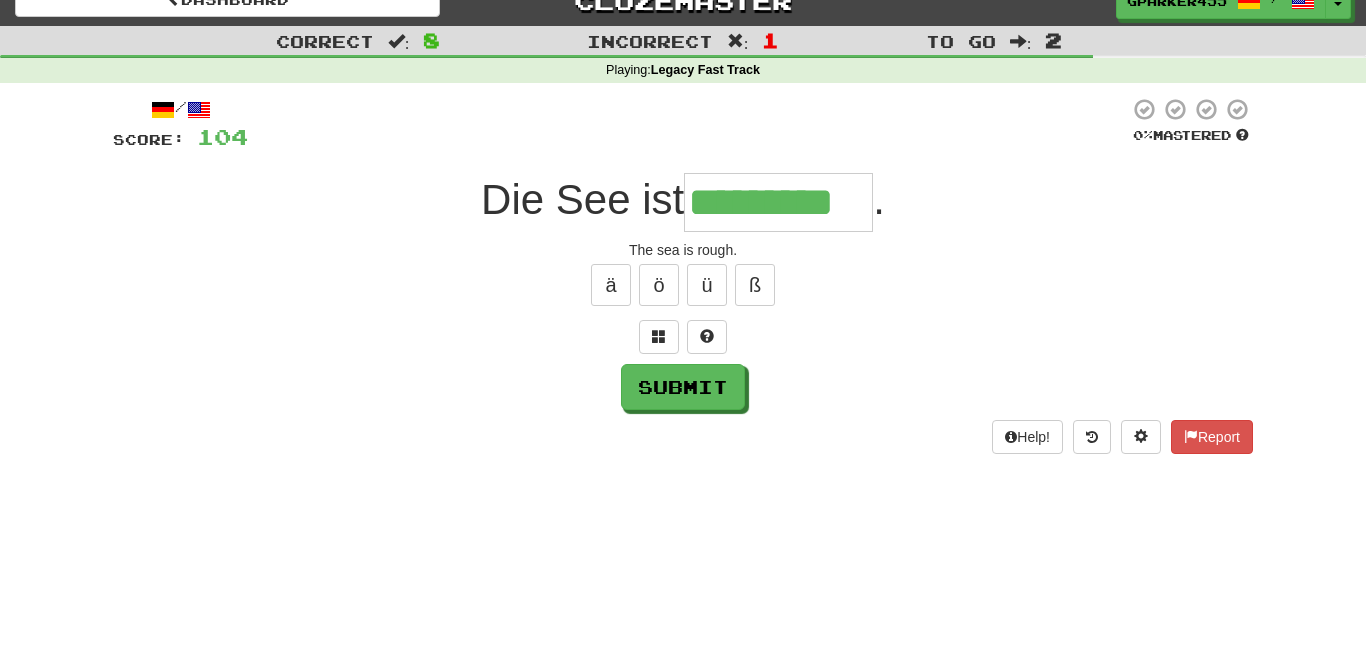 type on "*********" 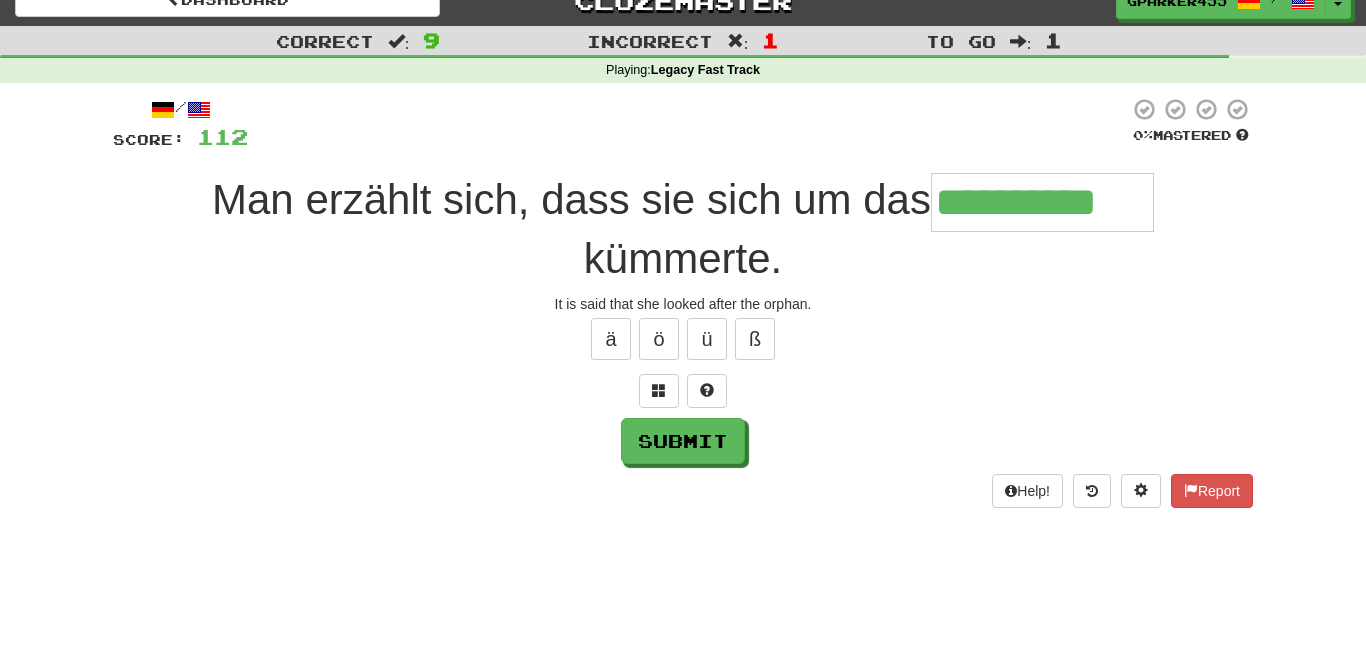 click on "**********" at bounding box center (1042, 202) 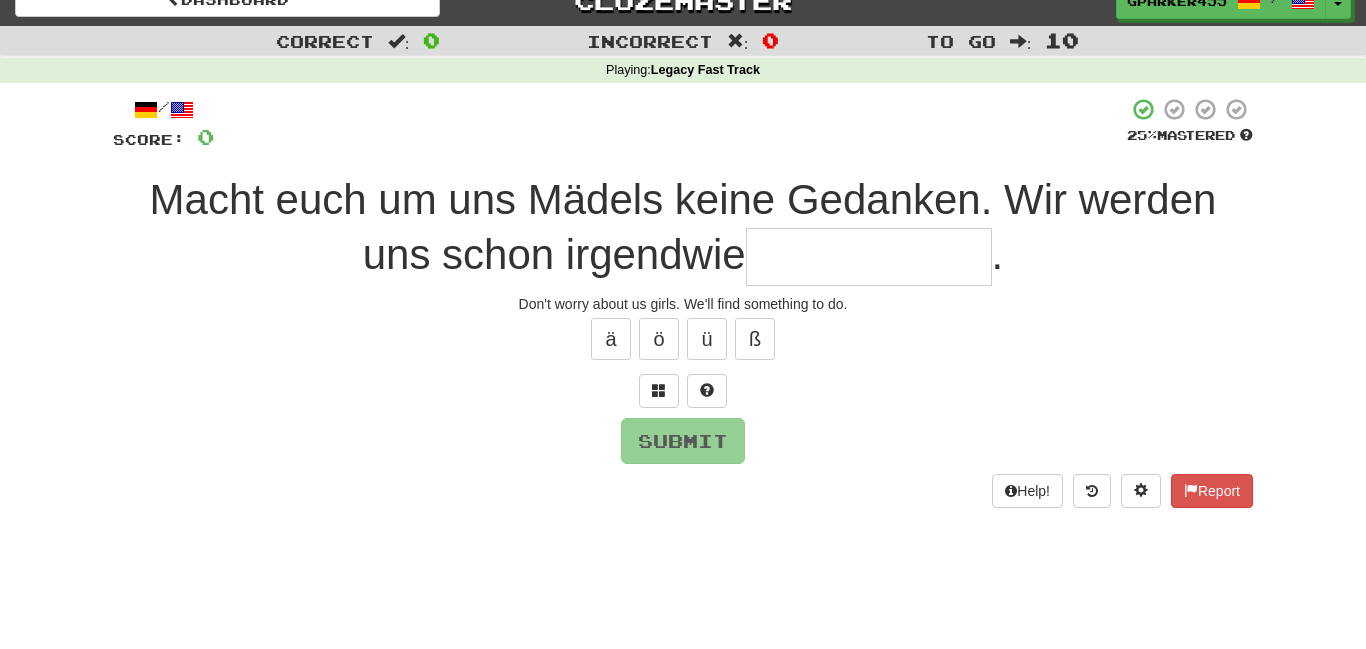type on "*" 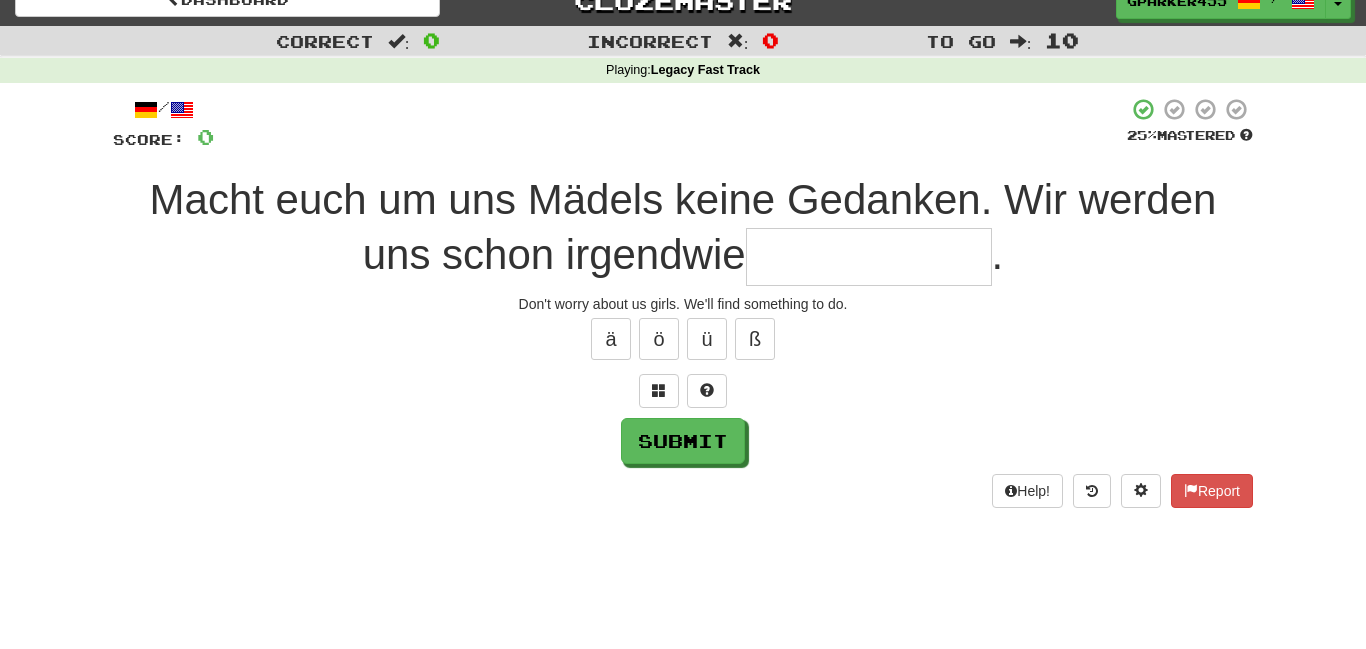 type on "*" 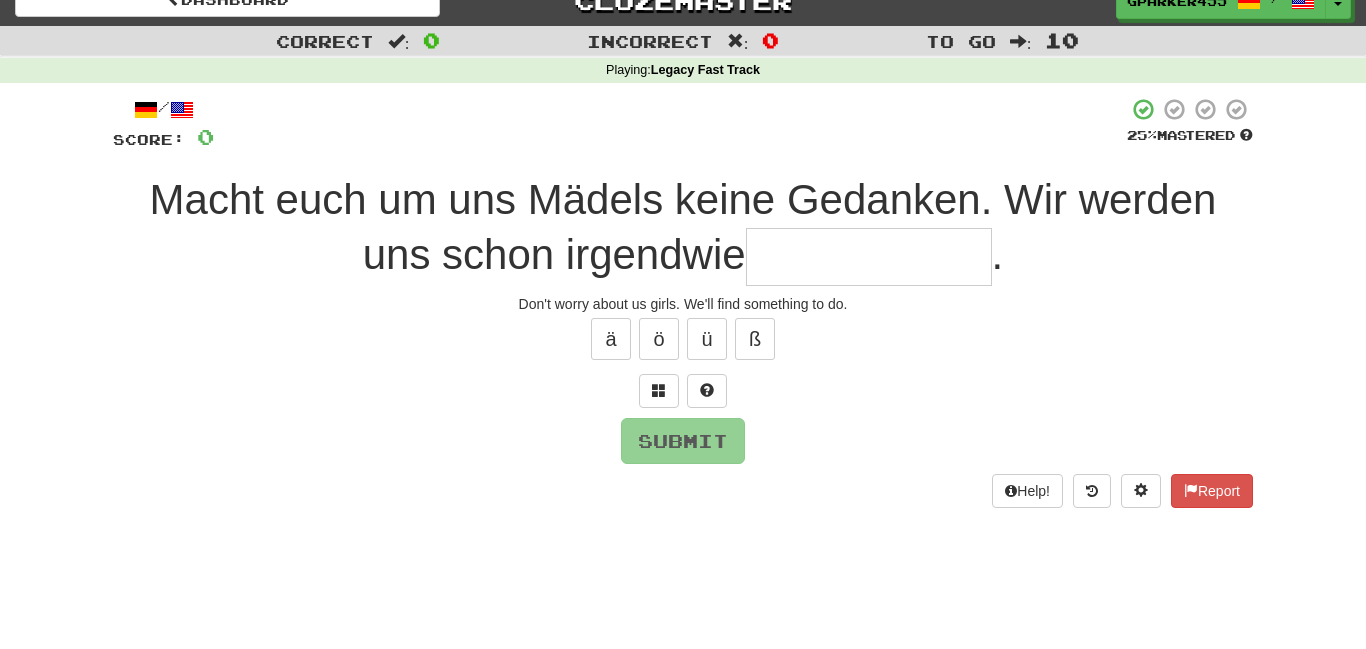 type on "*" 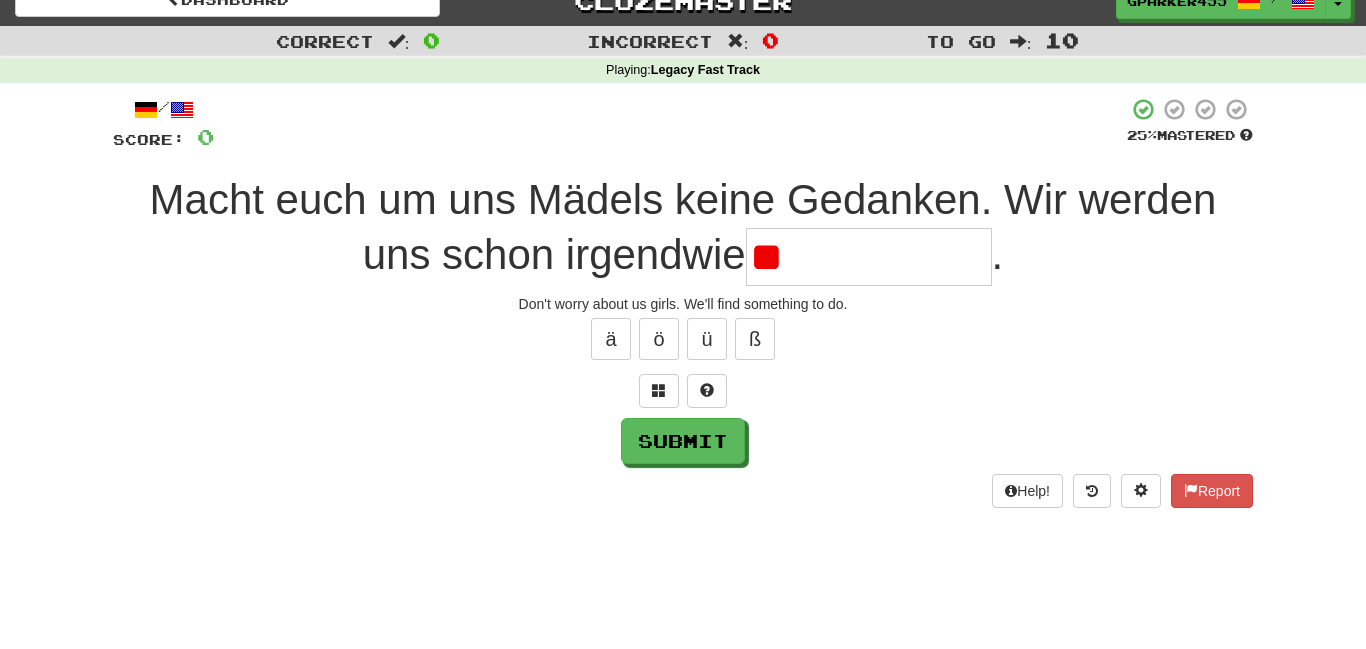 type on "*" 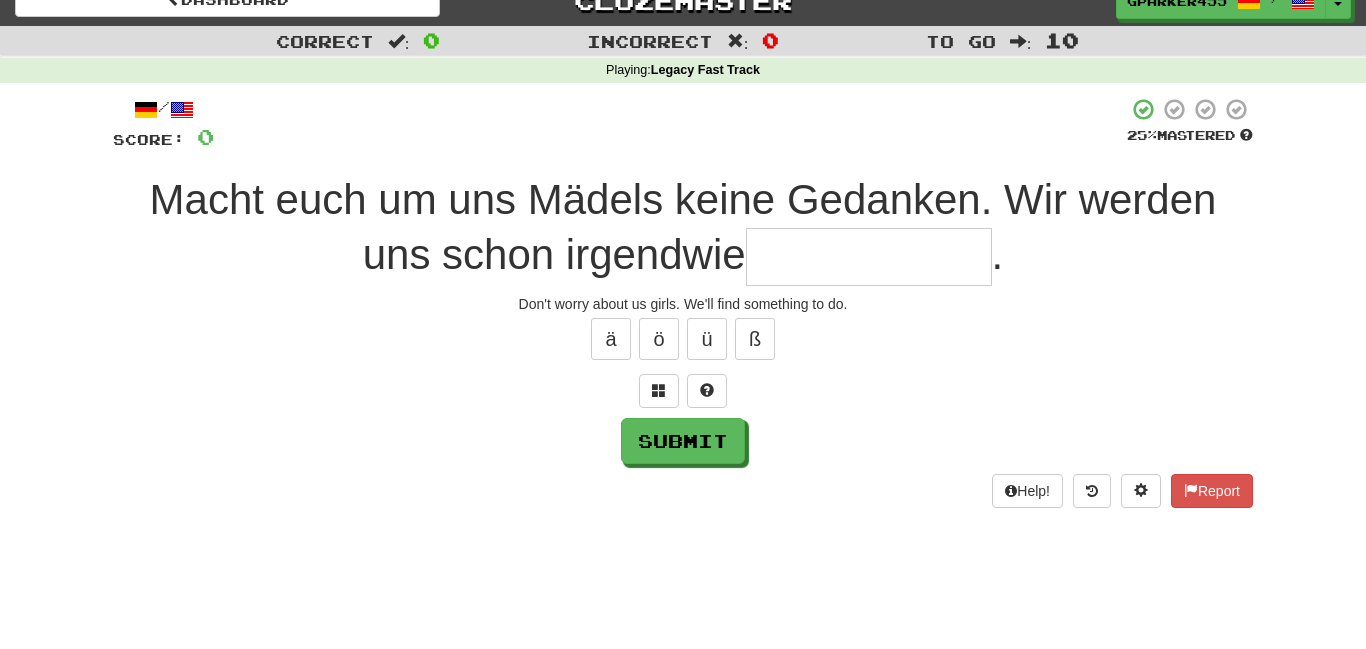 type on "*" 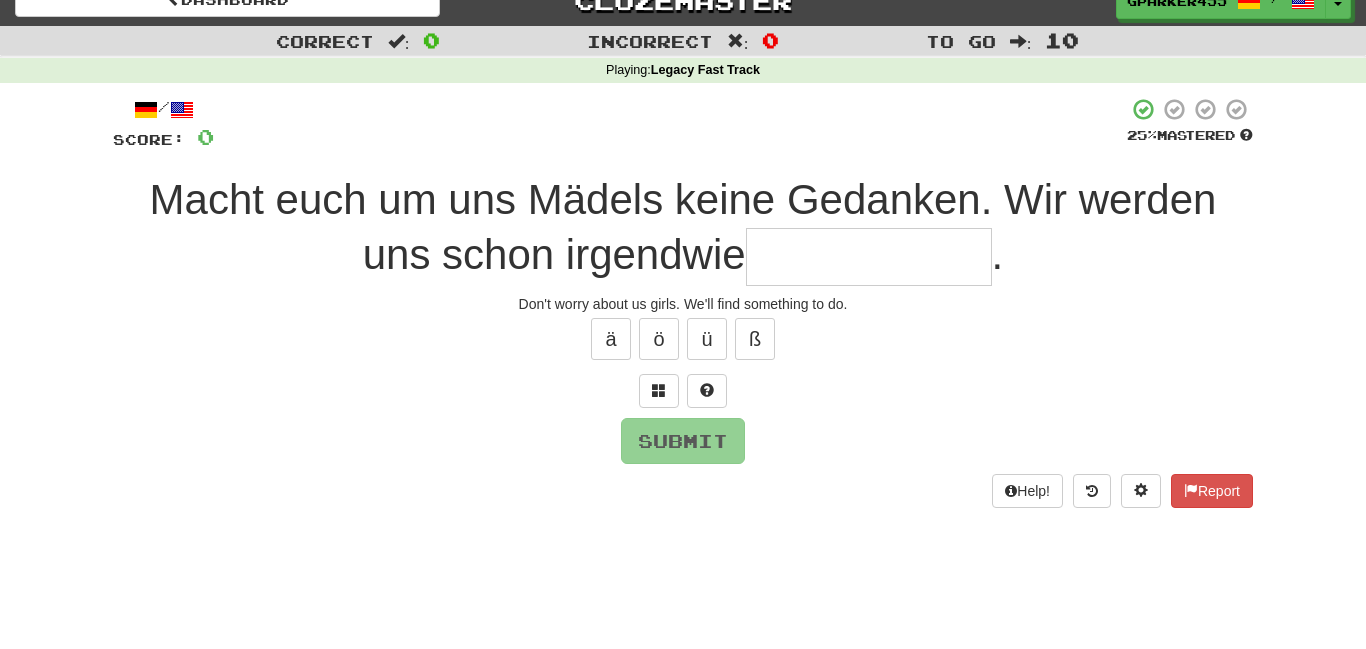 type on "*" 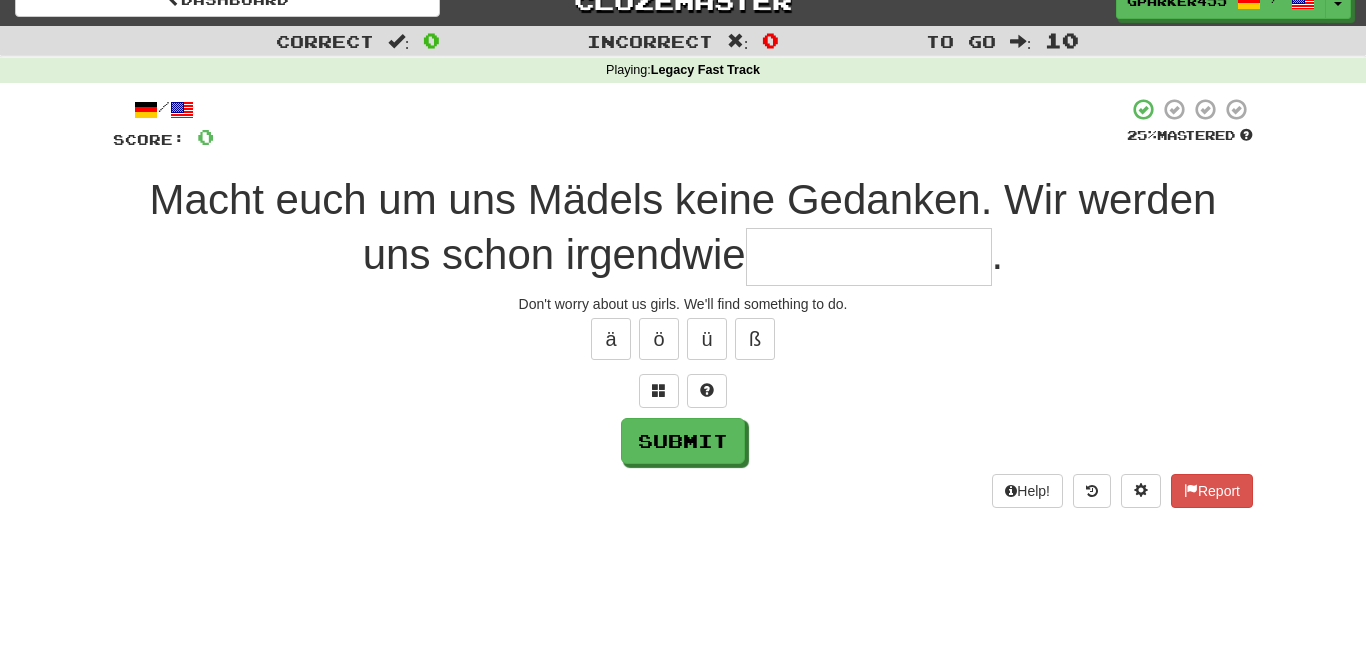 type on "*" 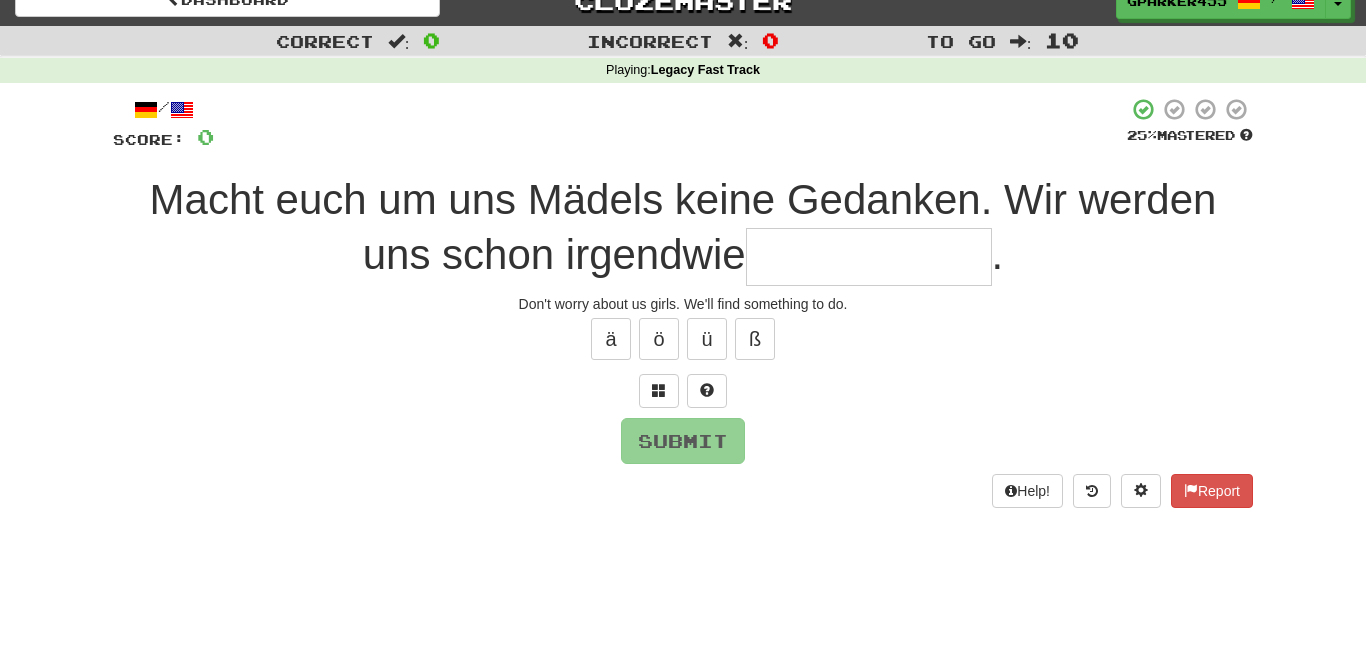 type on "*" 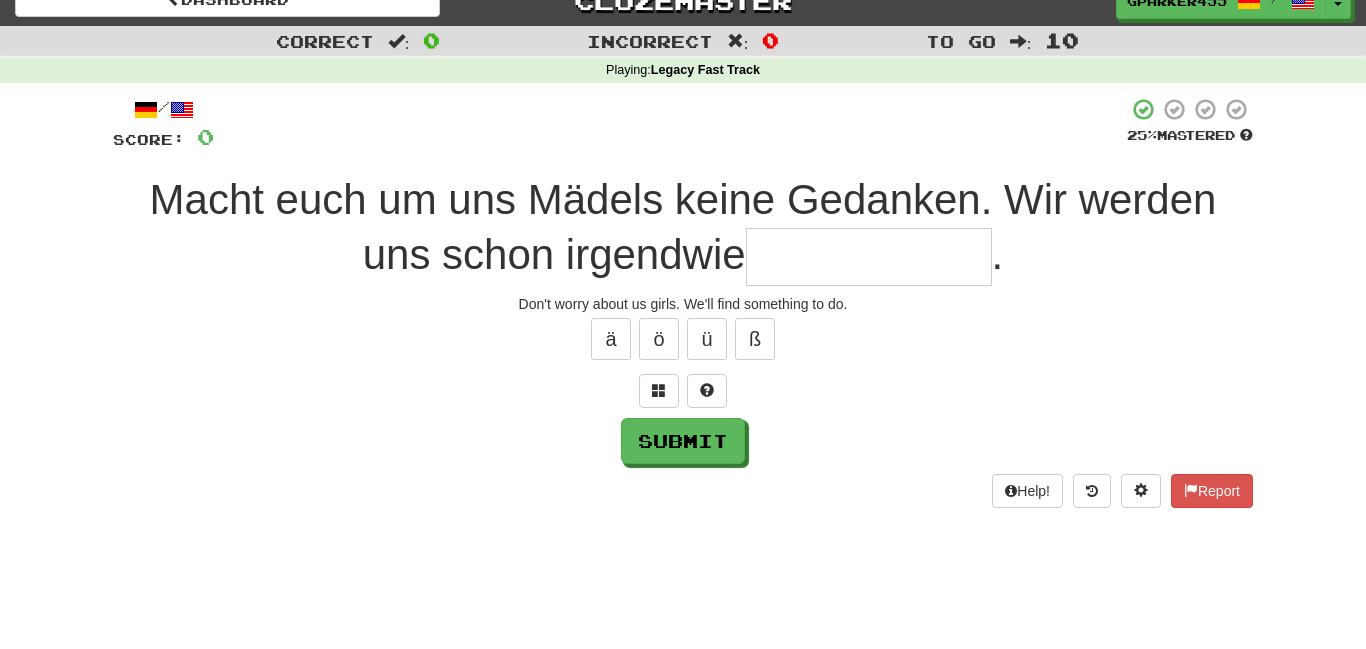 type on "*" 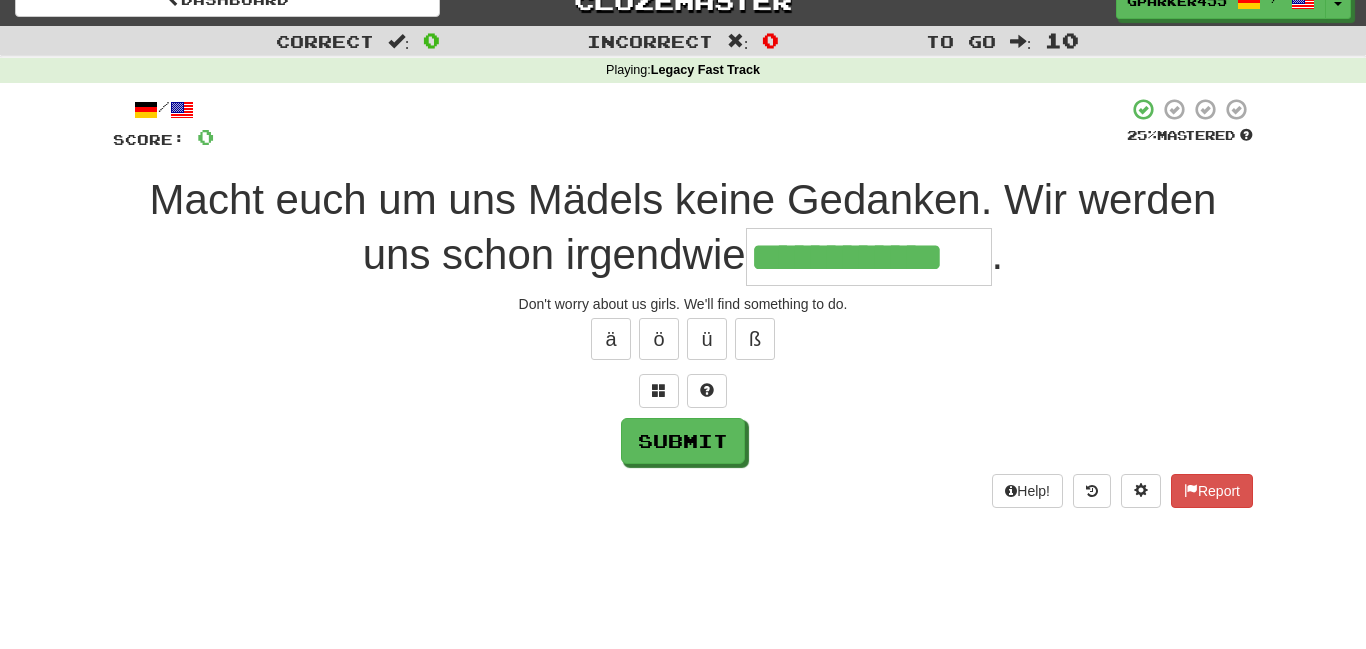 type on "**********" 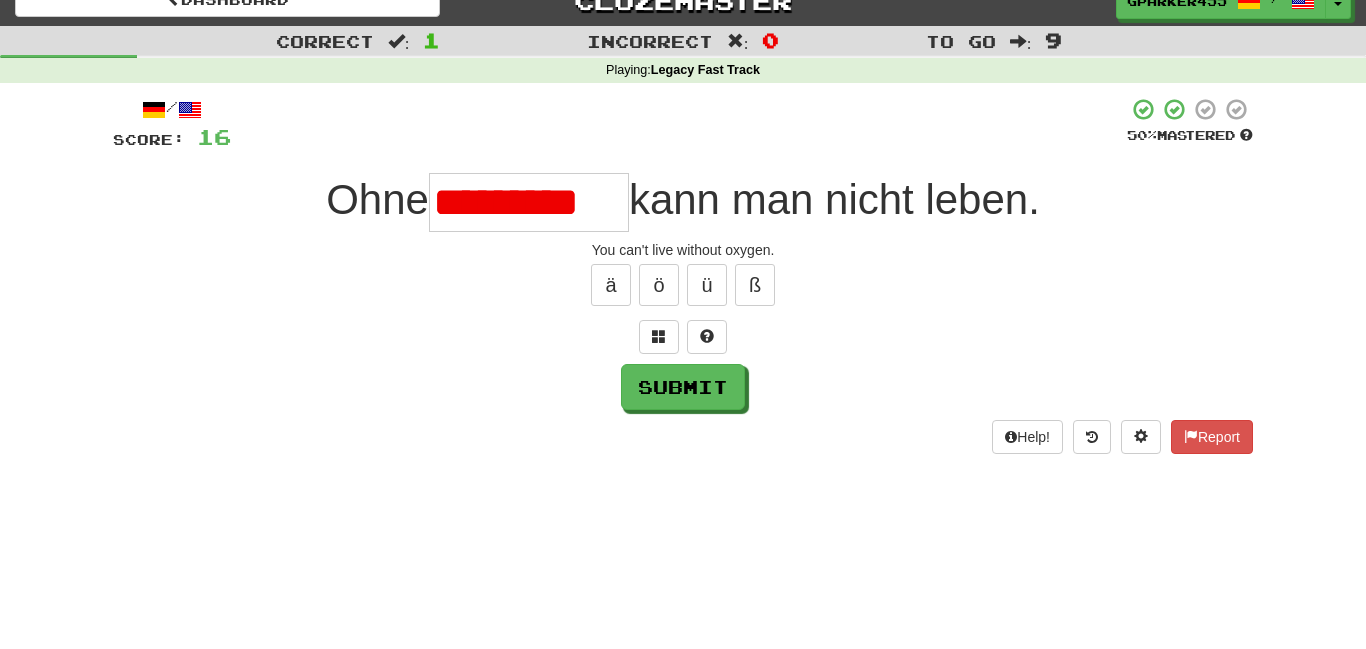 scroll, scrollTop: 0, scrollLeft: 0, axis: both 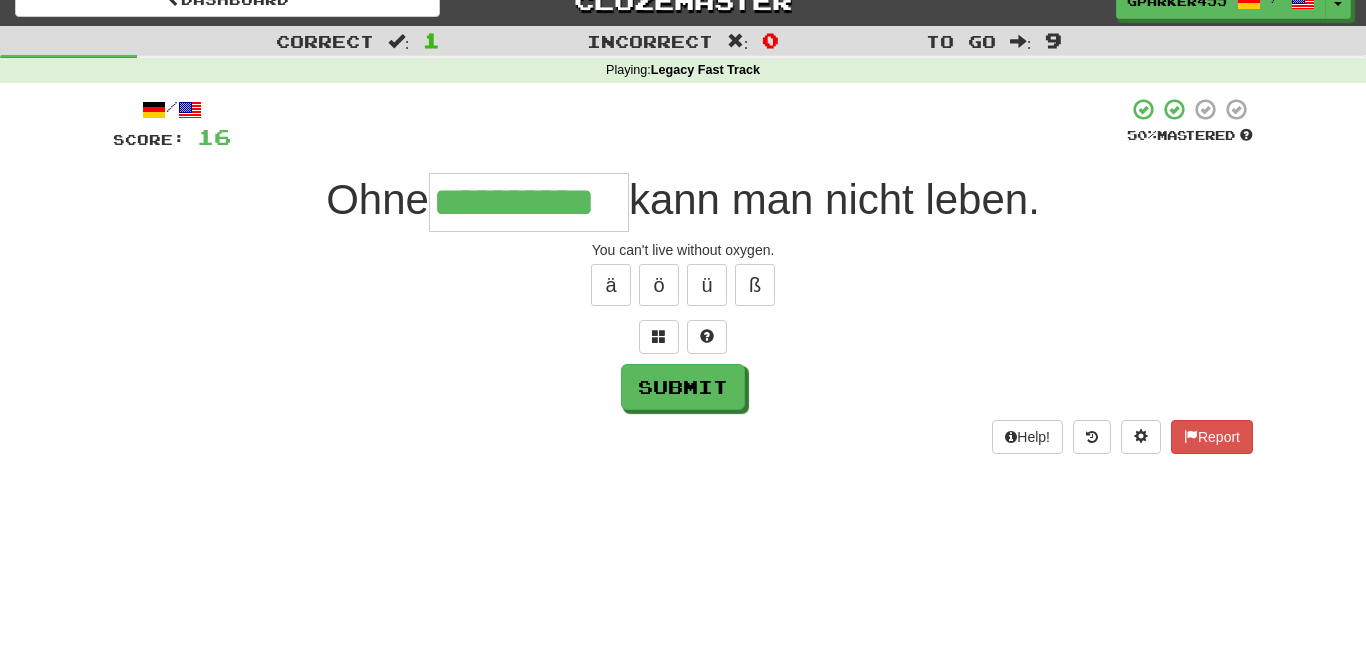 type on "**********" 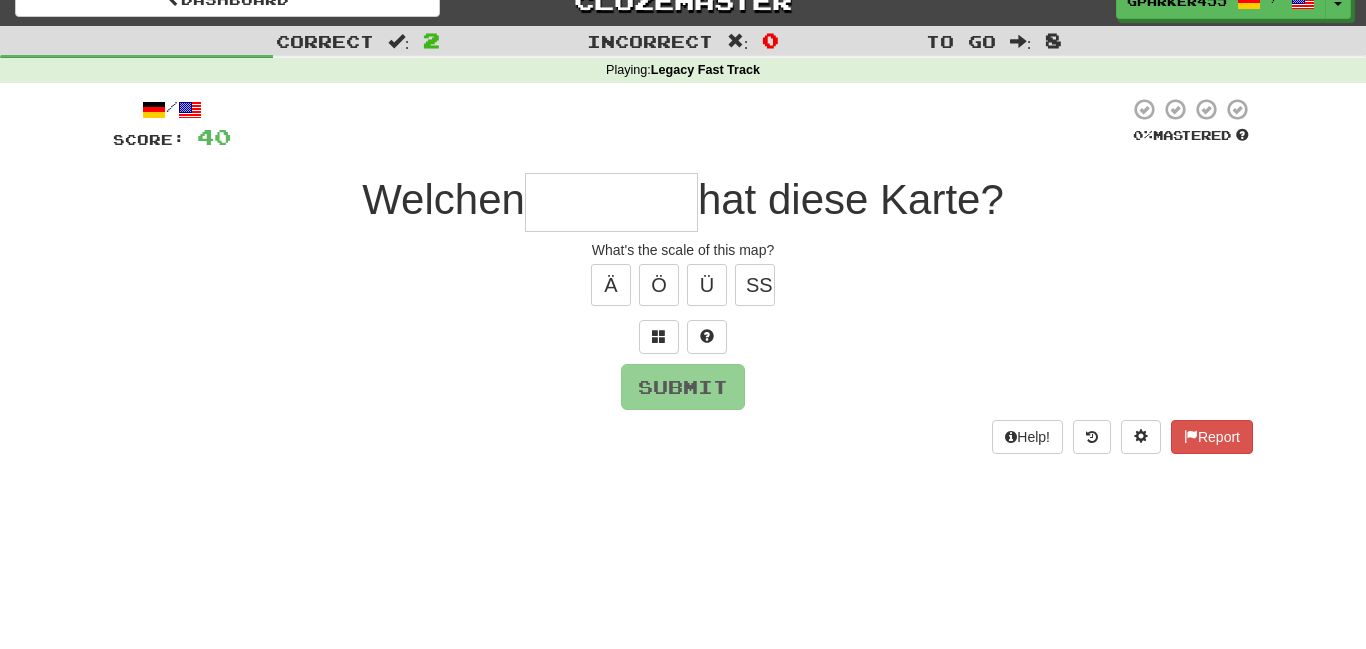 type on "*" 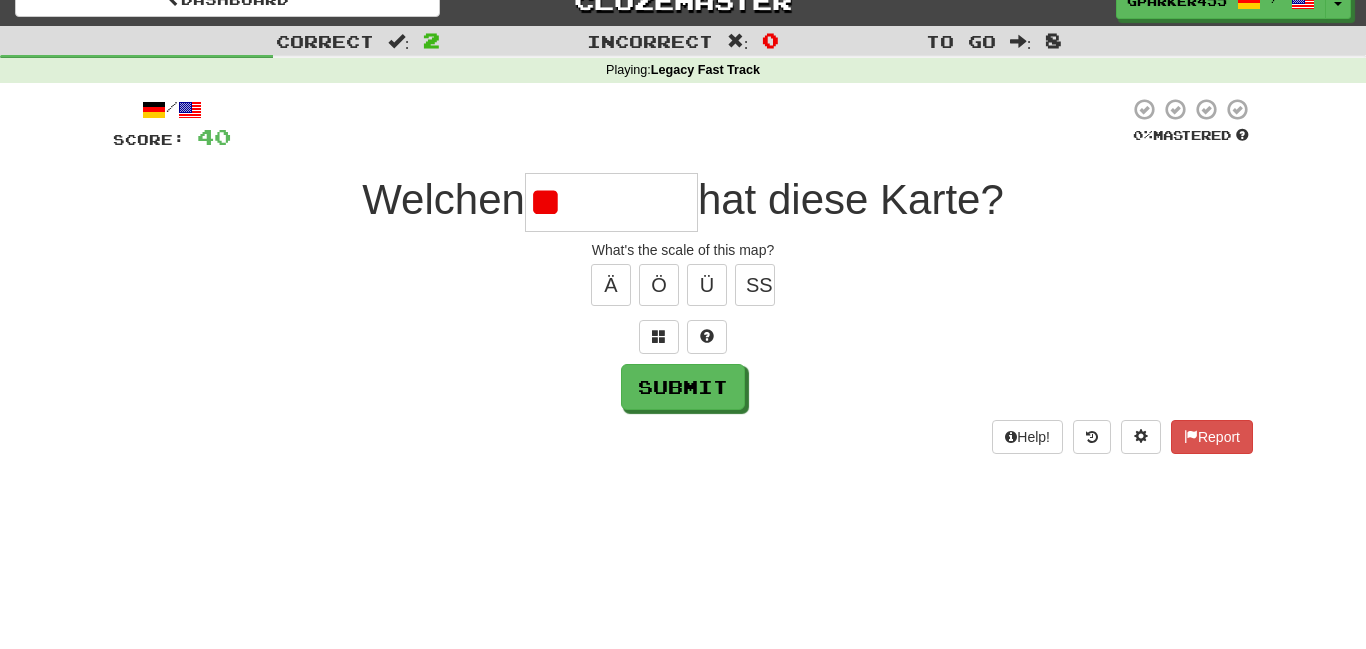 type on "*" 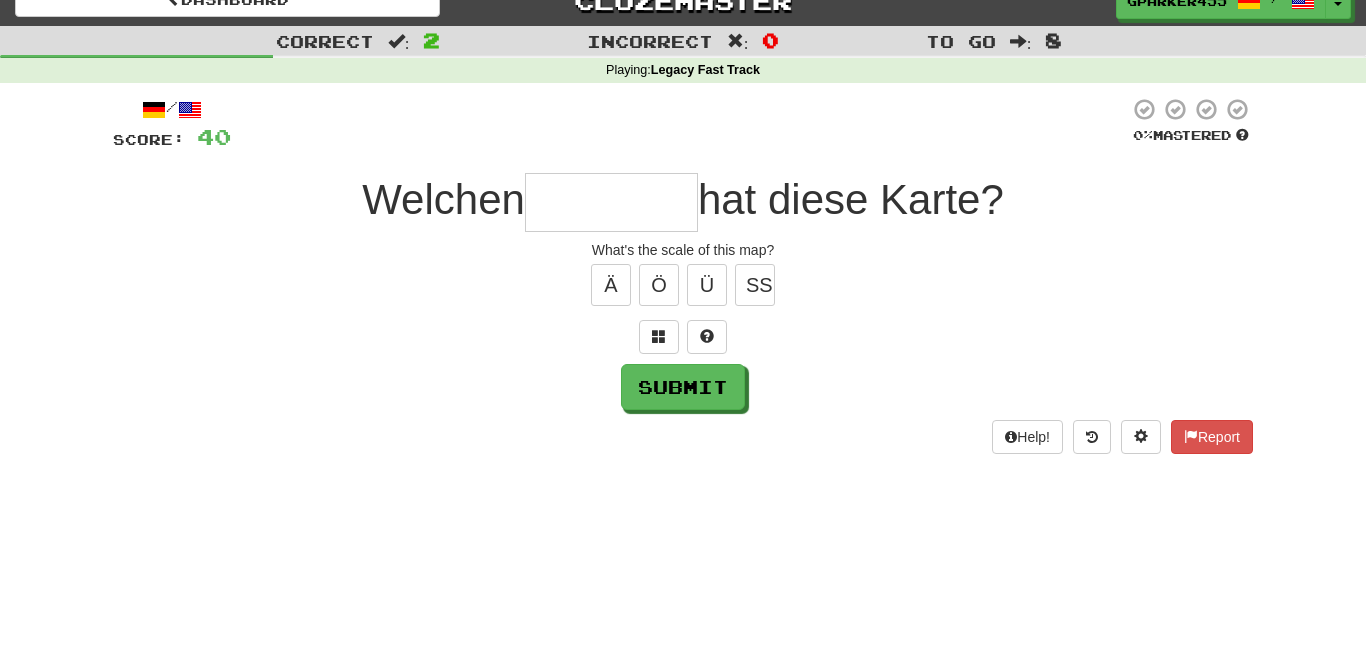 type on "*" 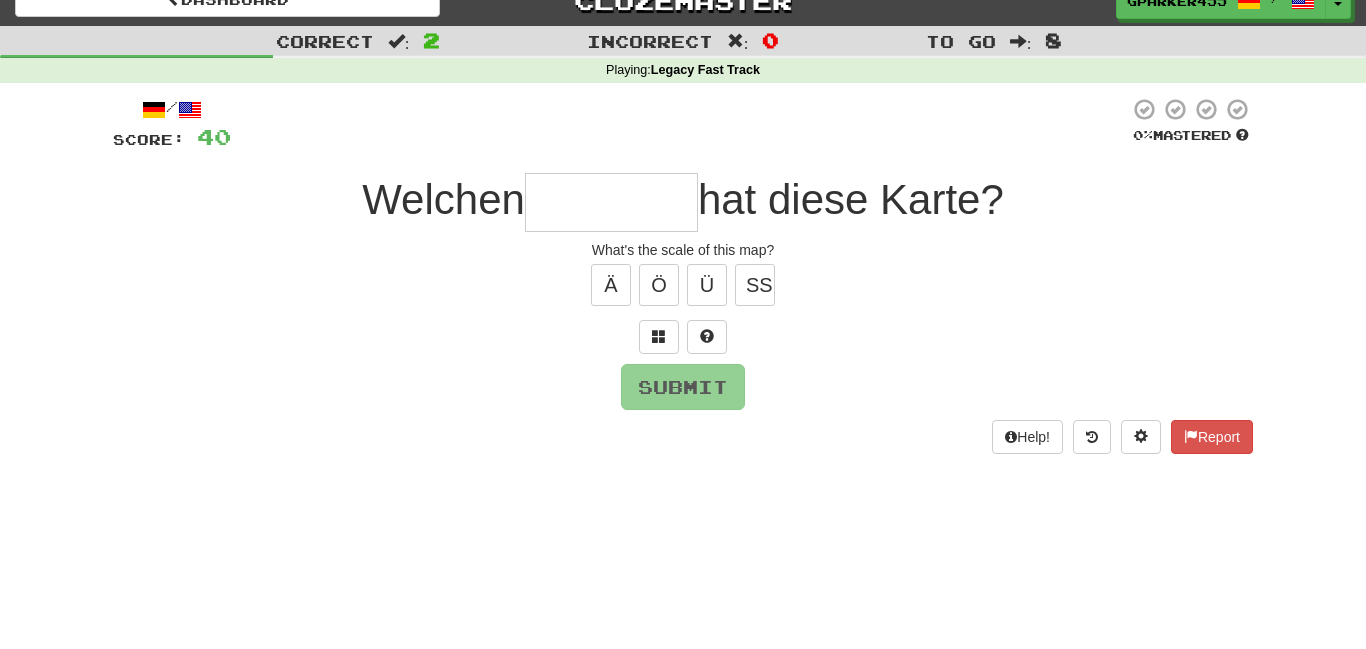 type on "*" 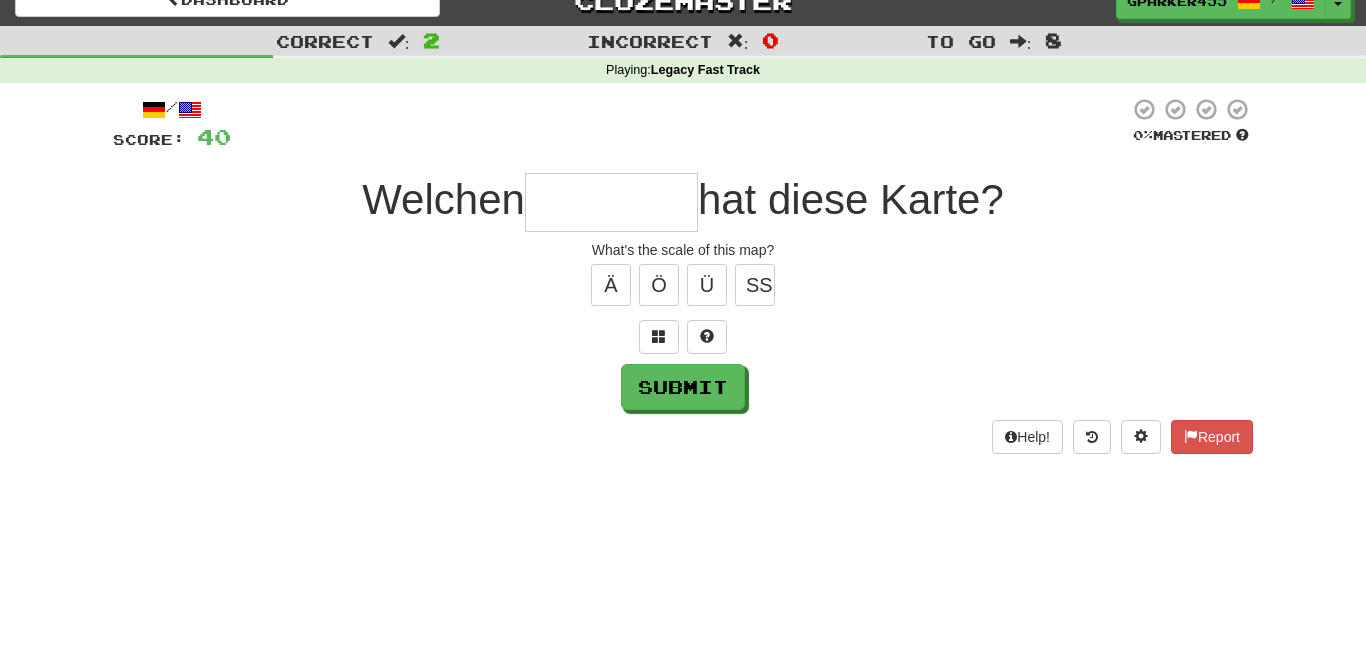 type on "*" 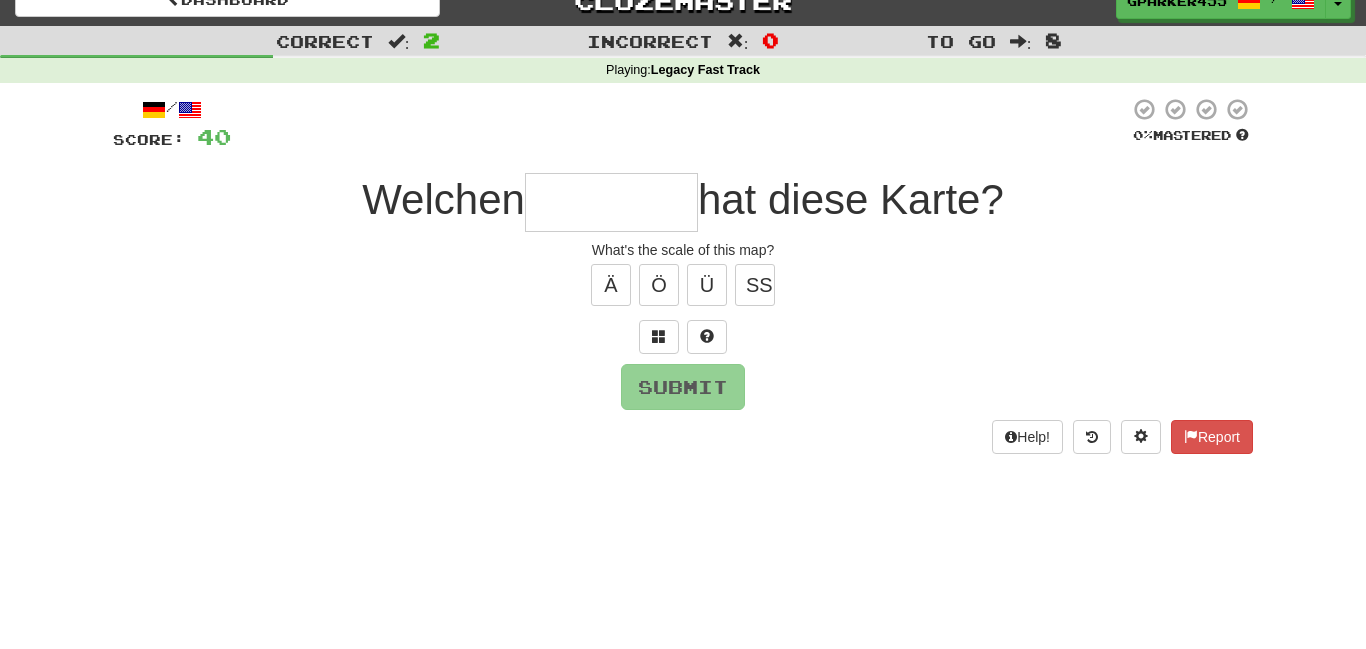 type on "*" 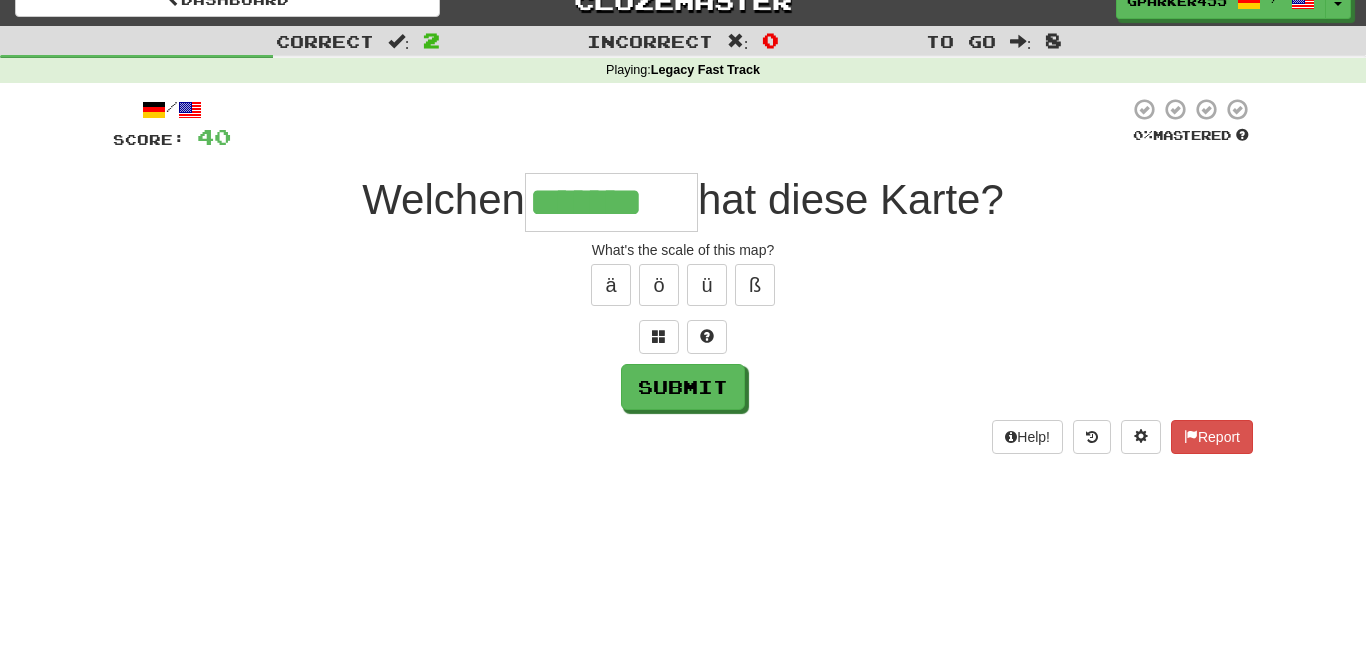 type on "*******" 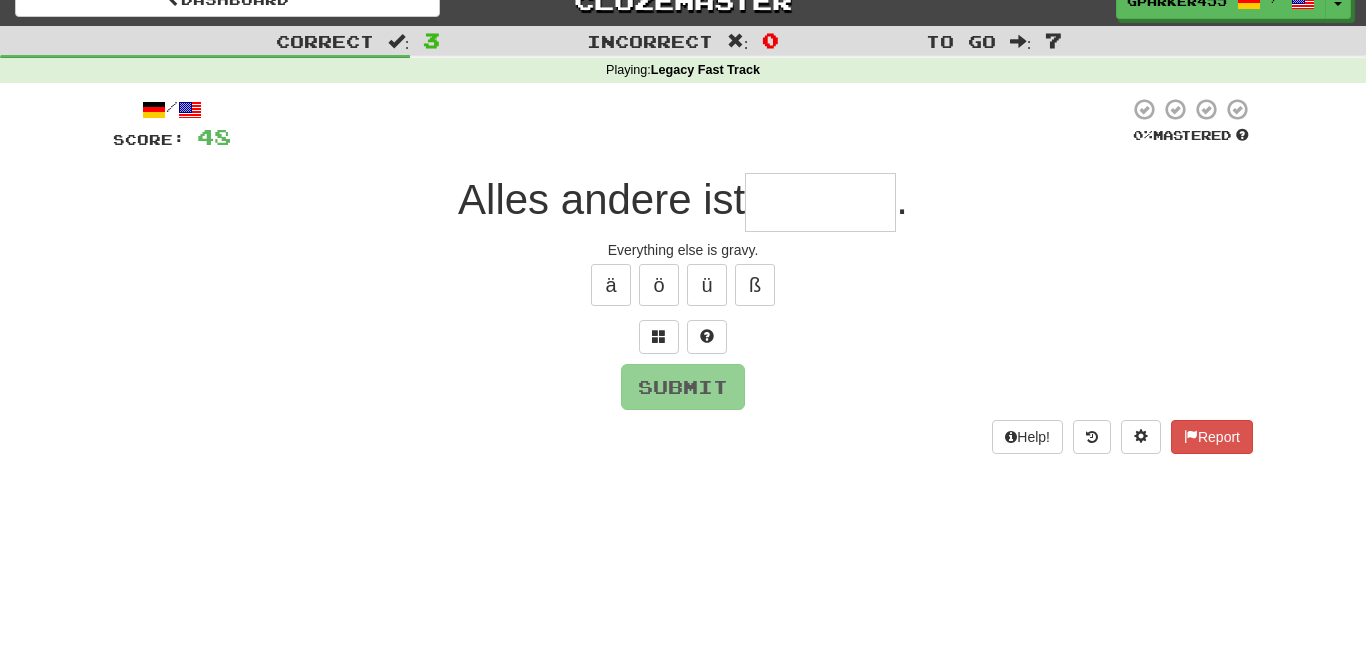 type on "*" 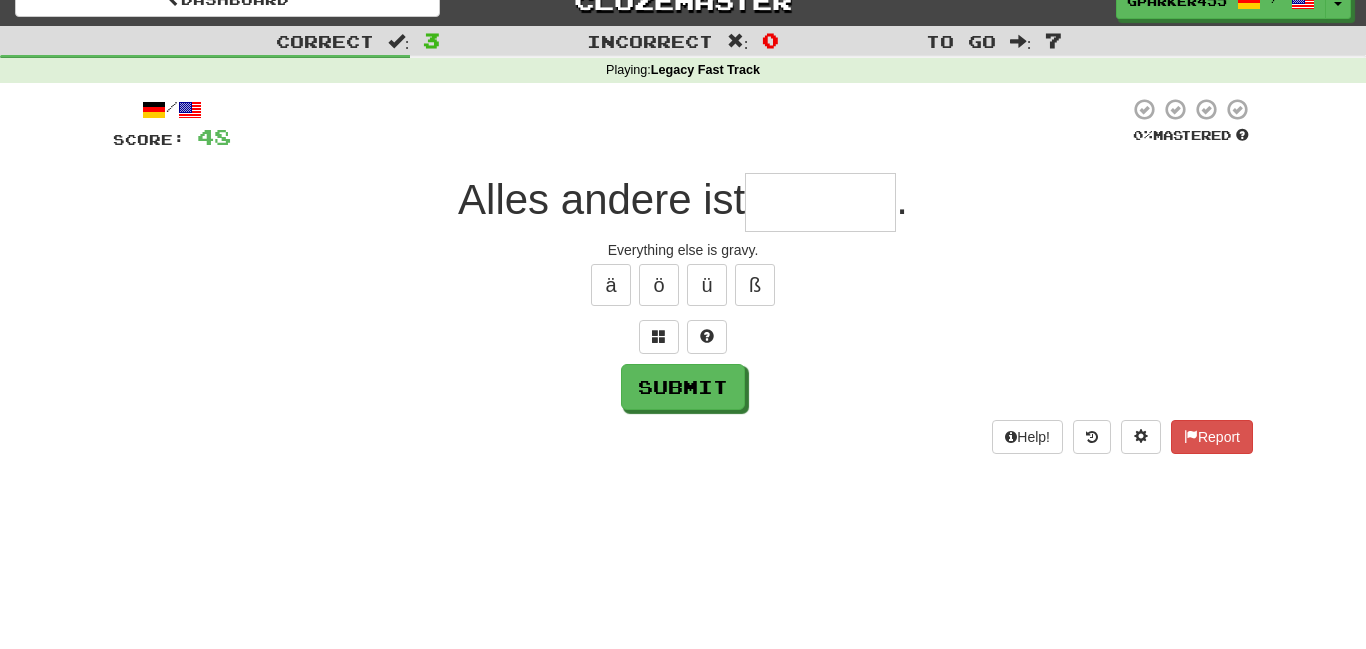 type on "*" 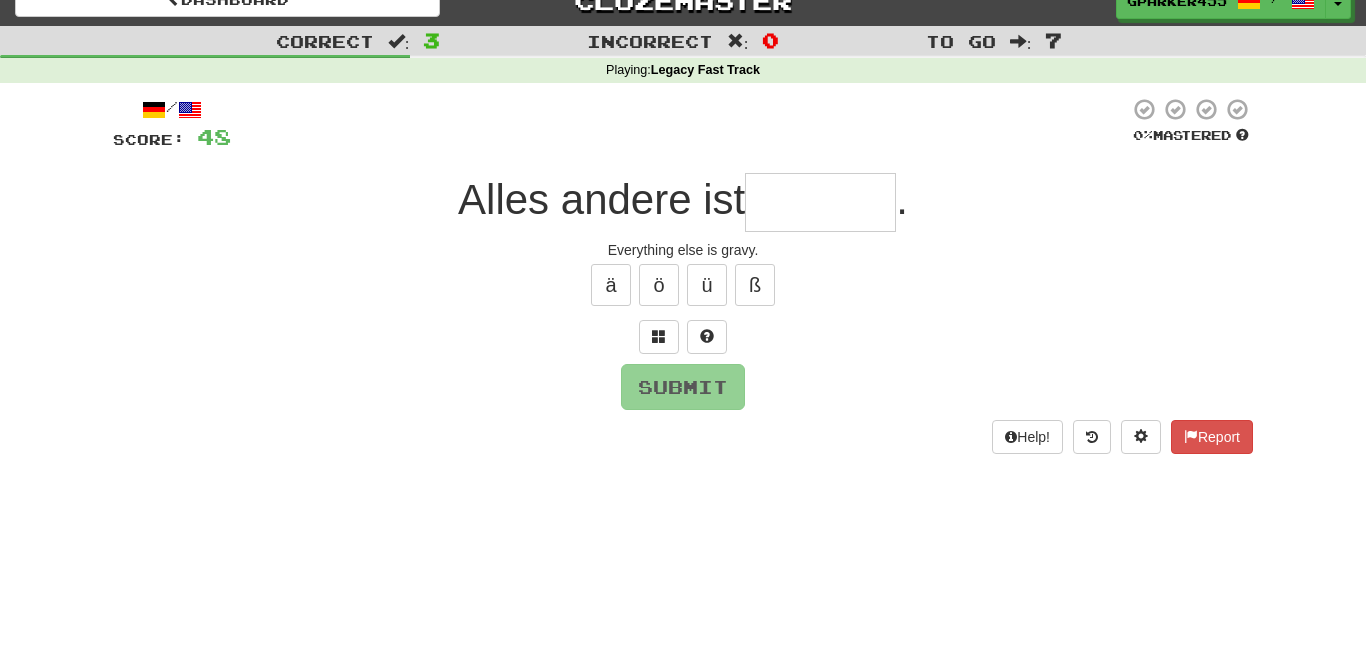 type on "*" 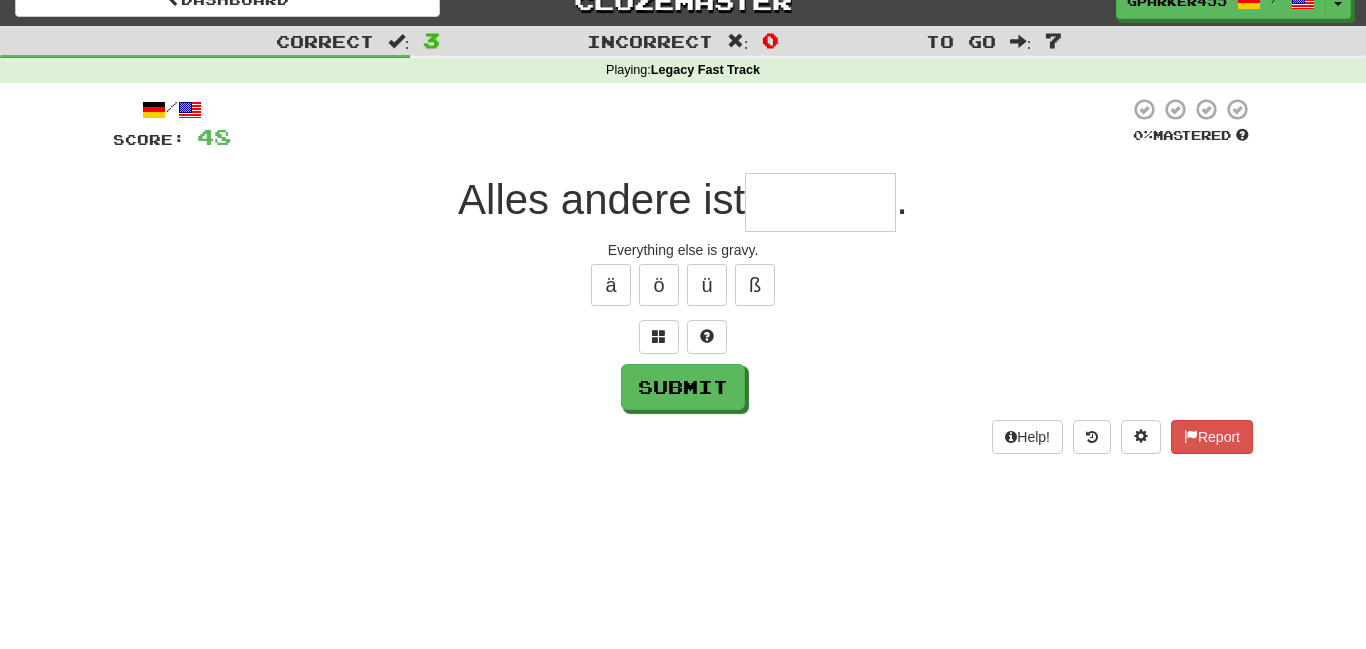 type on "*" 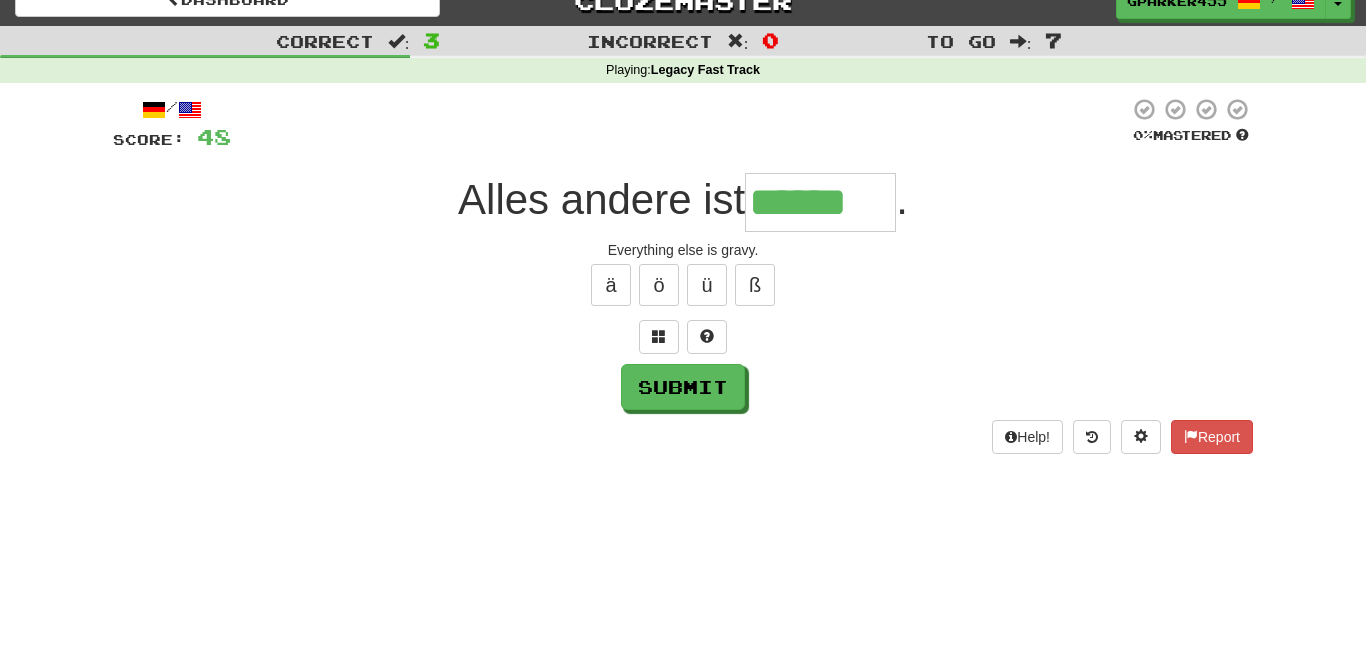type 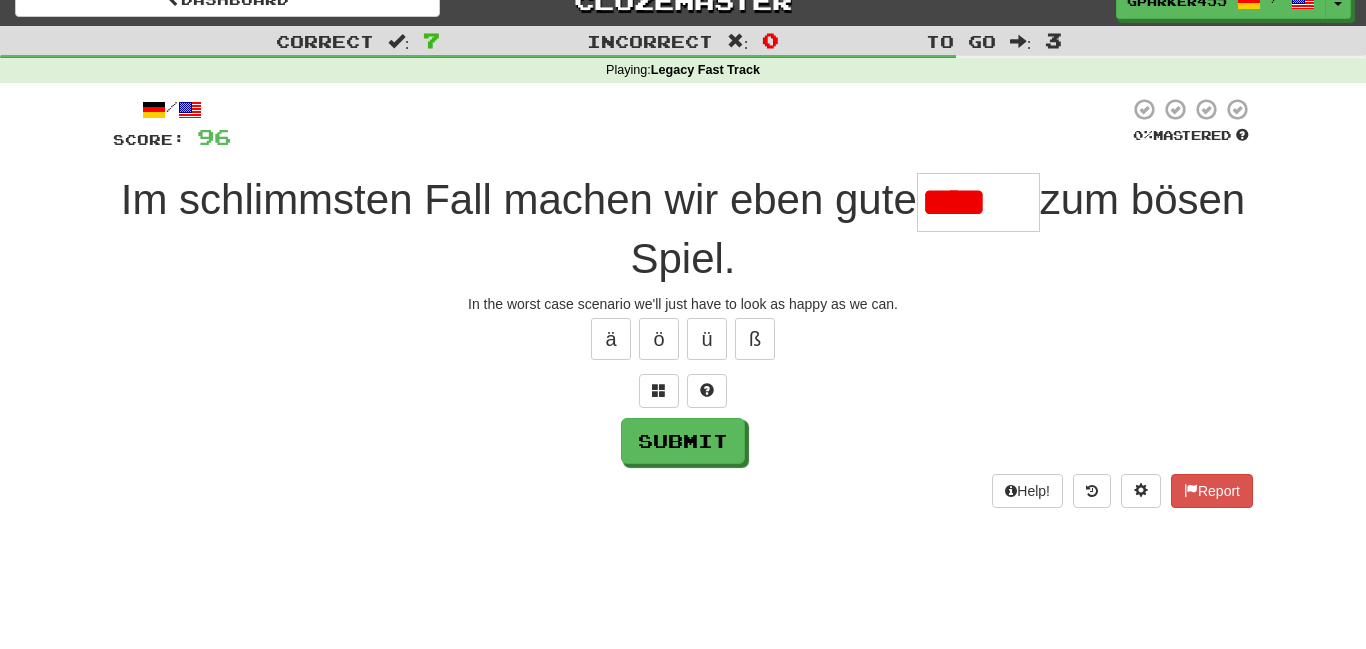 scroll, scrollTop: 0, scrollLeft: 0, axis: both 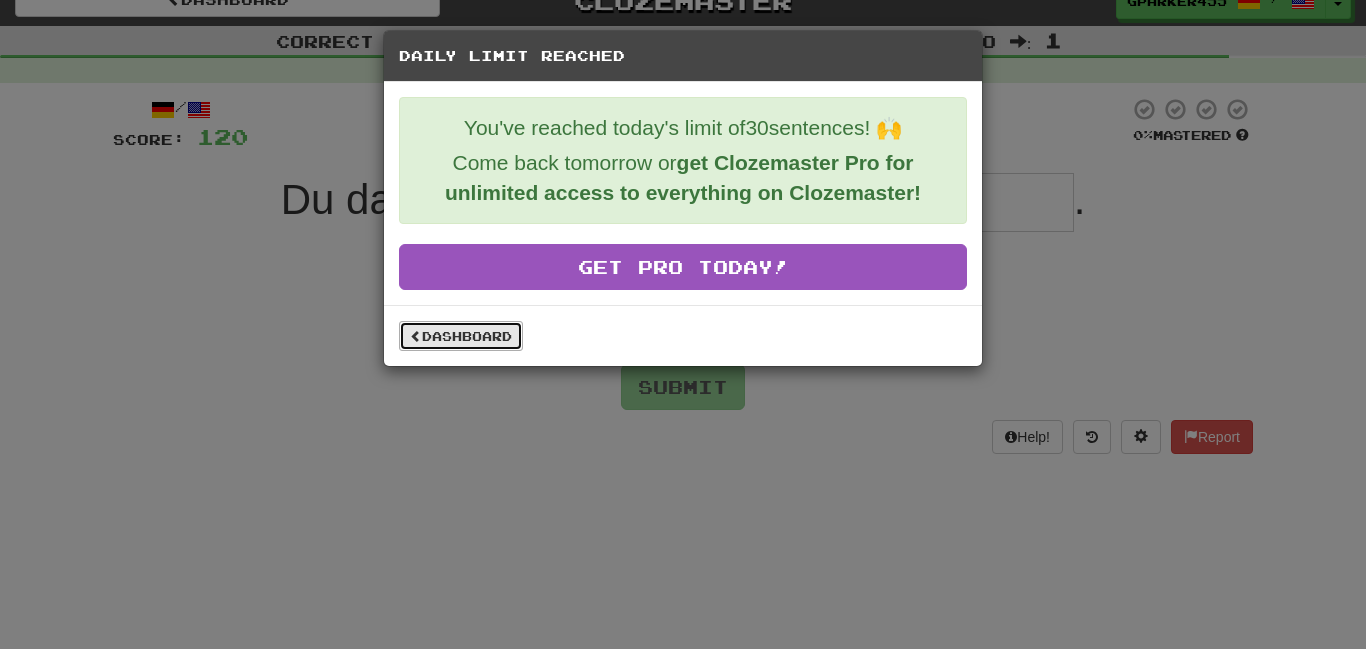 click on "Dashboard" at bounding box center (461, 336) 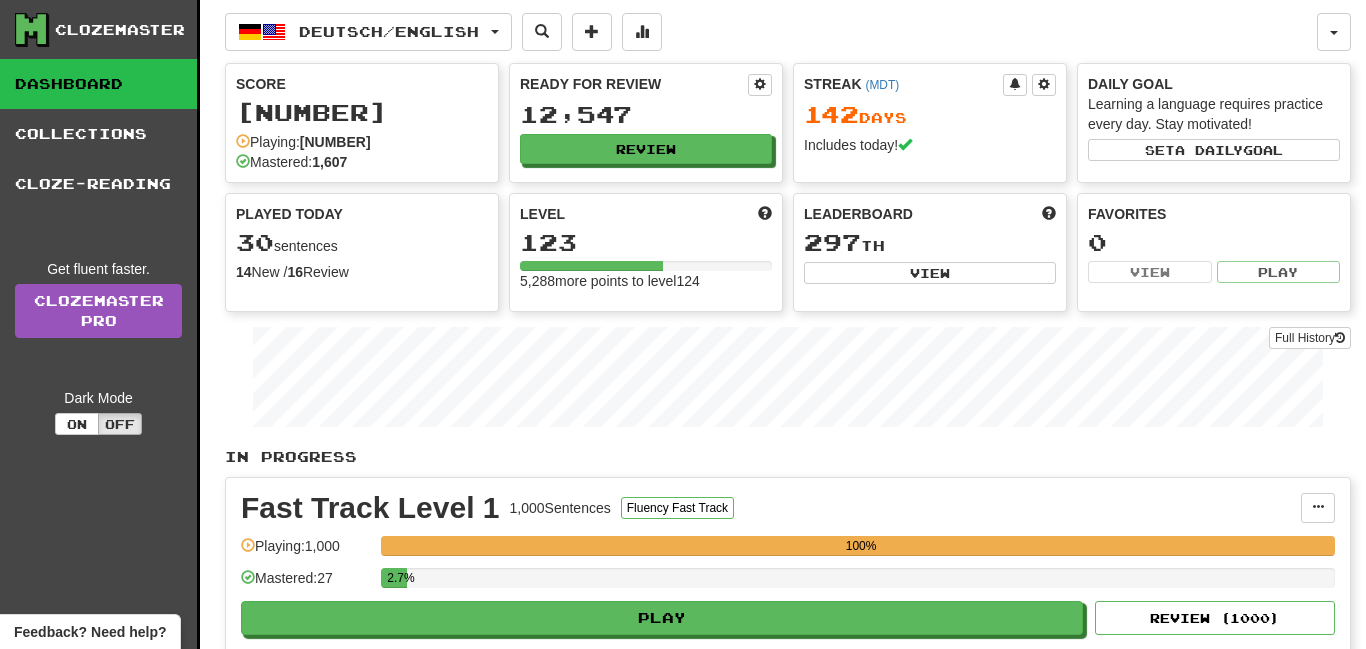 scroll, scrollTop: 0, scrollLeft: 0, axis: both 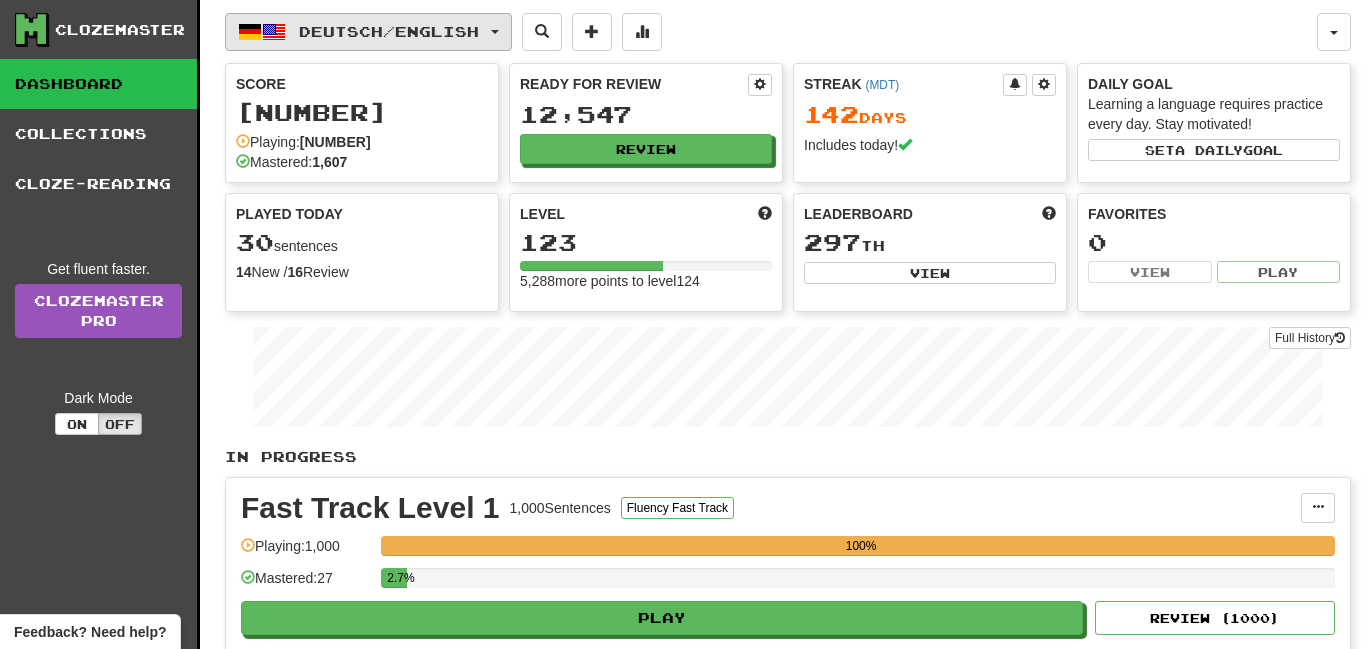 click on "Deutsch  /  English" 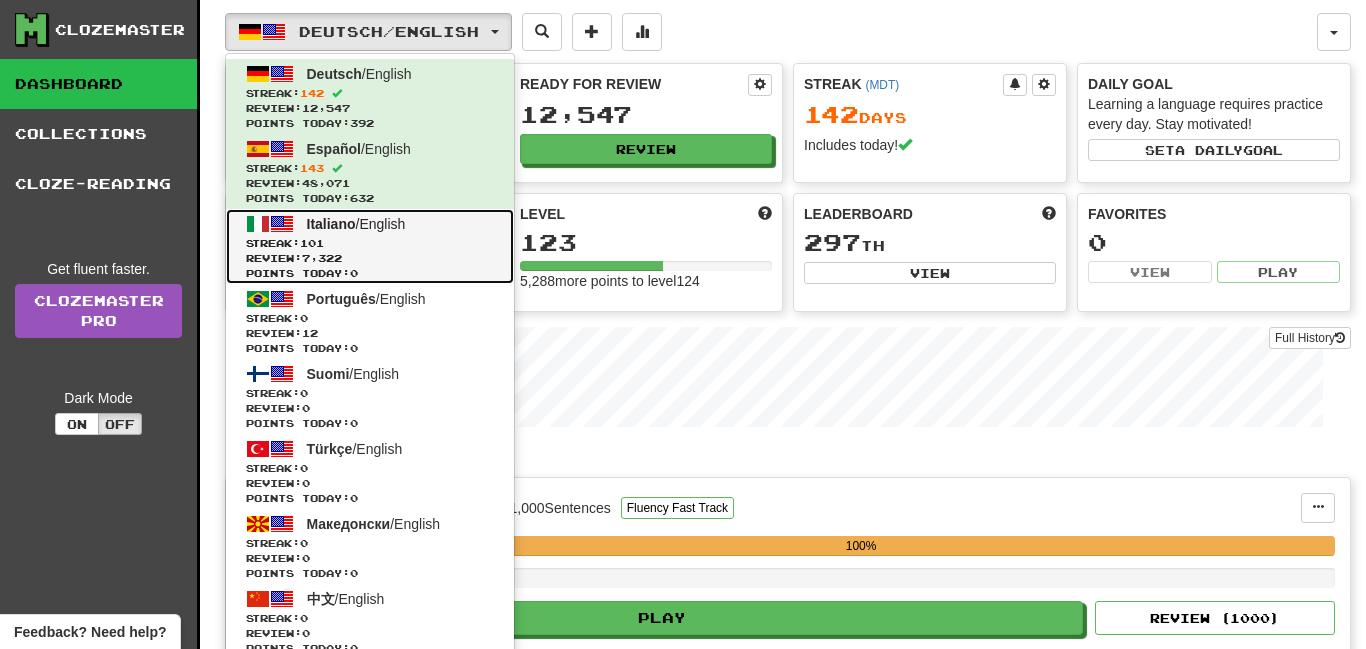 click on "Italiano  /  English" 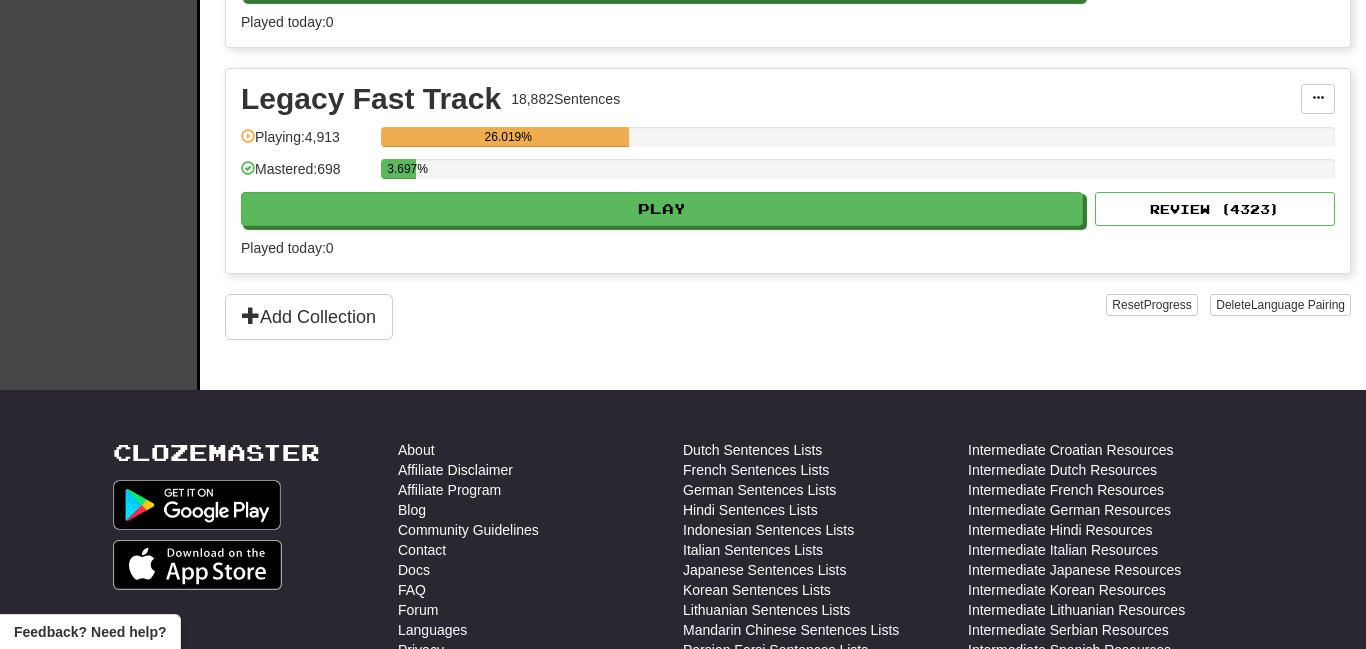 scroll, scrollTop: 1072, scrollLeft: 0, axis: vertical 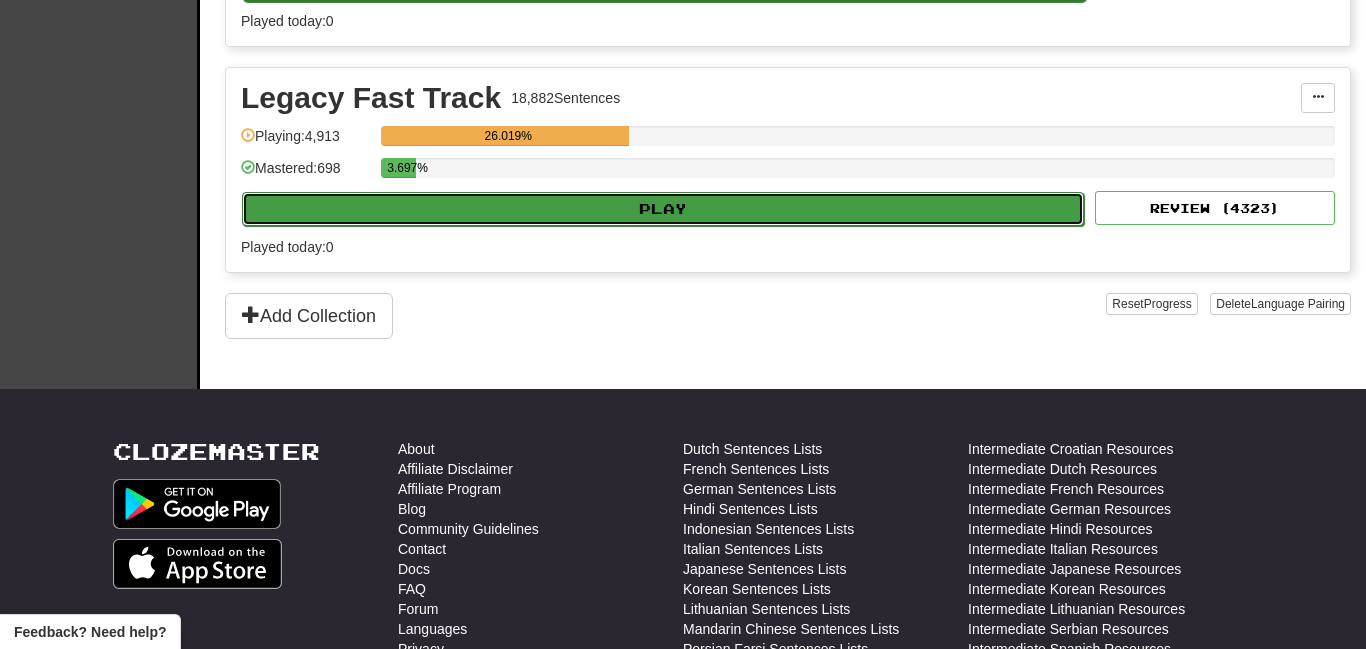 click on "Play" 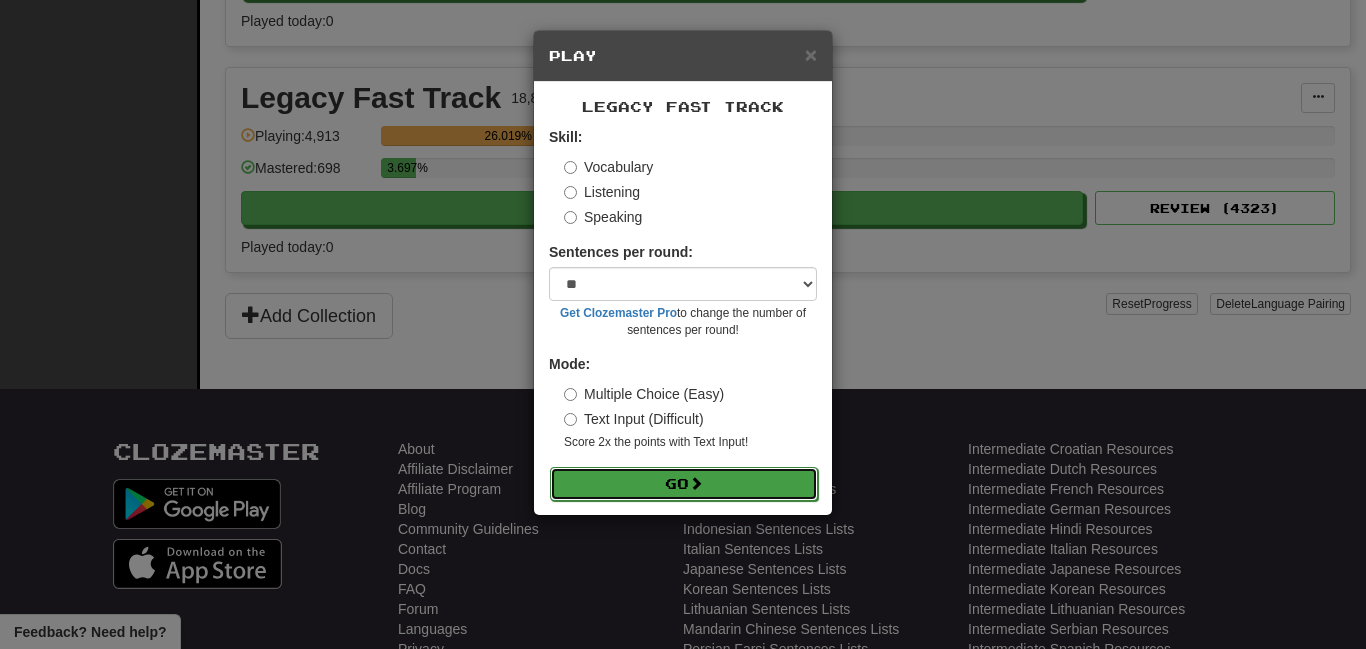 click on "Go" at bounding box center (684, 484) 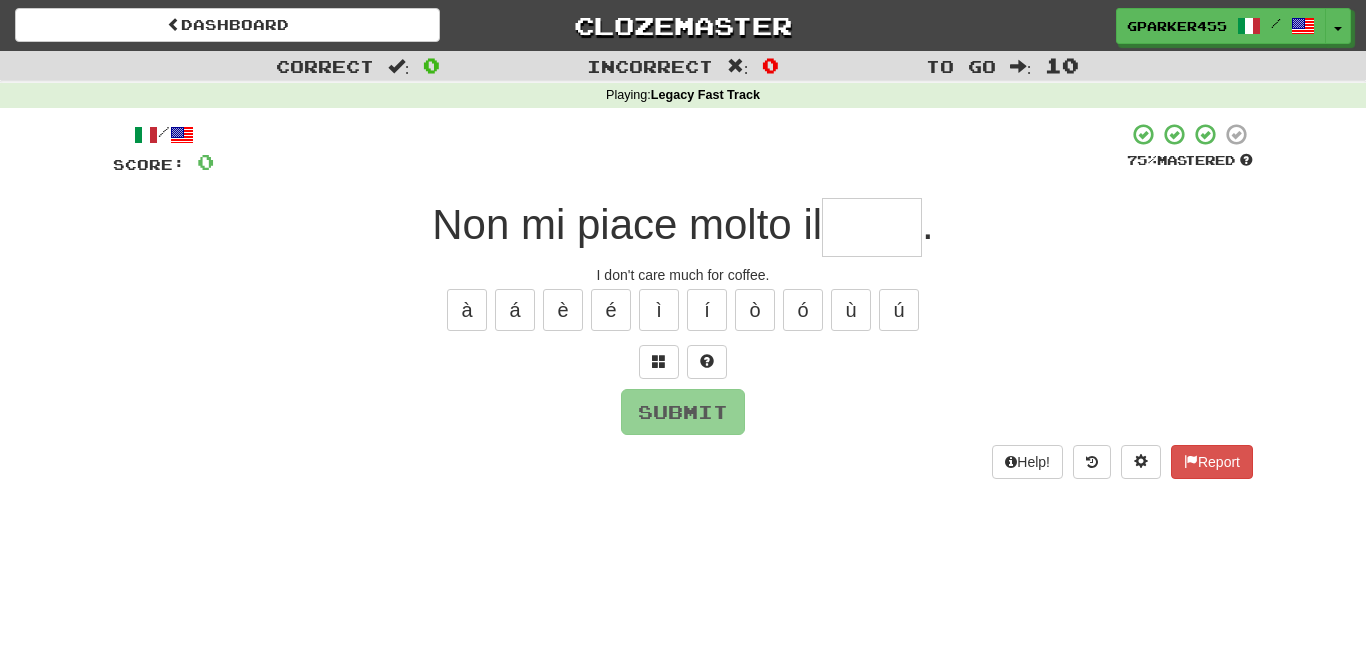 scroll, scrollTop: 0, scrollLeft: 0, axis: both 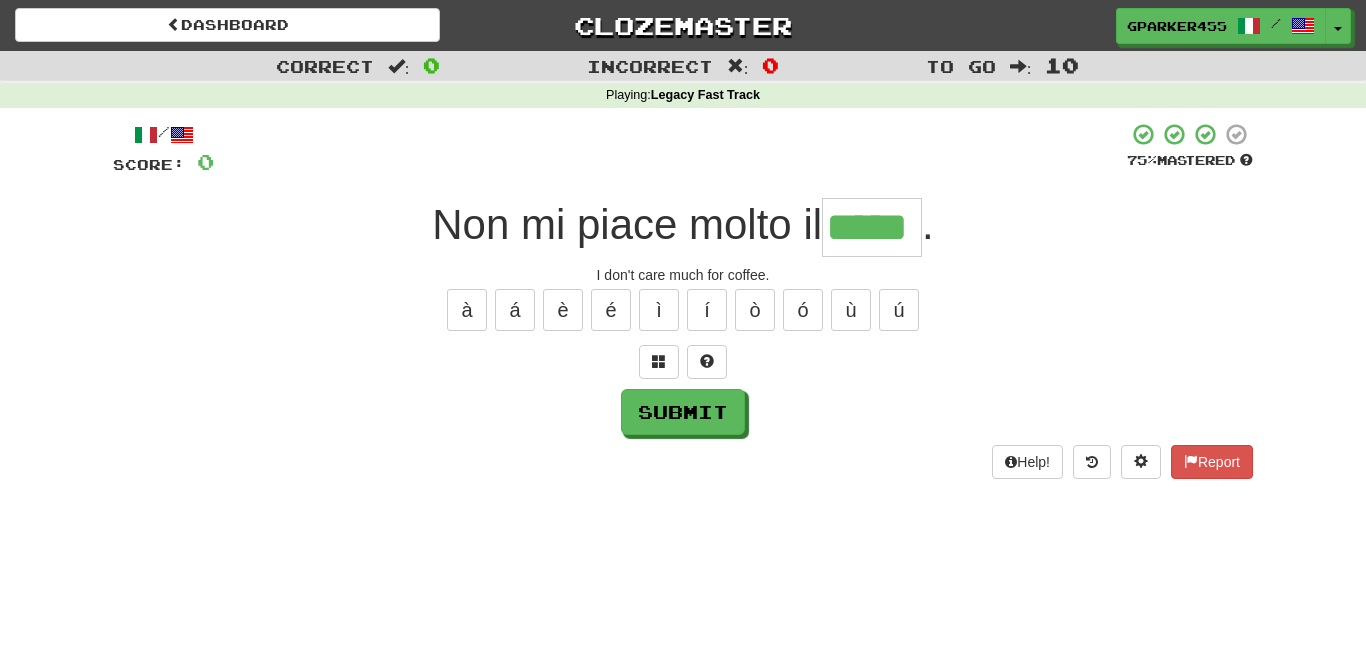 type on "*****" 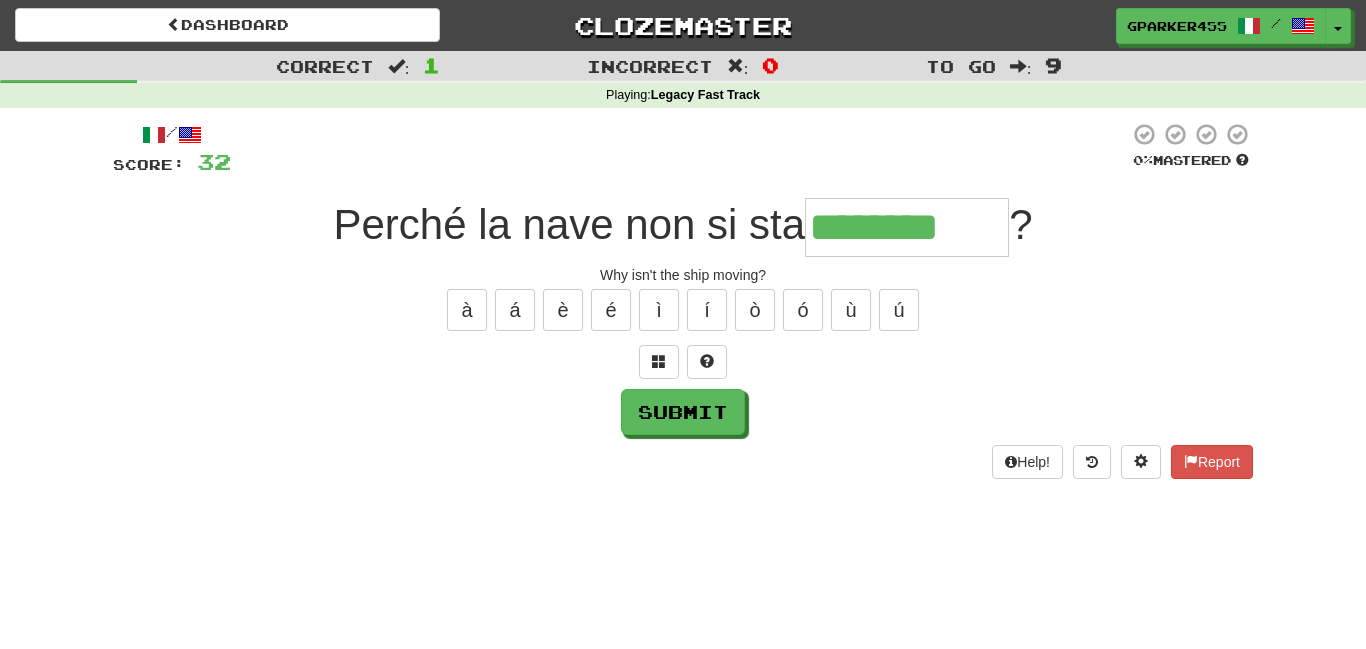 type on "********" 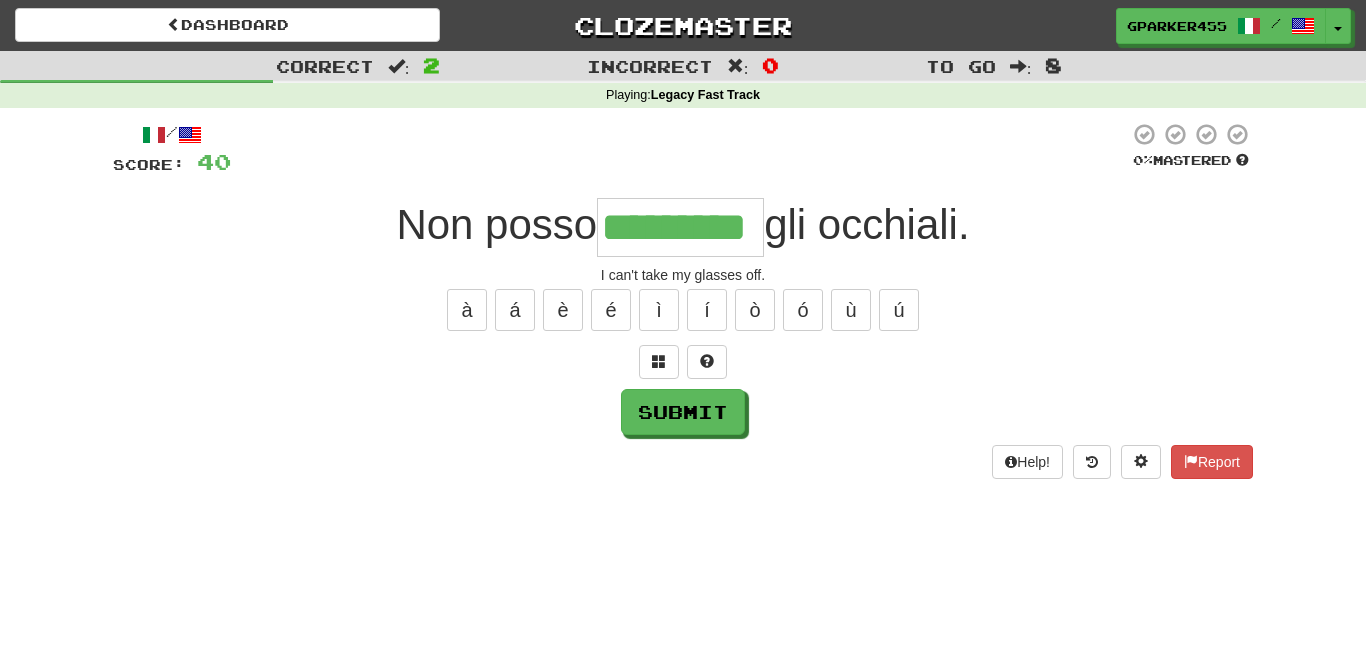 type on "*********" 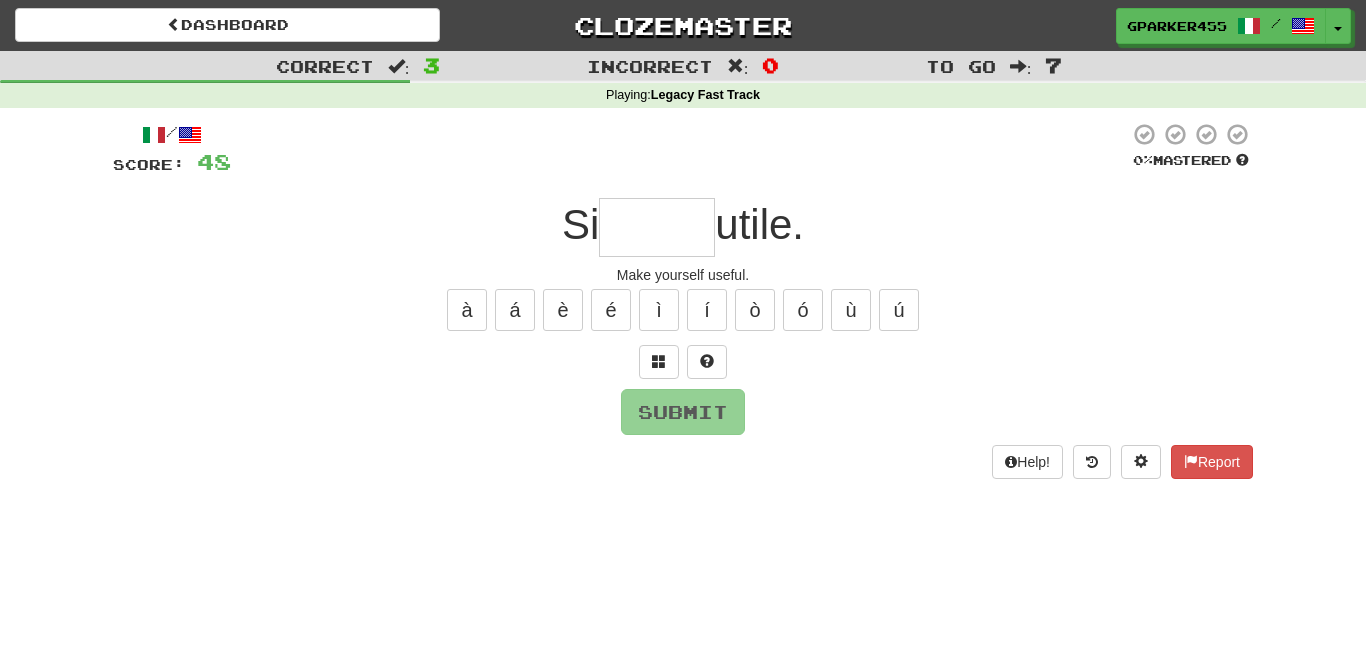 type on "*" 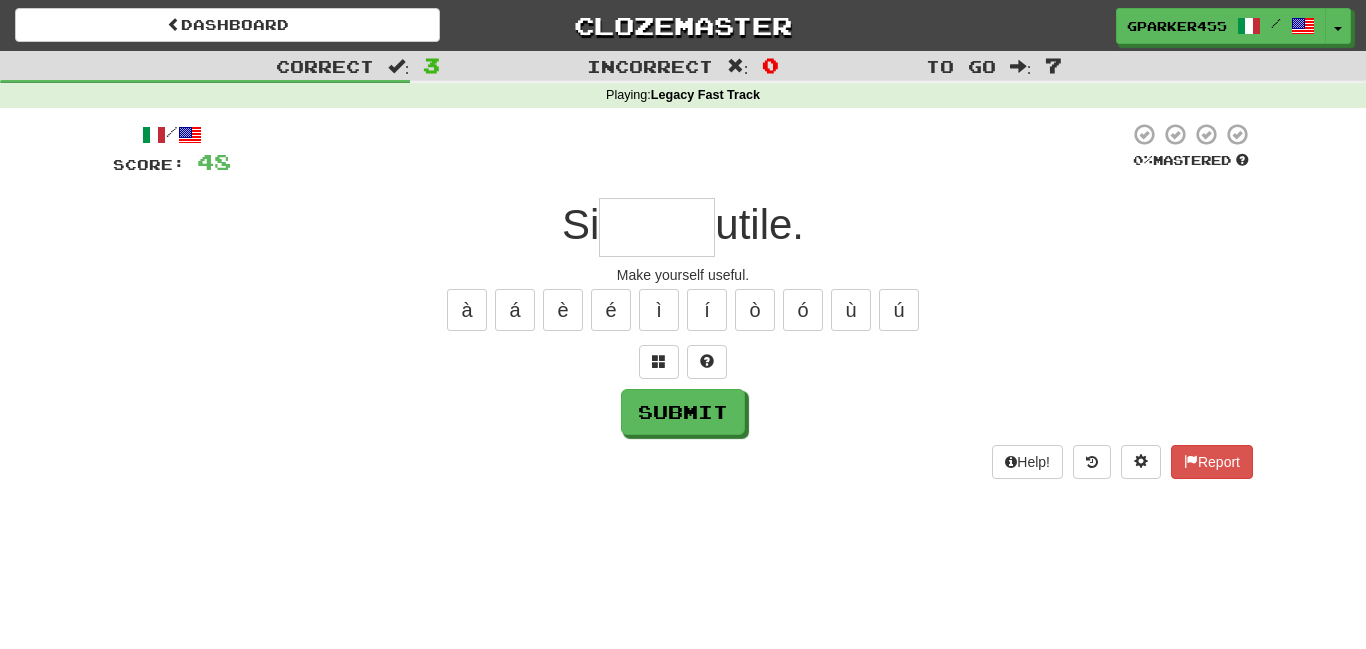 type on "*" 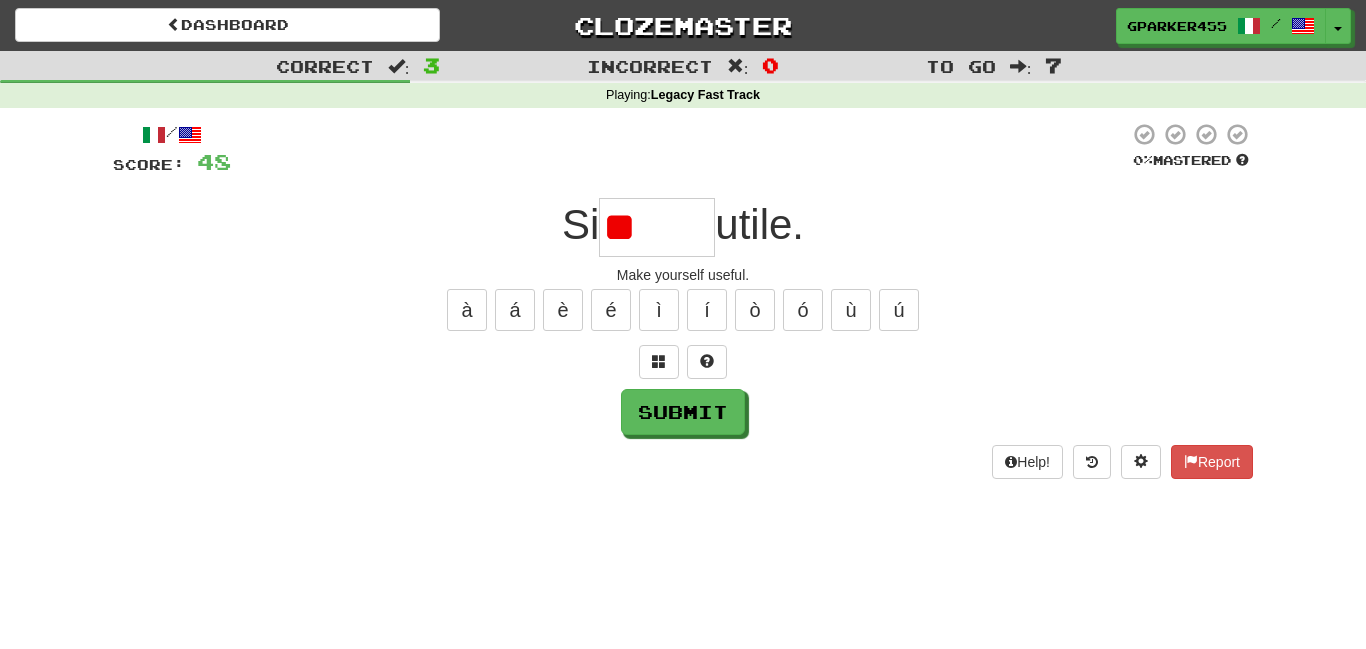 type on "*" 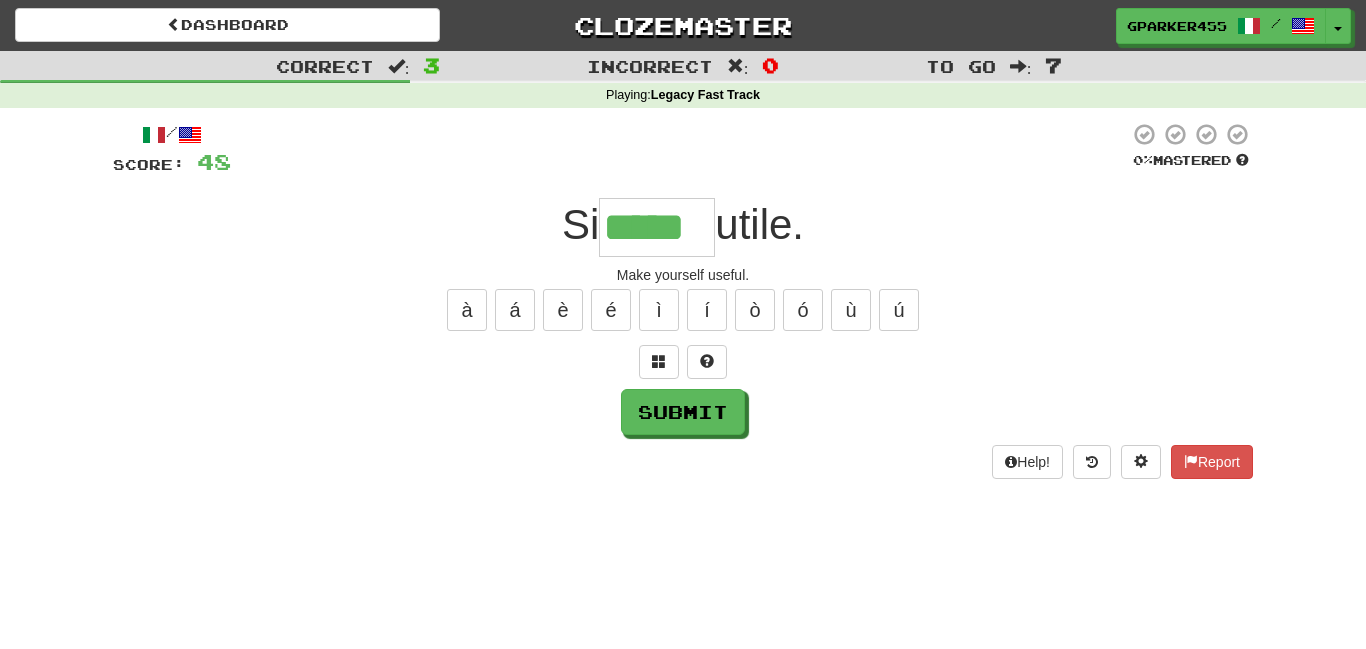 type on "*****" 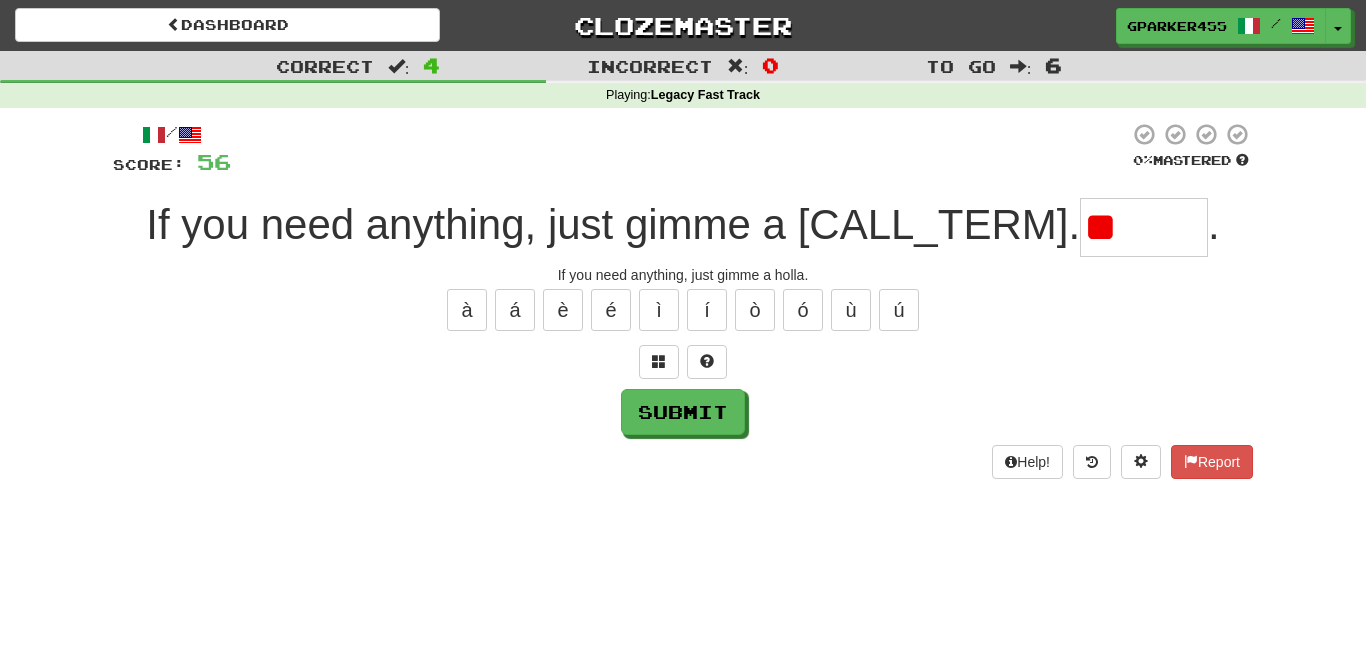 type on "*" 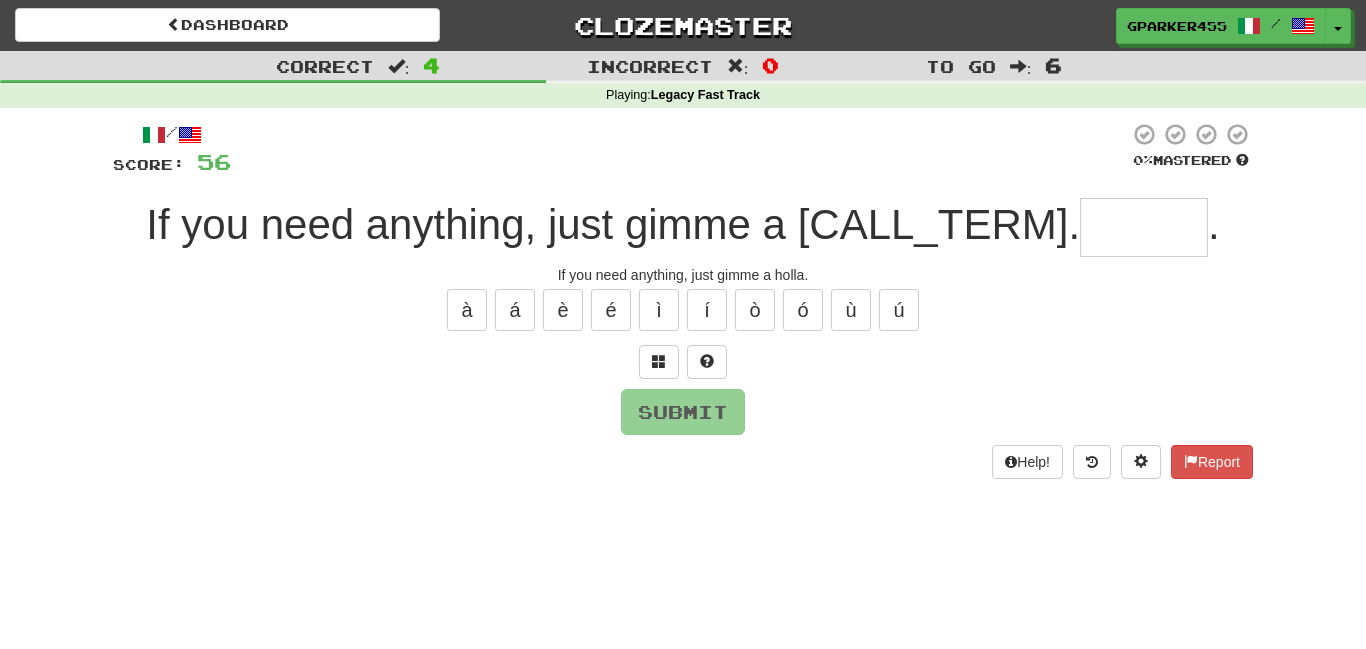 type on "*" 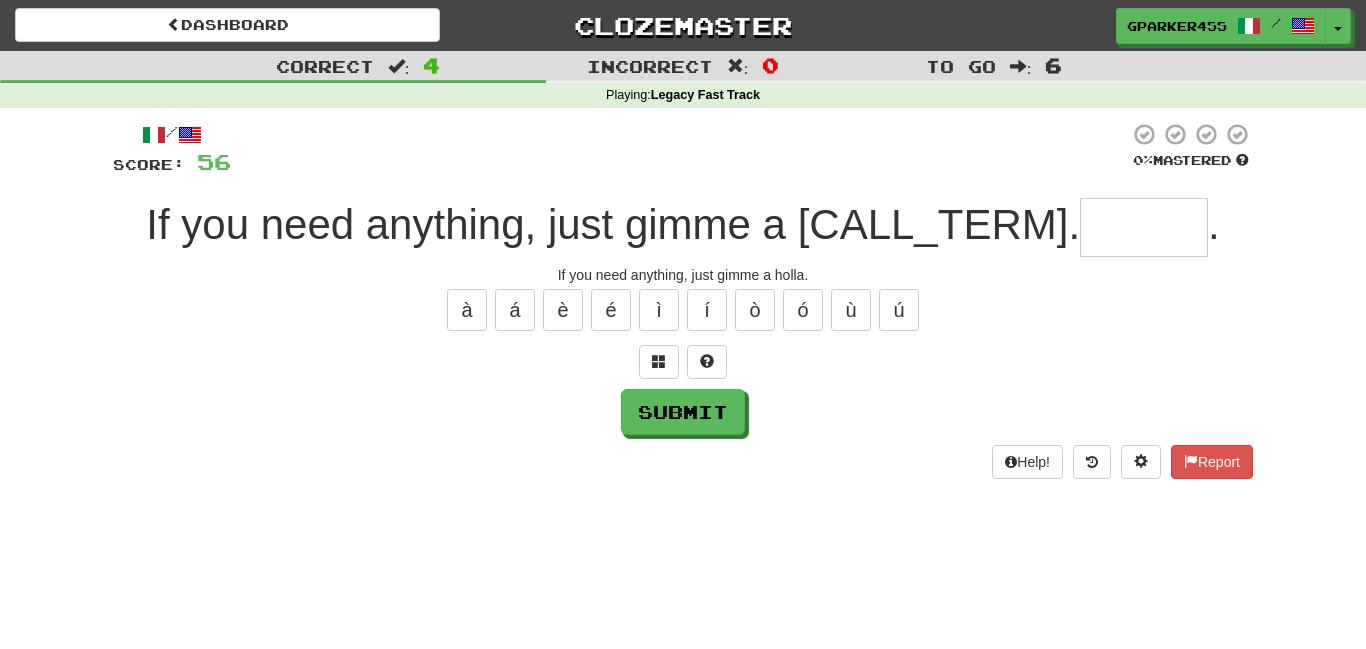 type on "*" 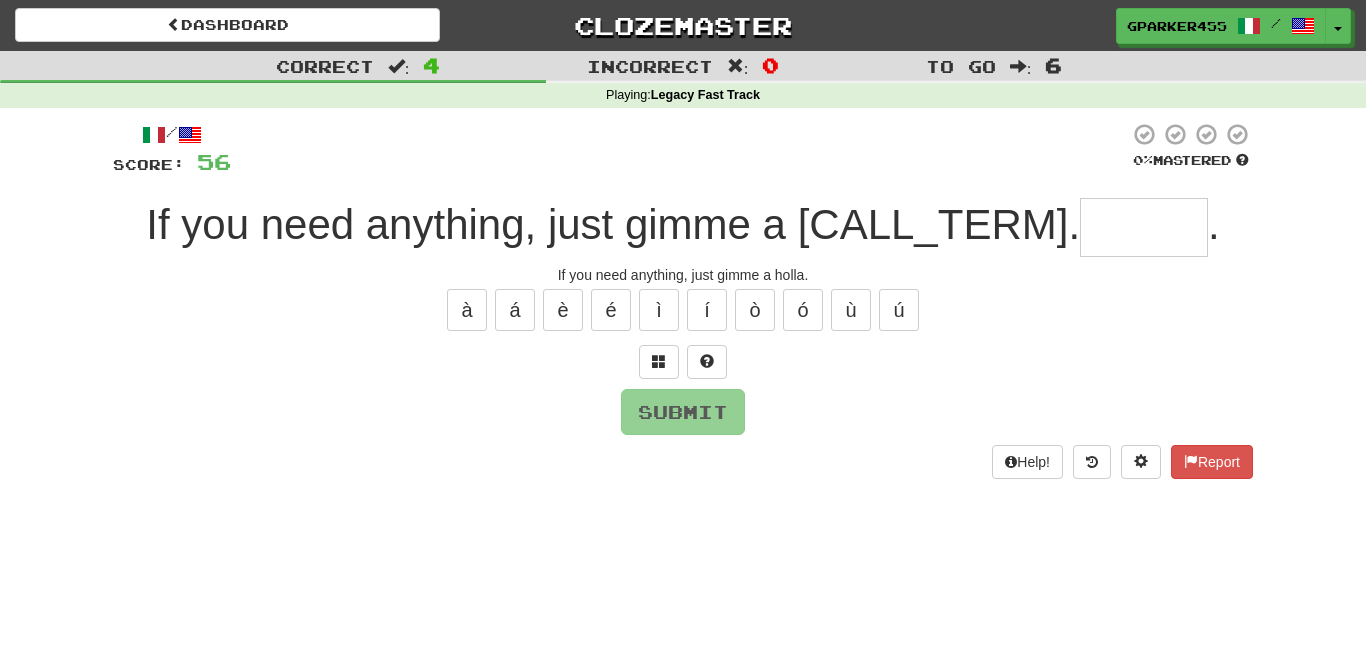 type on "*" 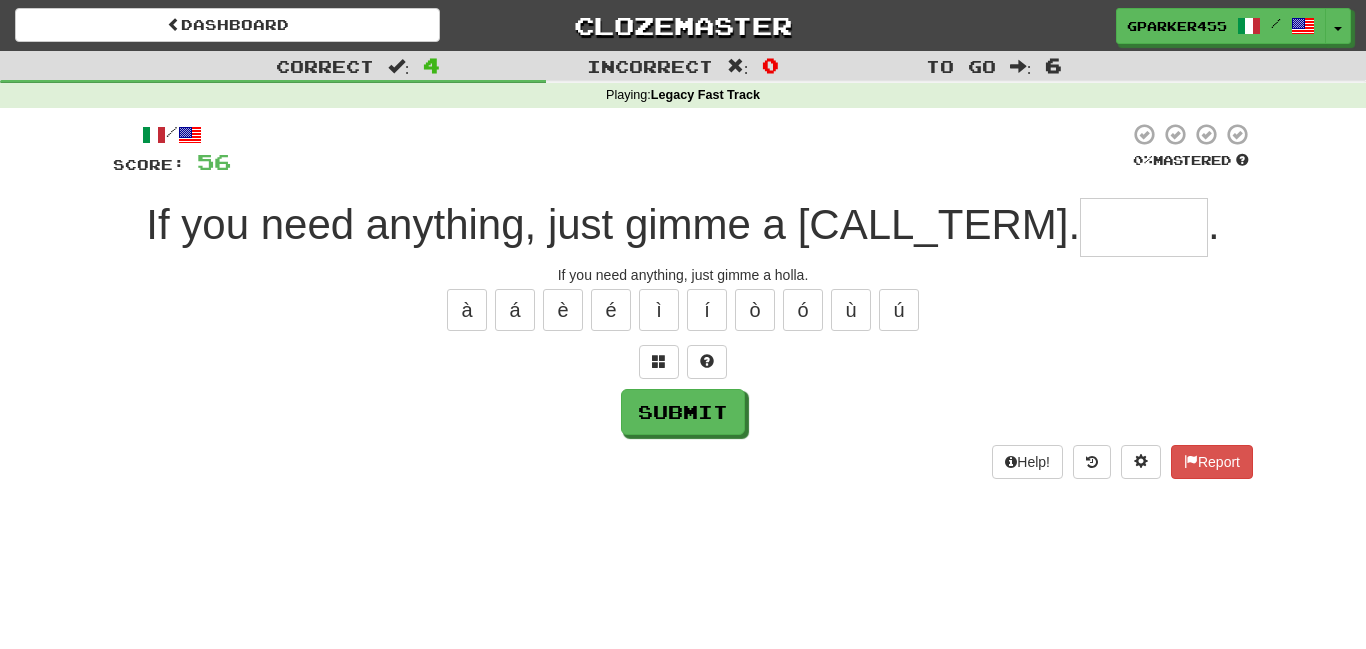 type on "*" 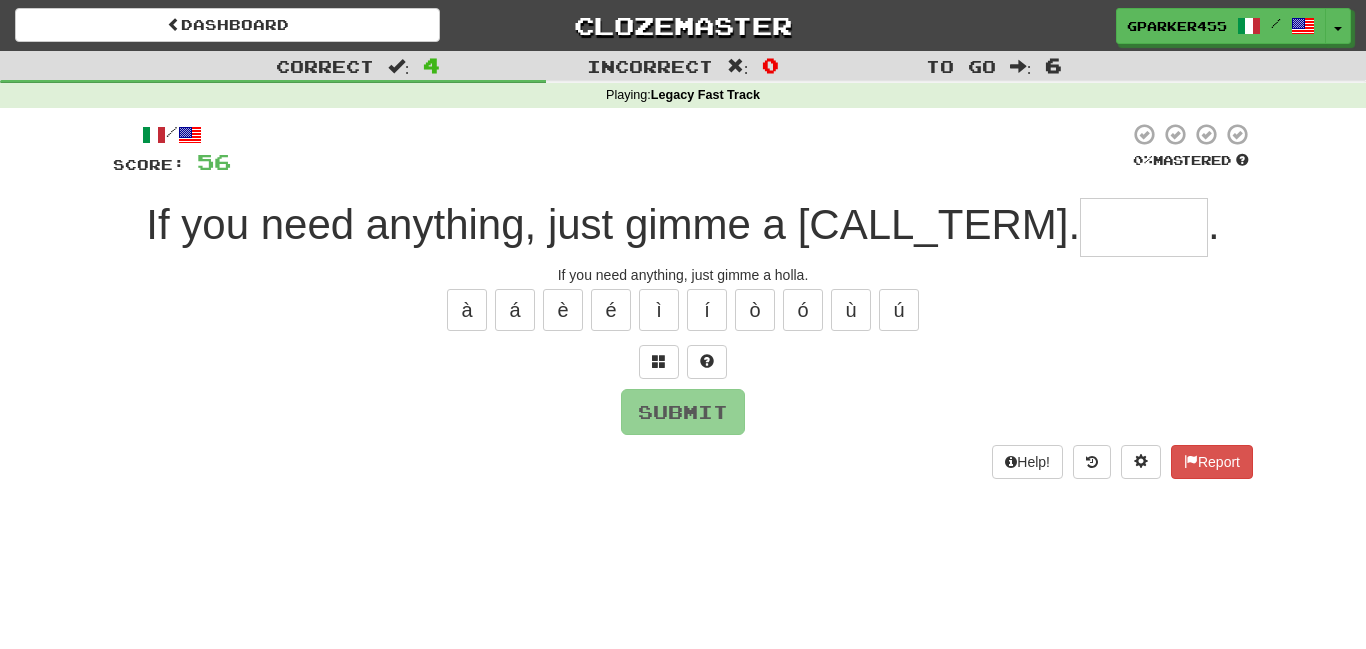type on "*" 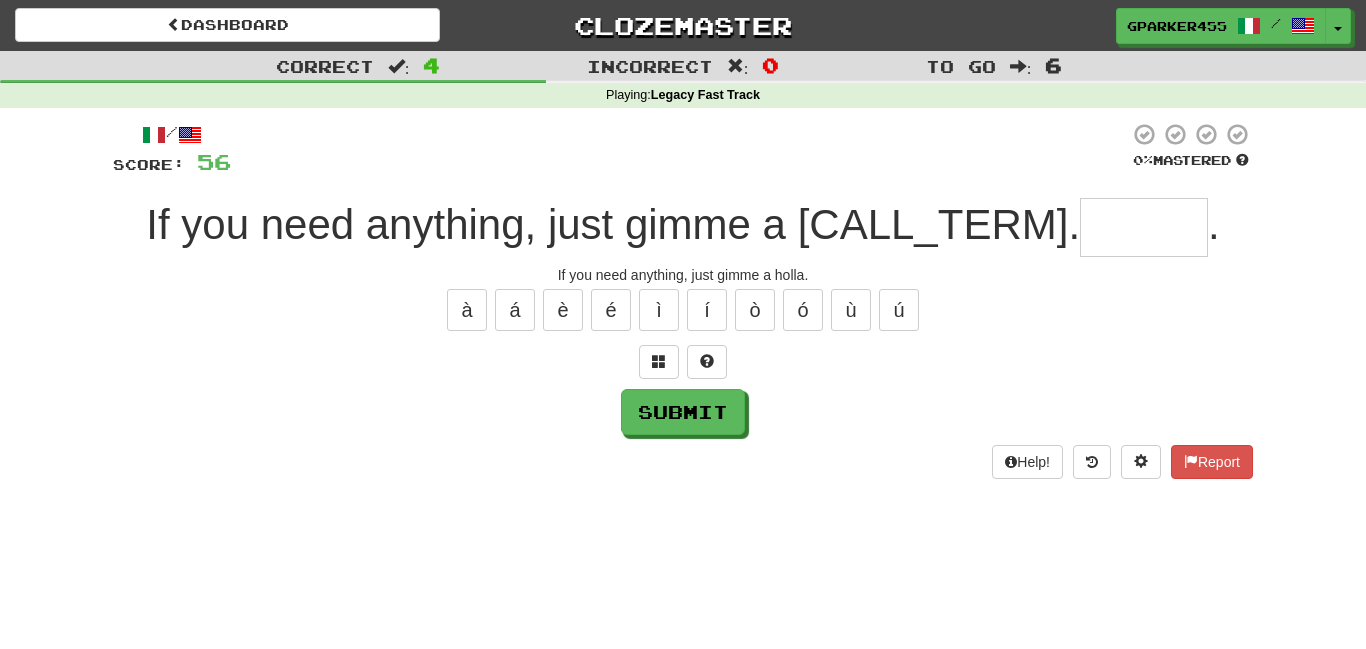 type on "*" 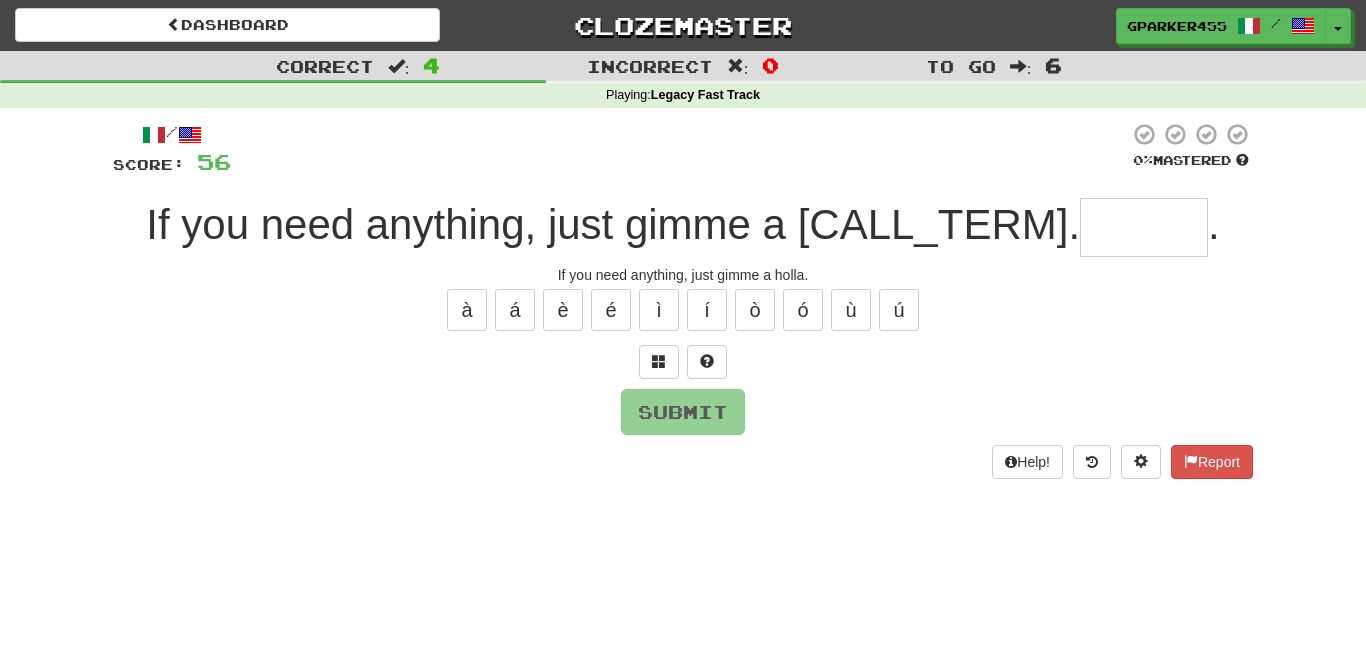 type on "*" 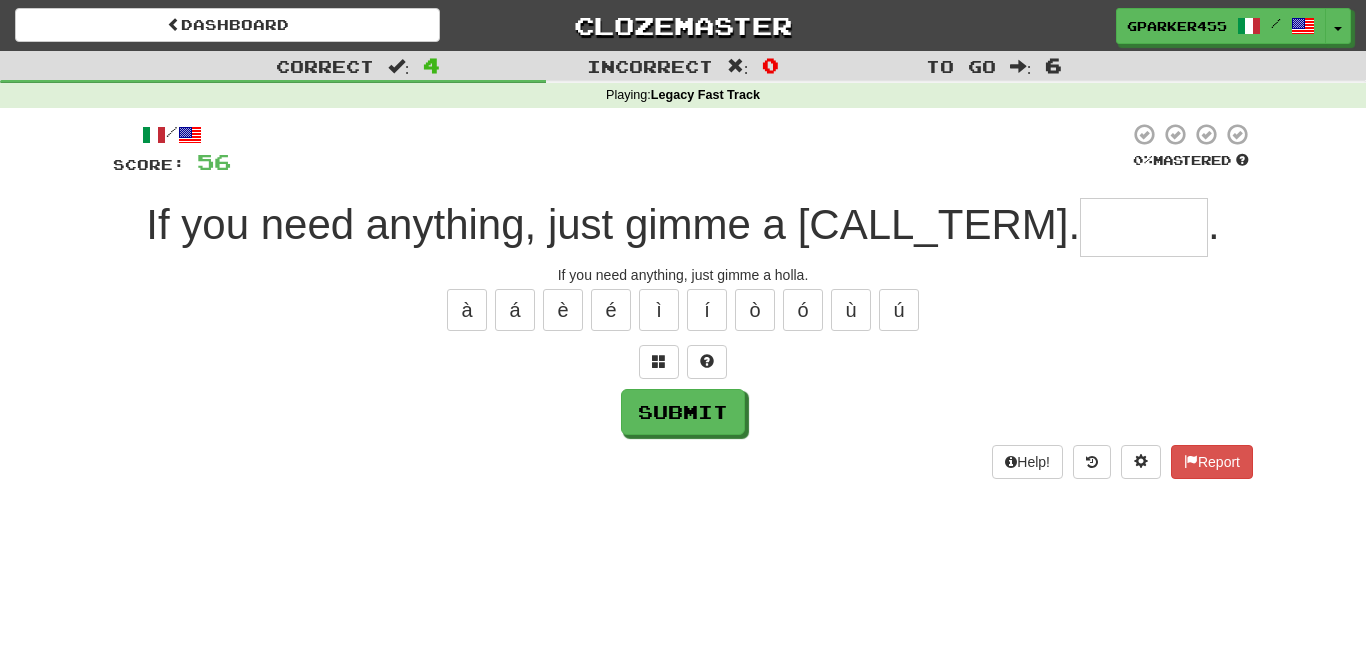 type on "*" 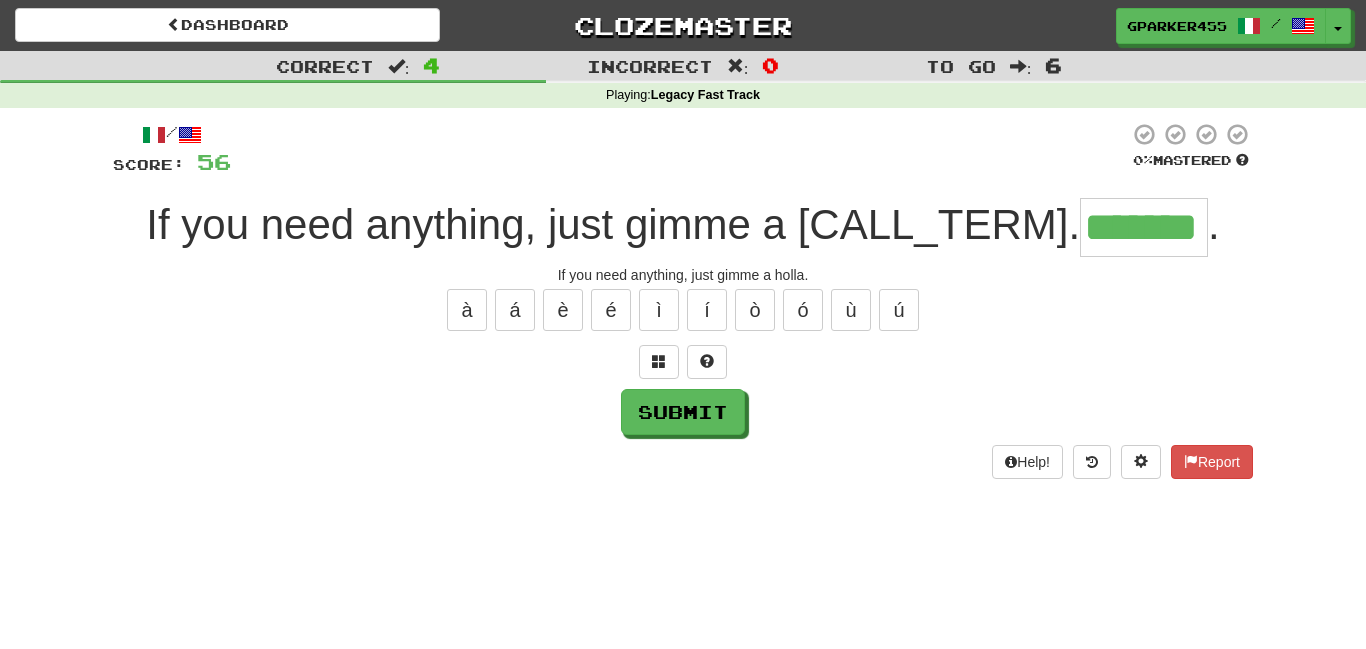 type on "*******" 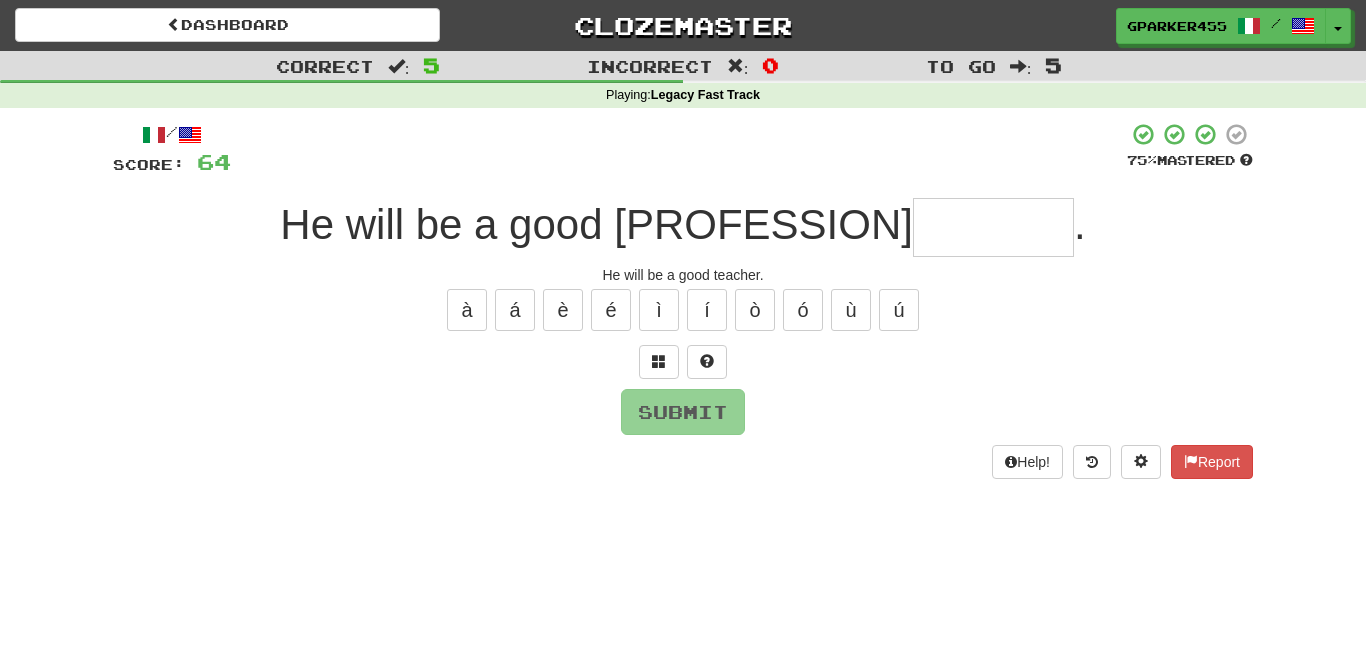 type on "*" 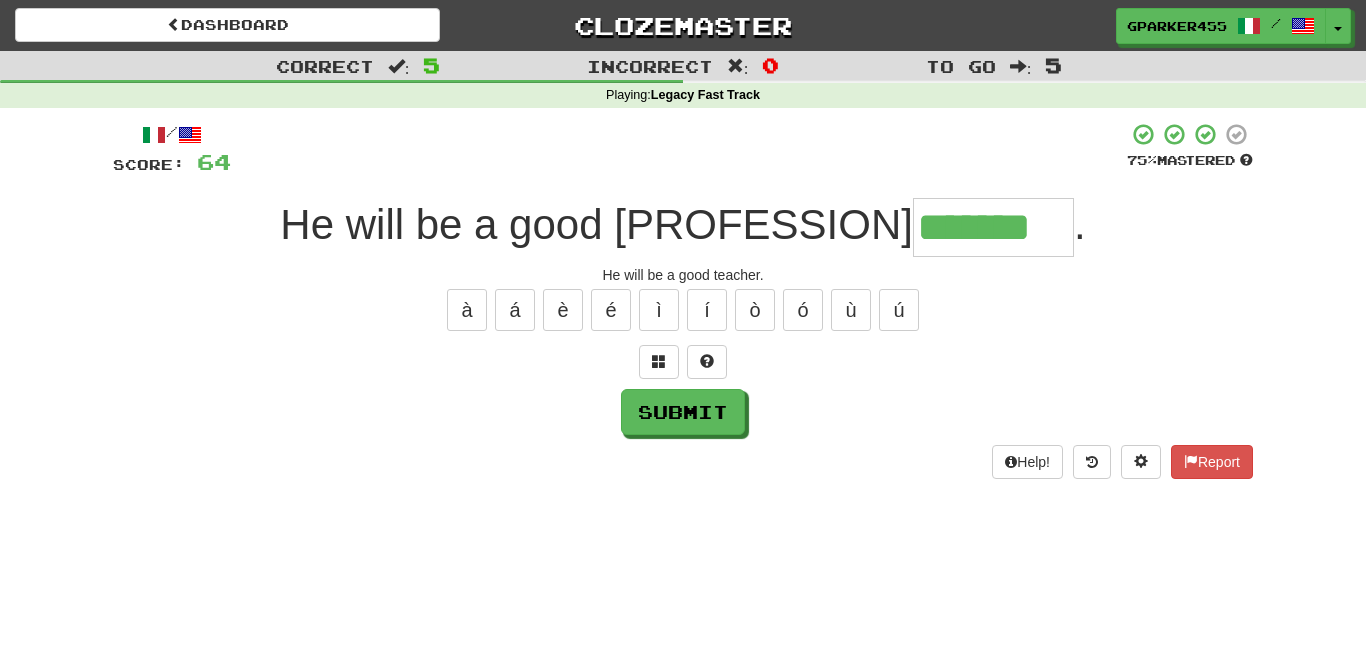 type on "*******" 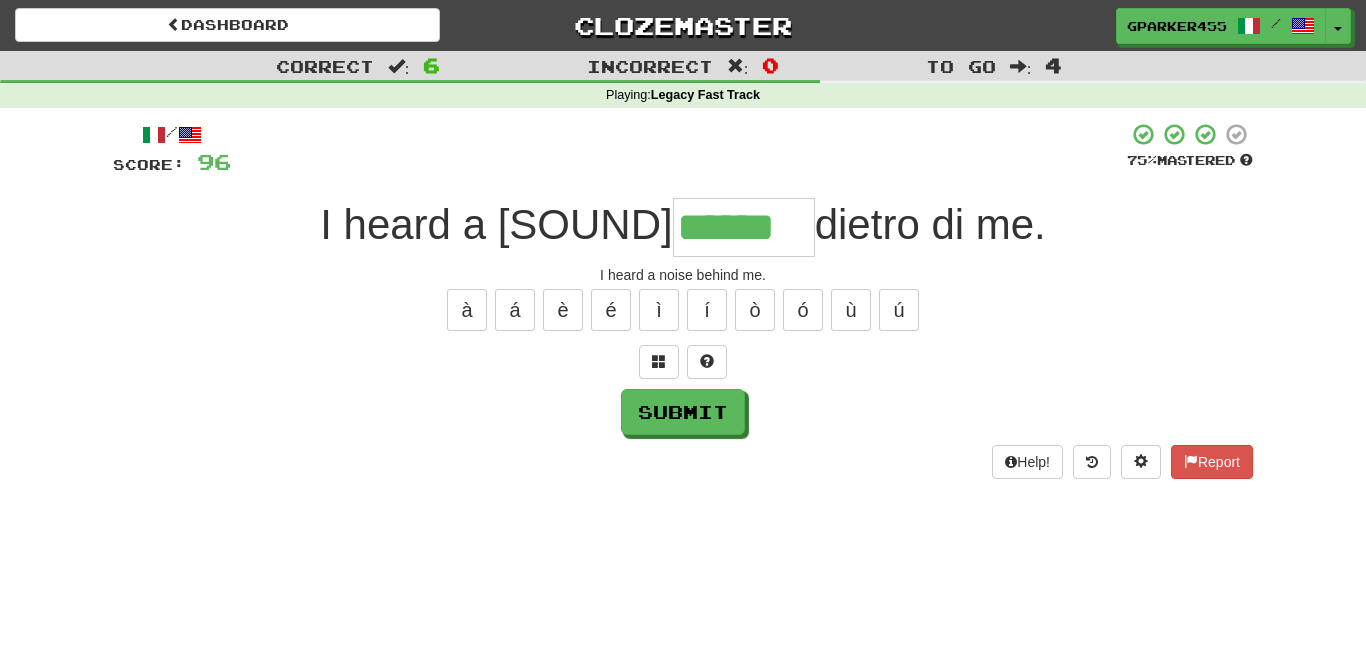 type on "******" 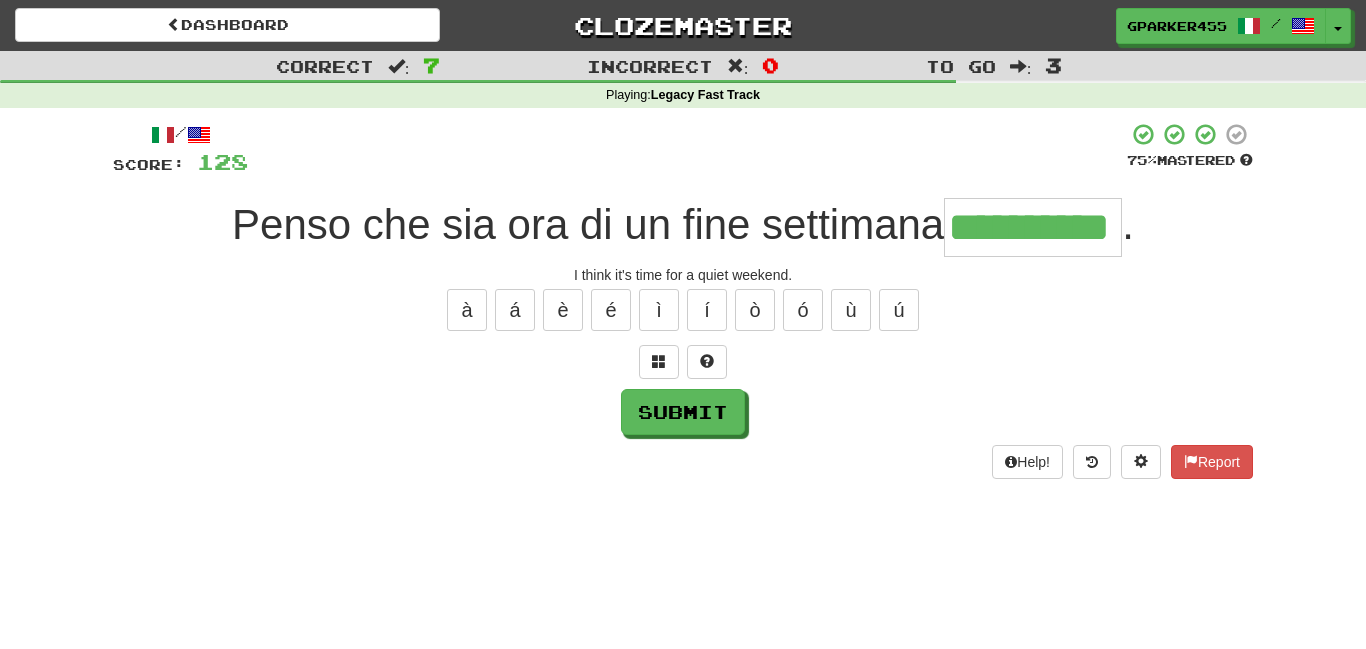 type on "**********" 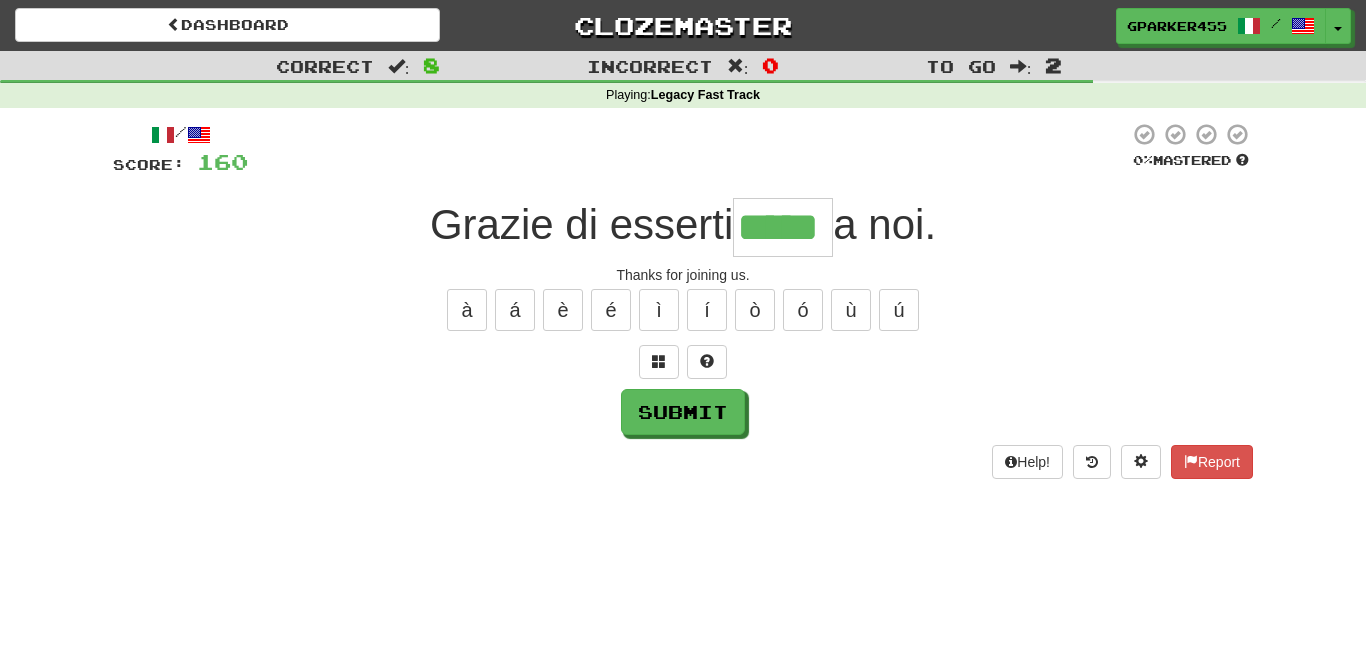 type on "*****" 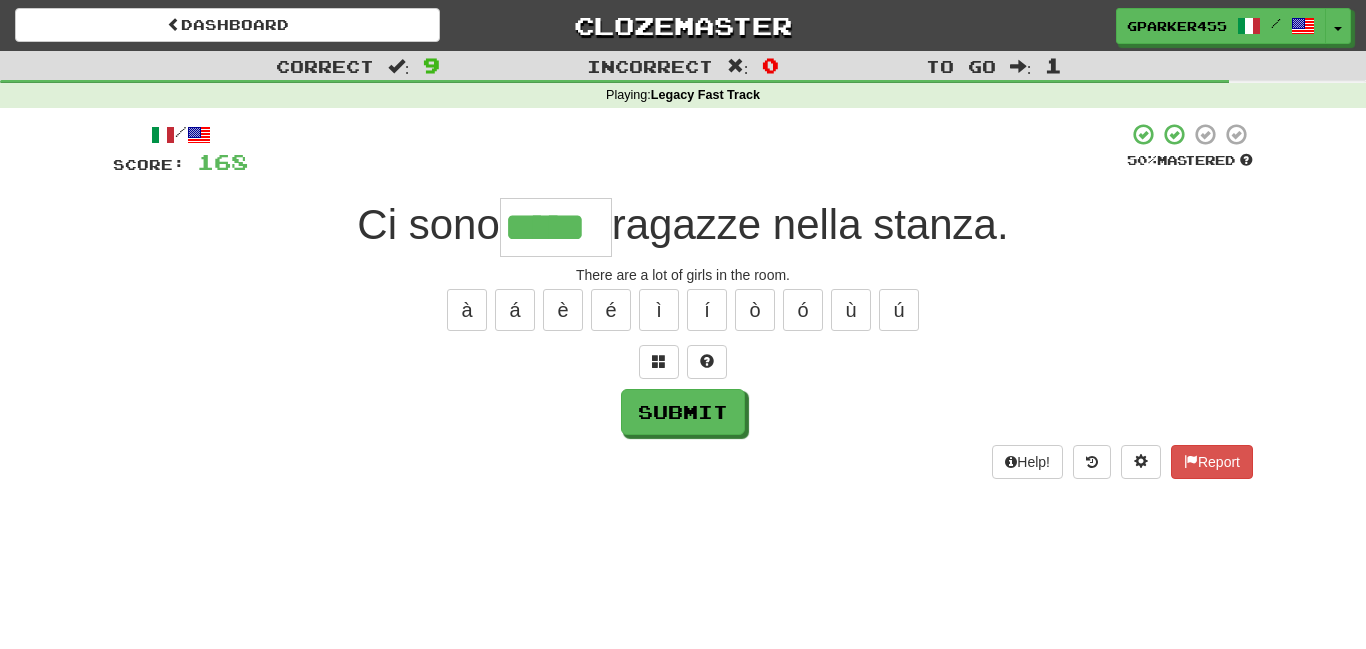type on "*****" 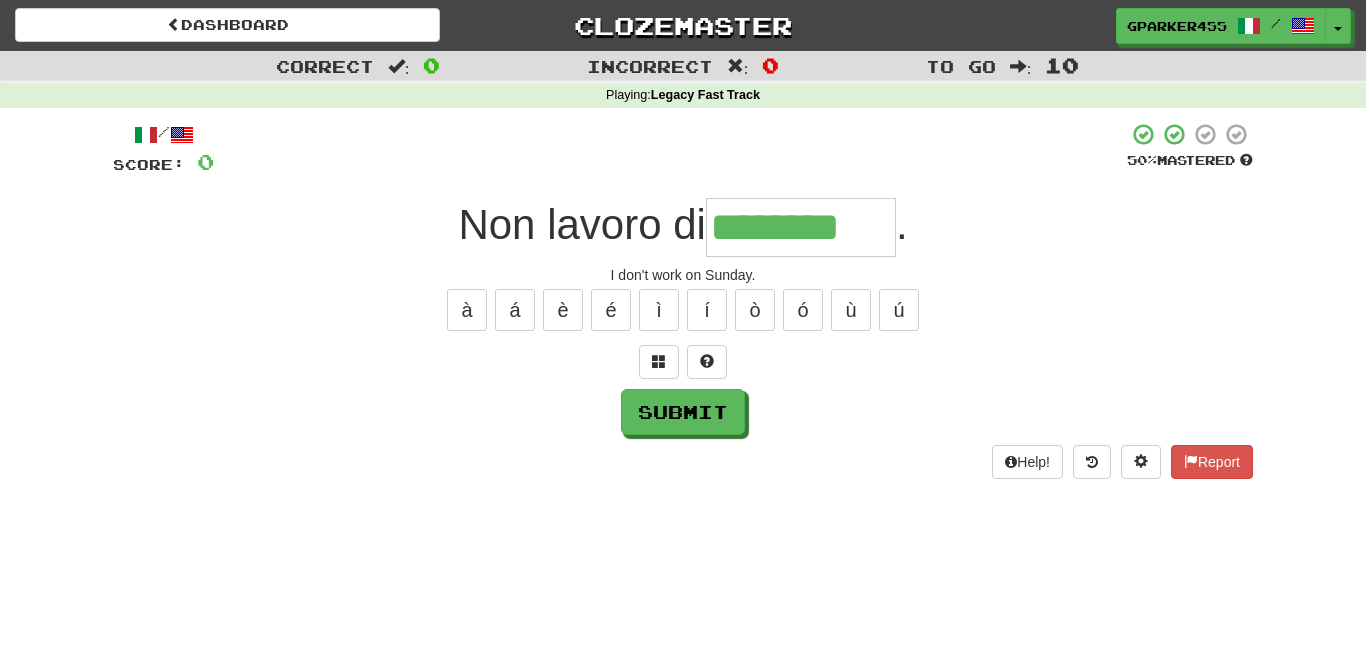 type on "********" 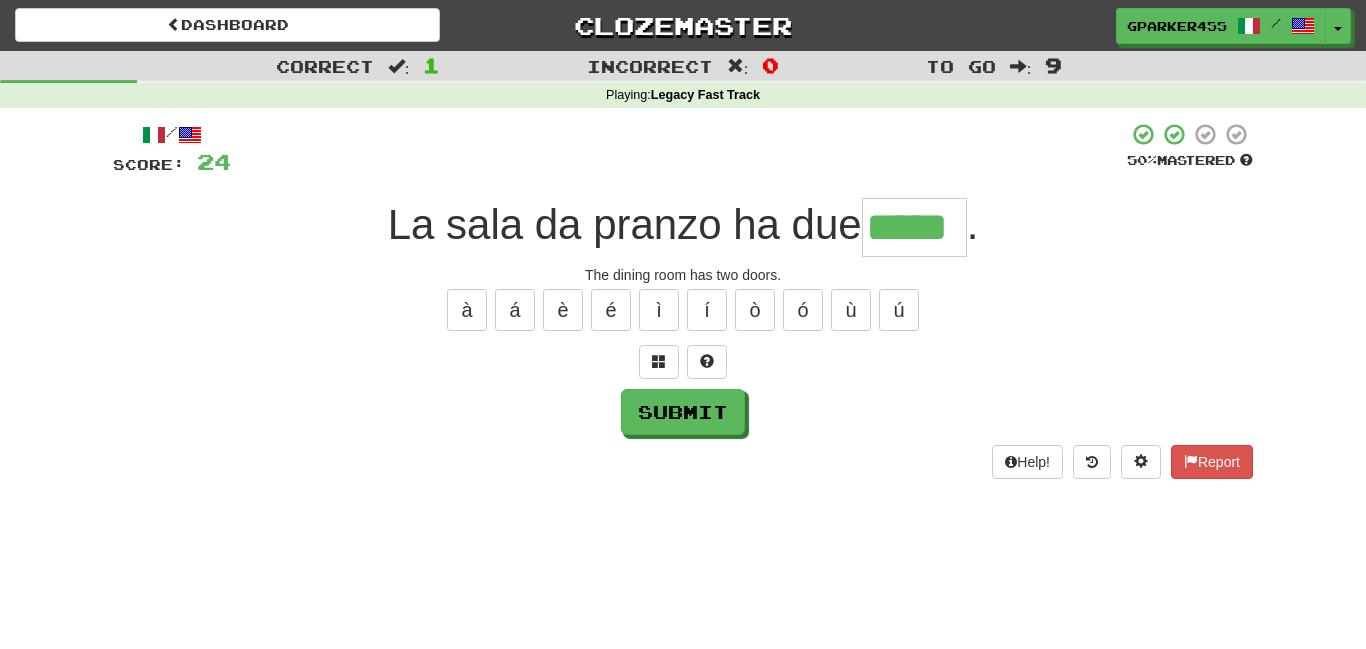 type on "*****" 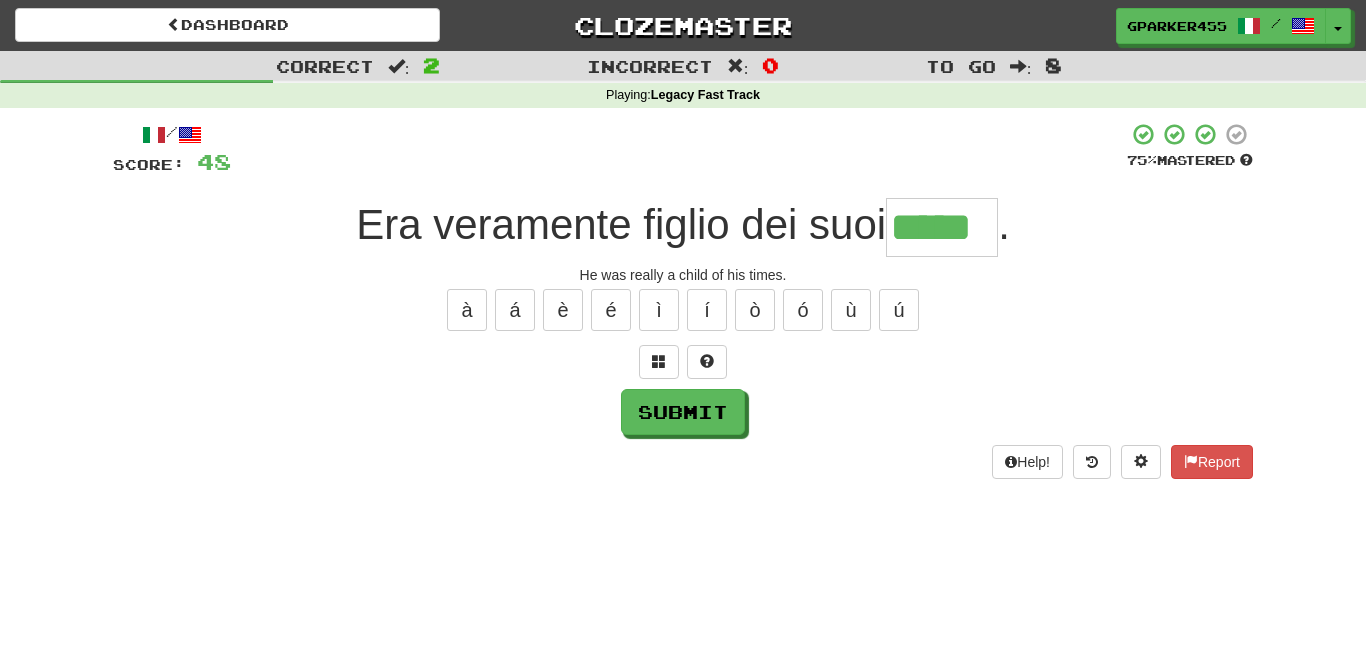 type on "*****" 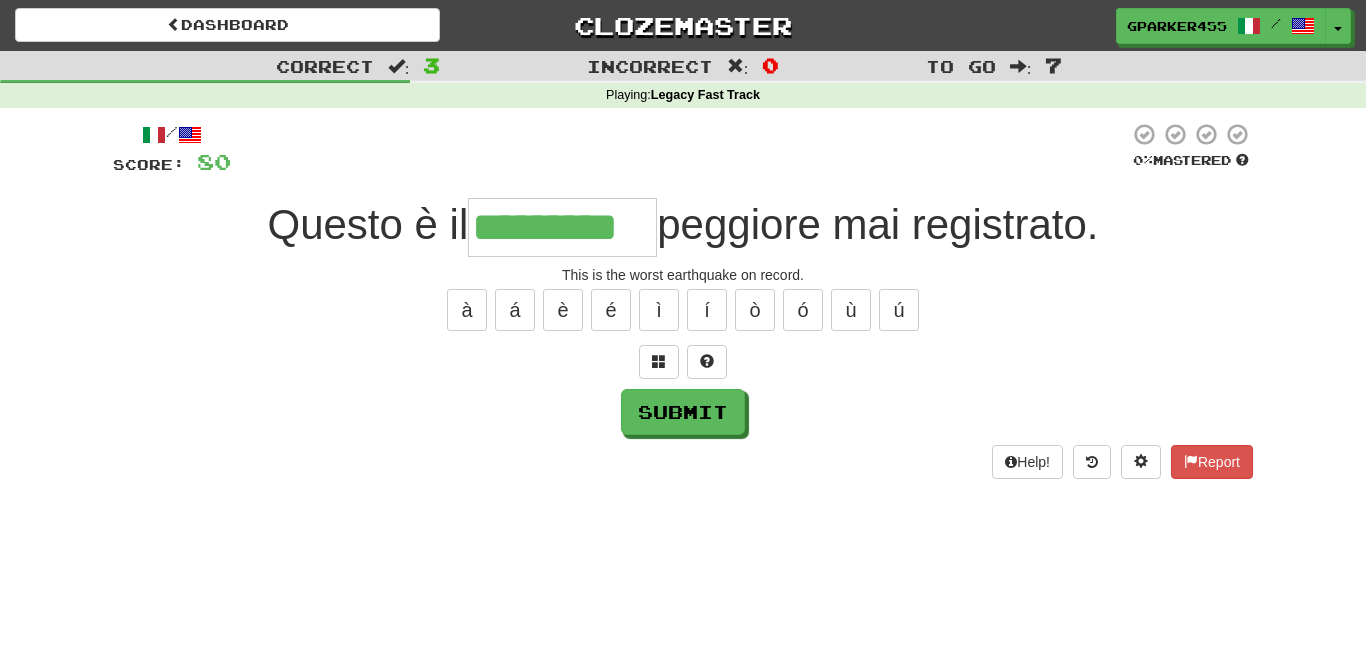 type on "*********" 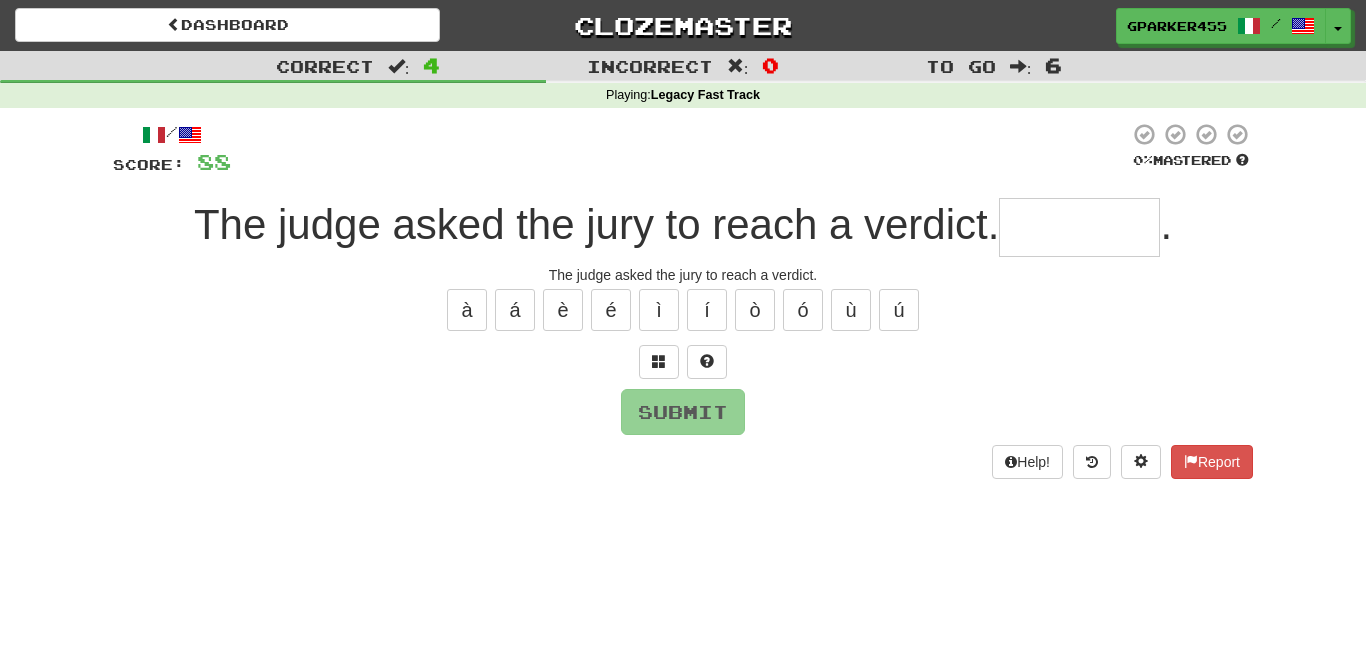 click on "Help!  Report" at bounding box center (683, 462) 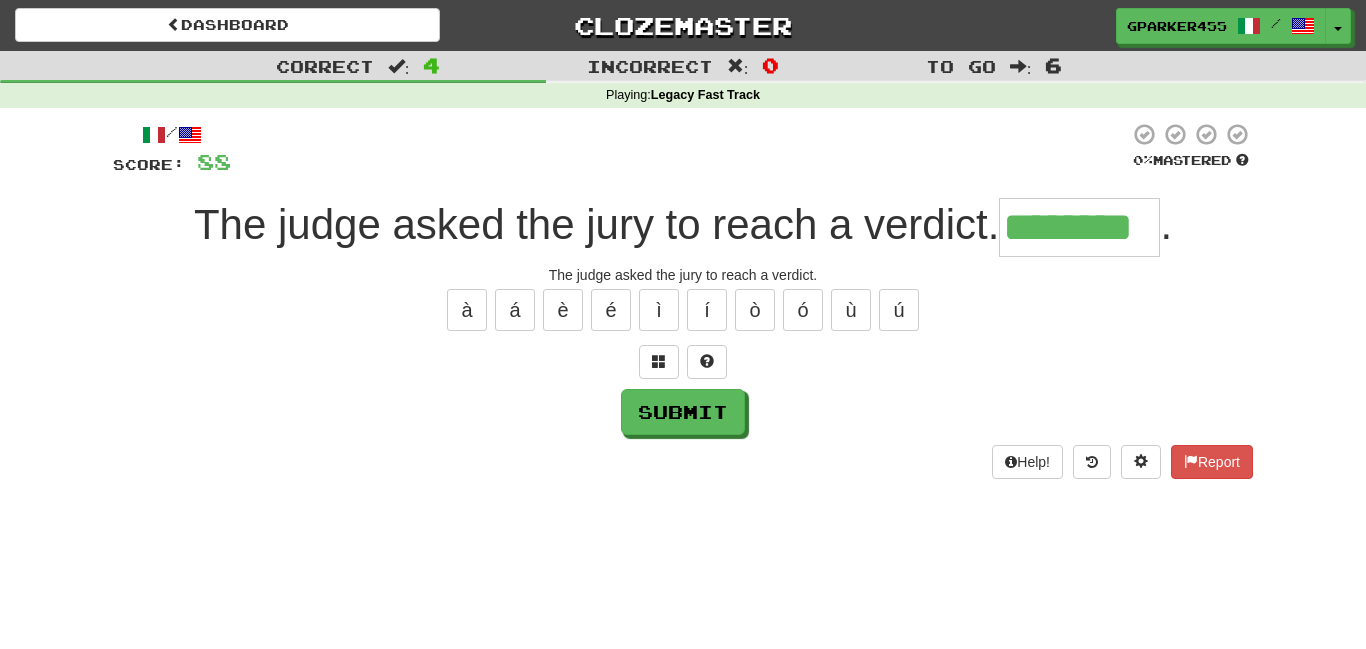type on "********" 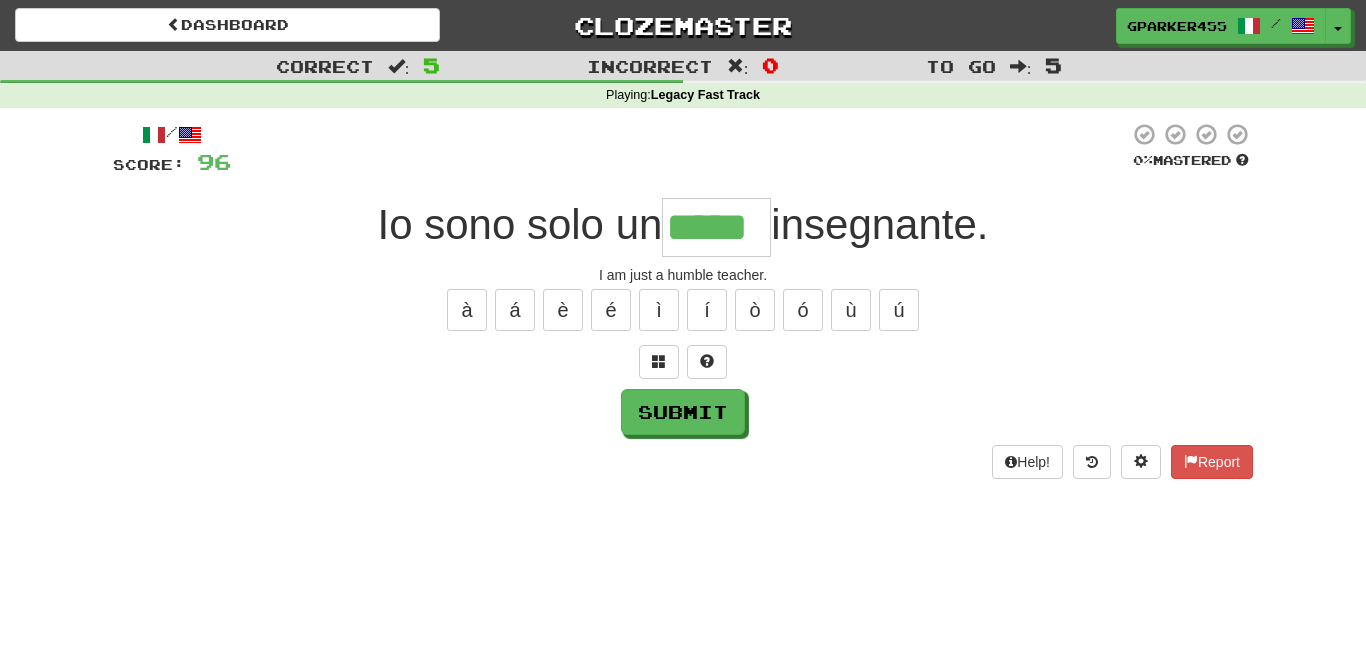 type on "*****" 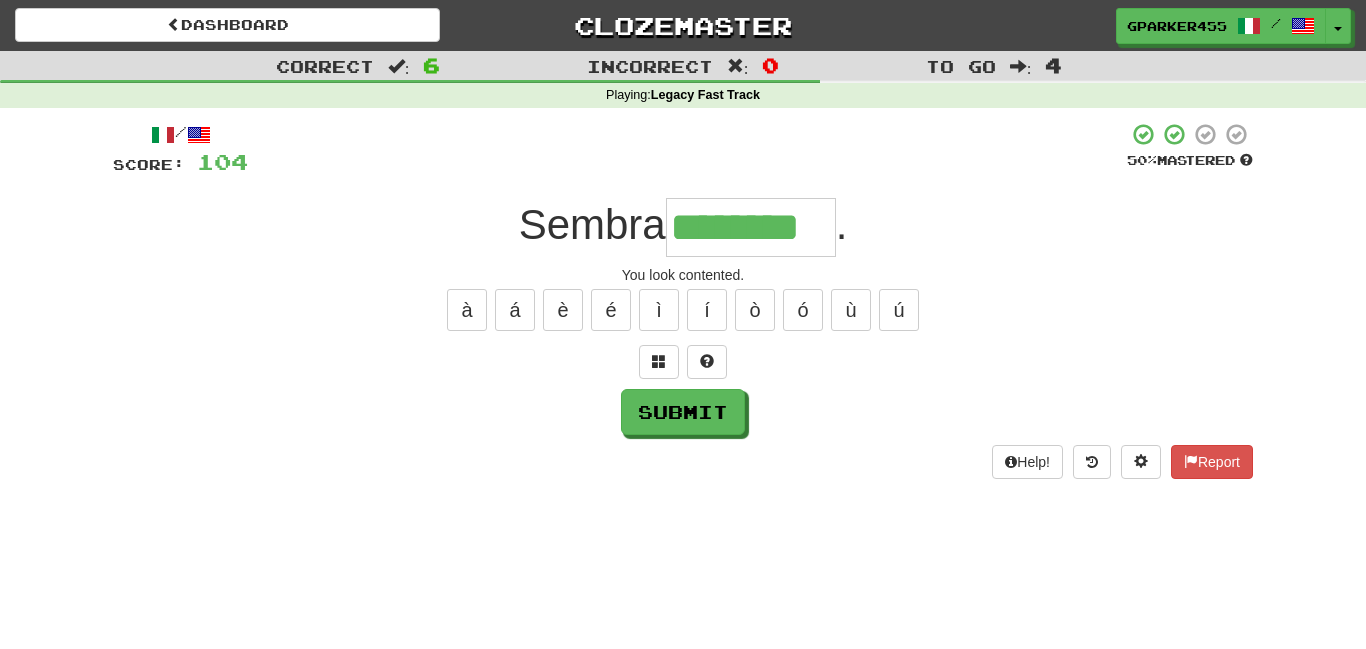 type on "********" 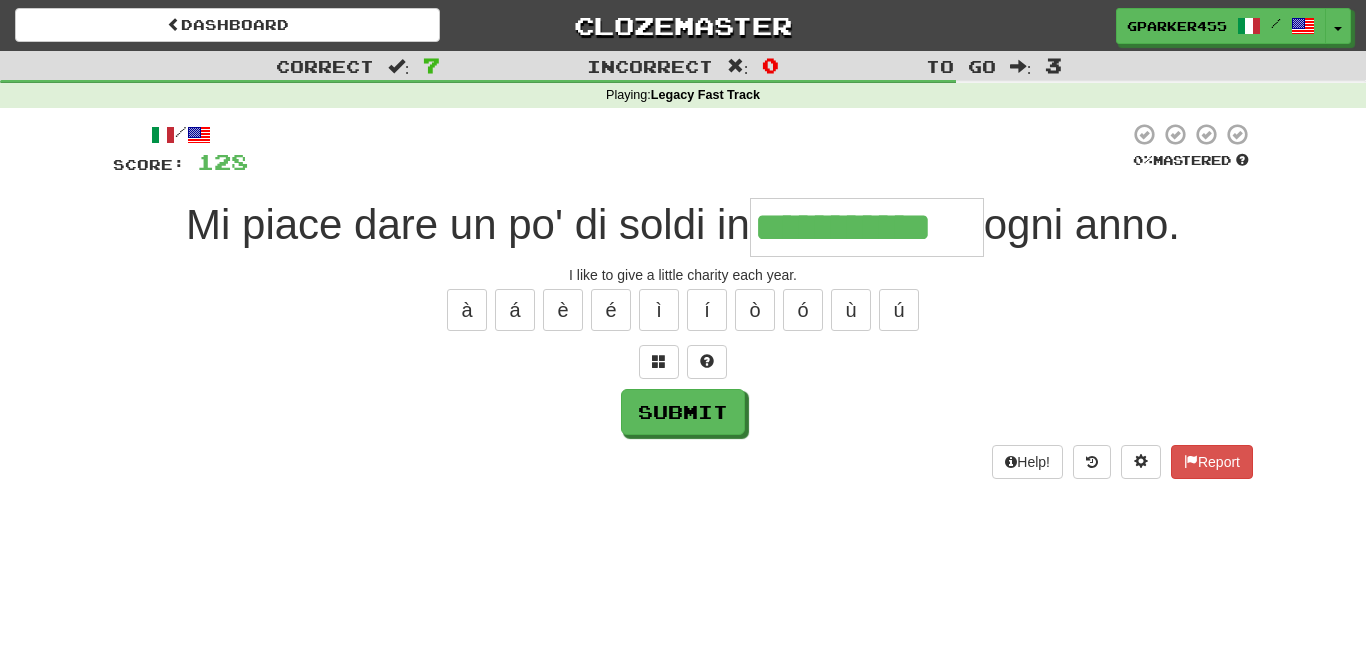 type on "**********" 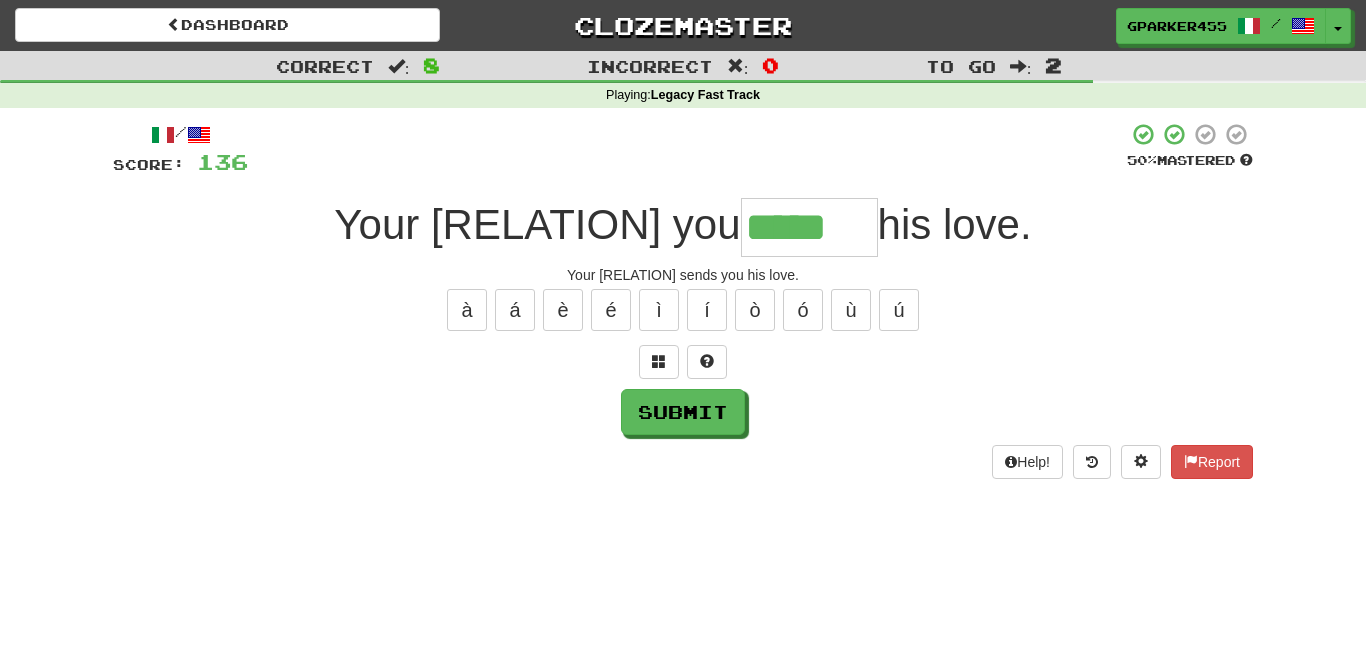 type on "*****" 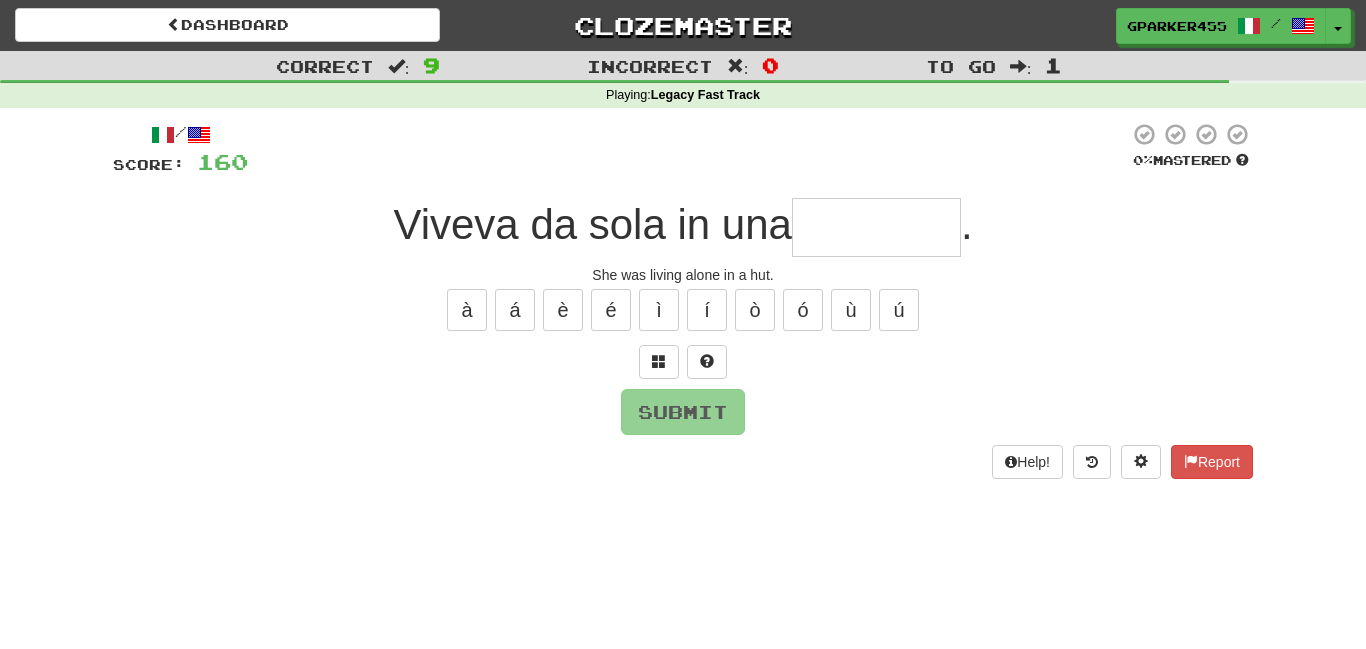 type on "*" 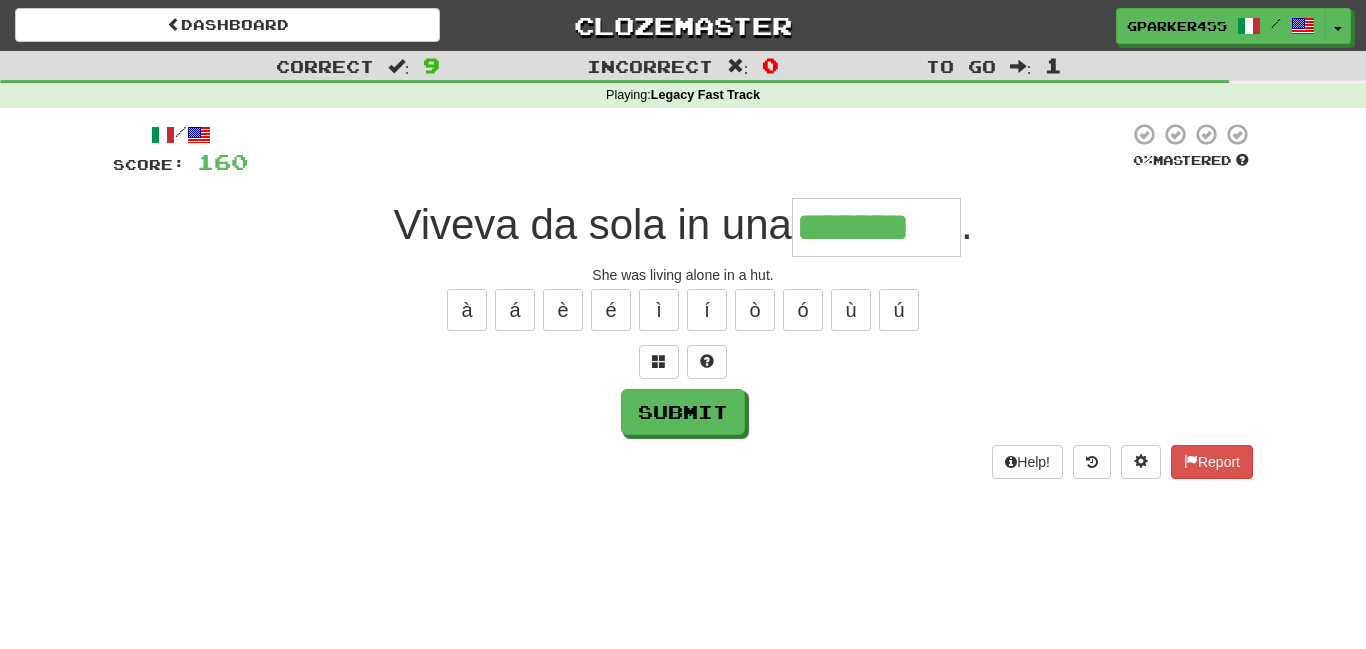 type on "*******" 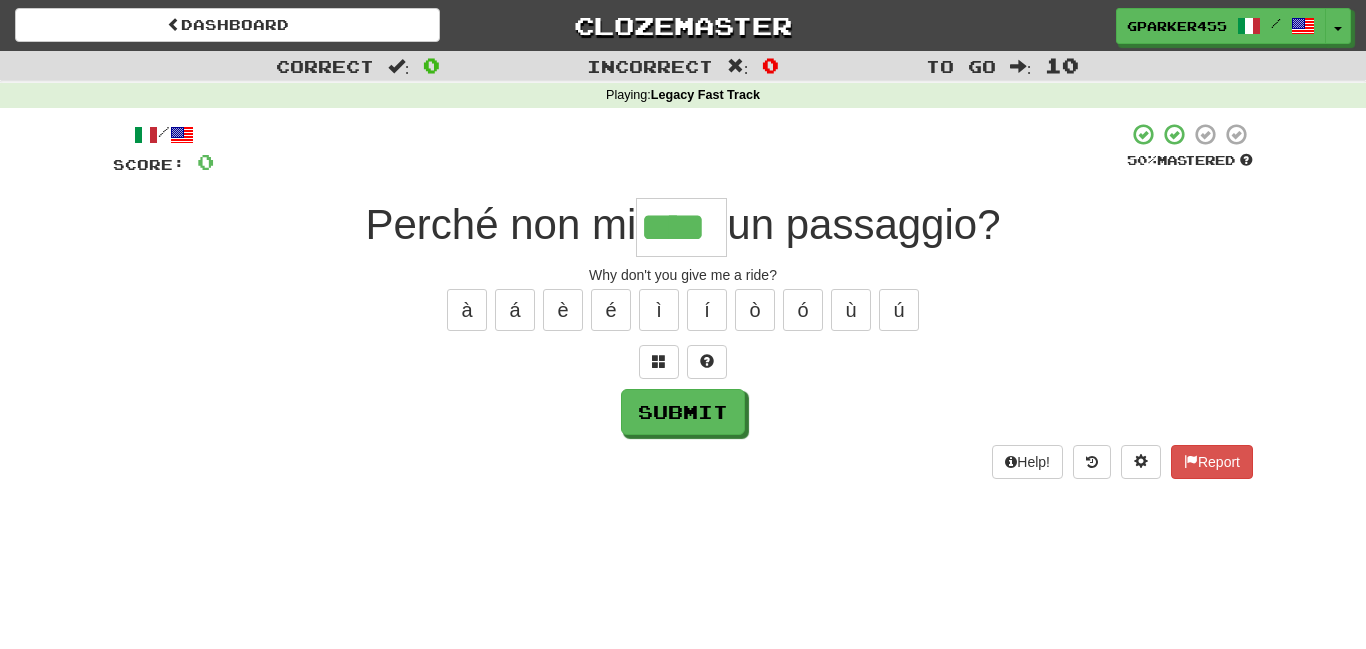 type on "****" 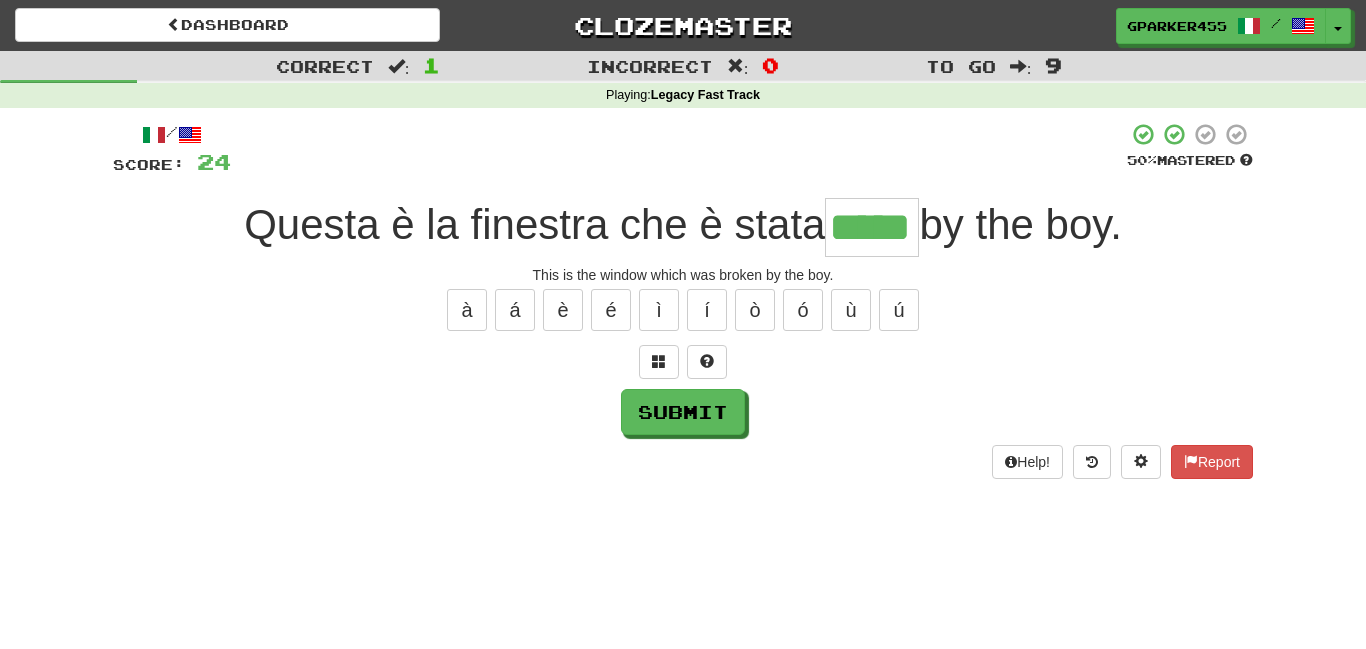 type on "*****" 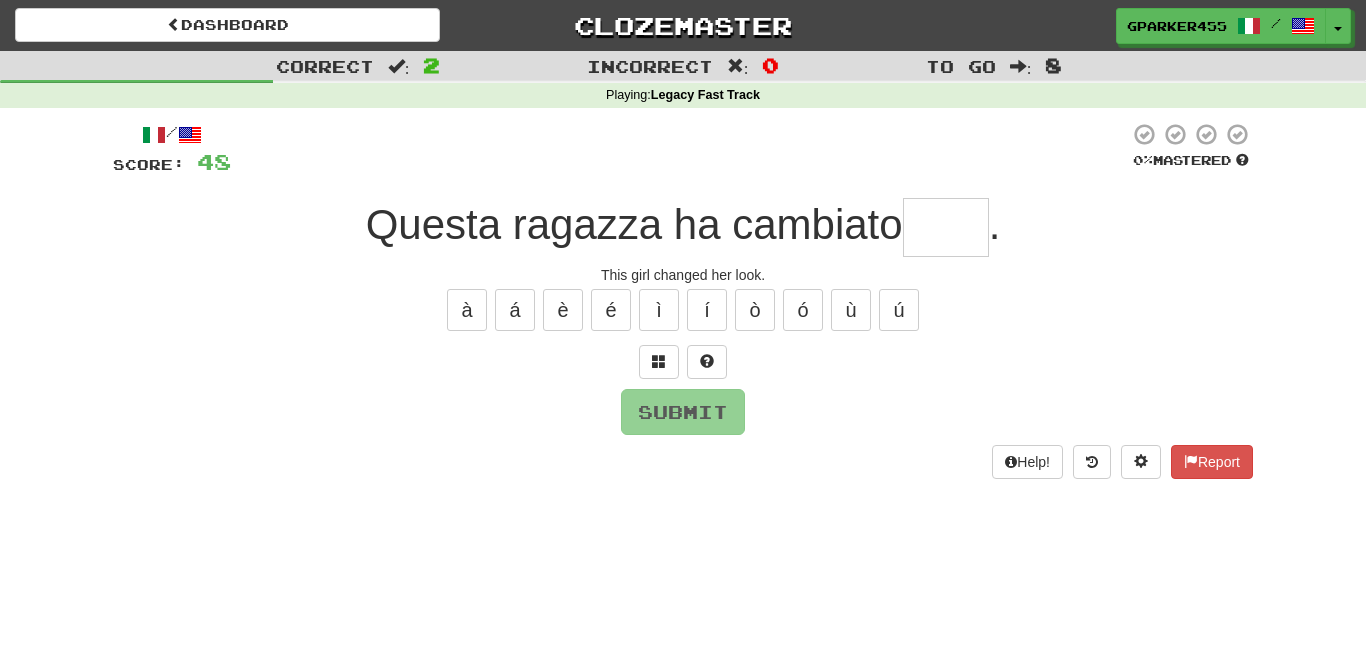type on "*" 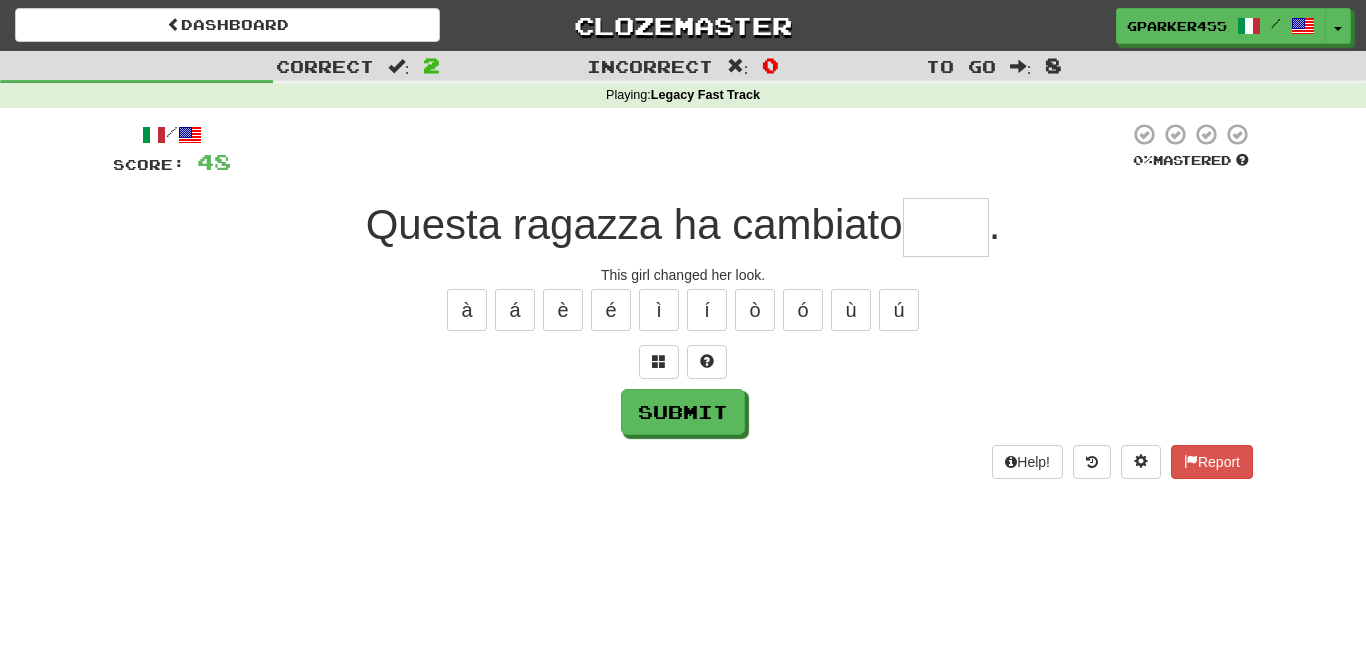 type on "*" 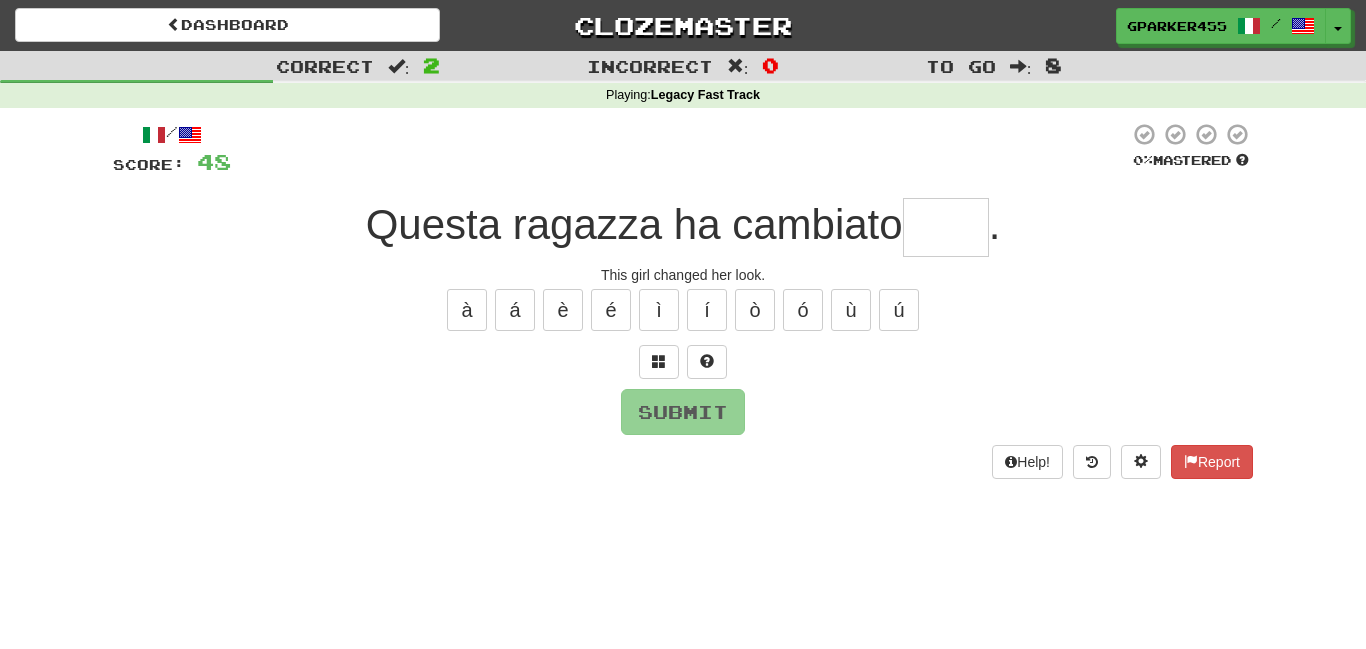 type on "*" 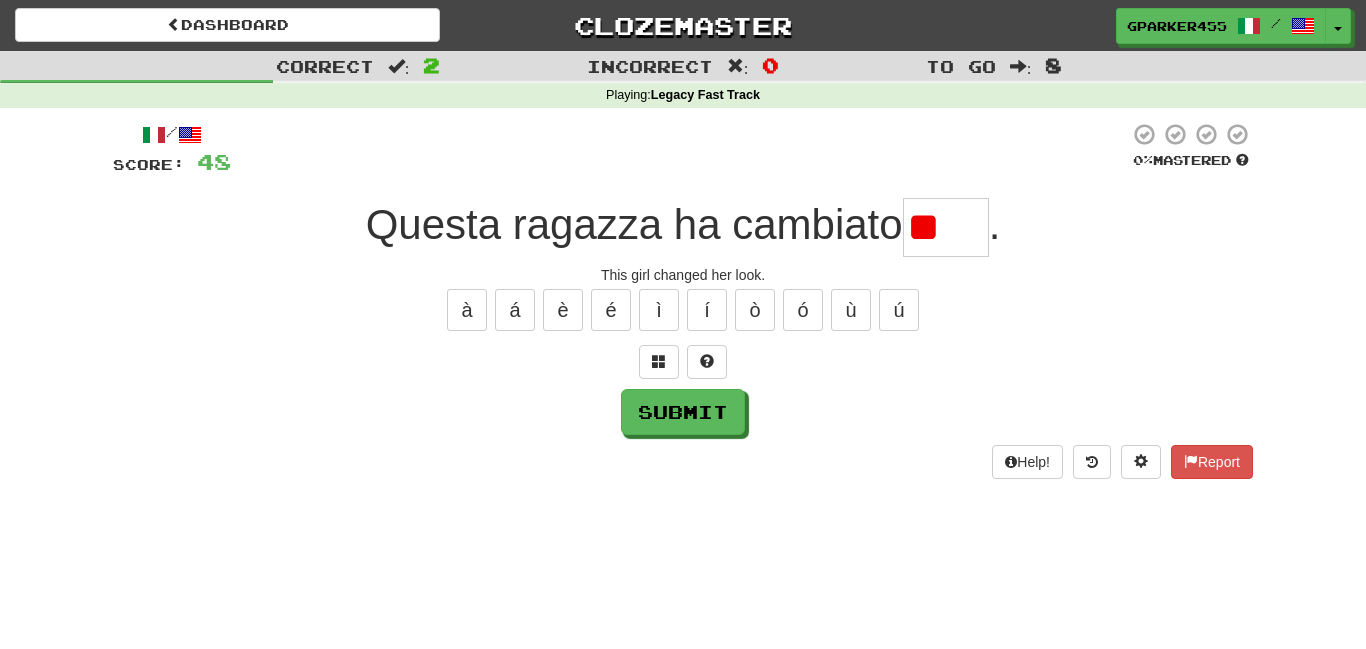 type on "*" 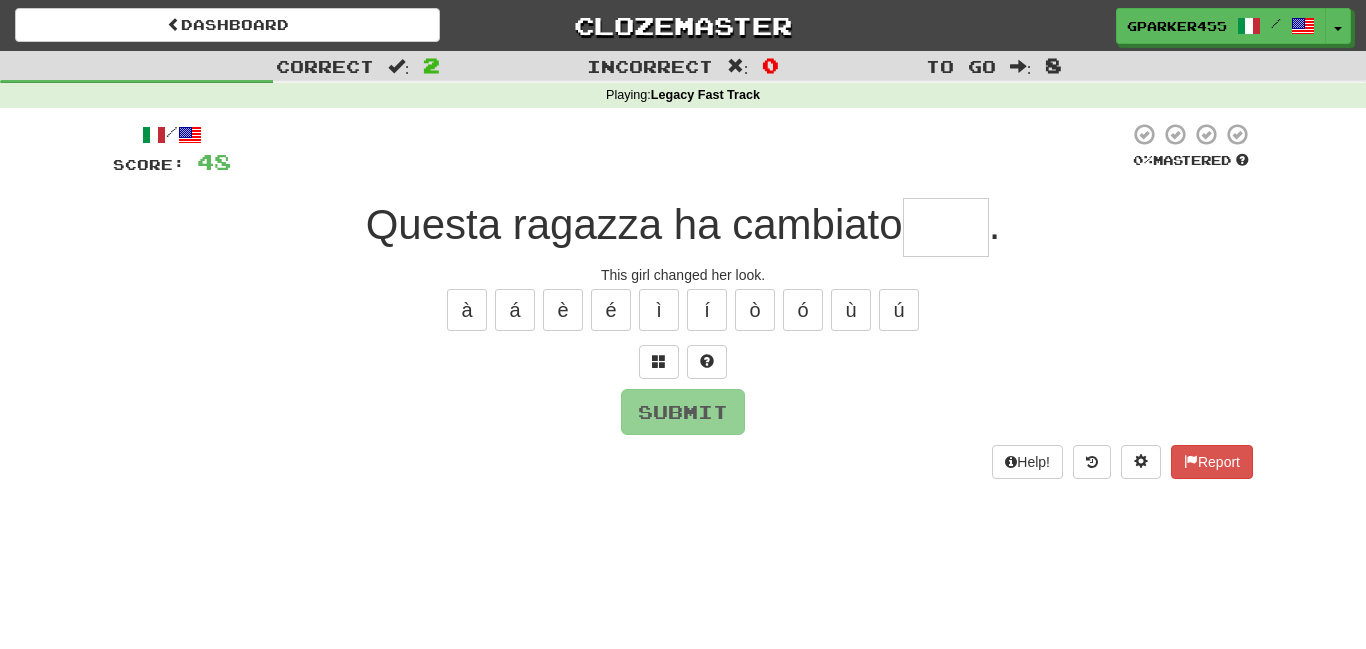 type on "*" 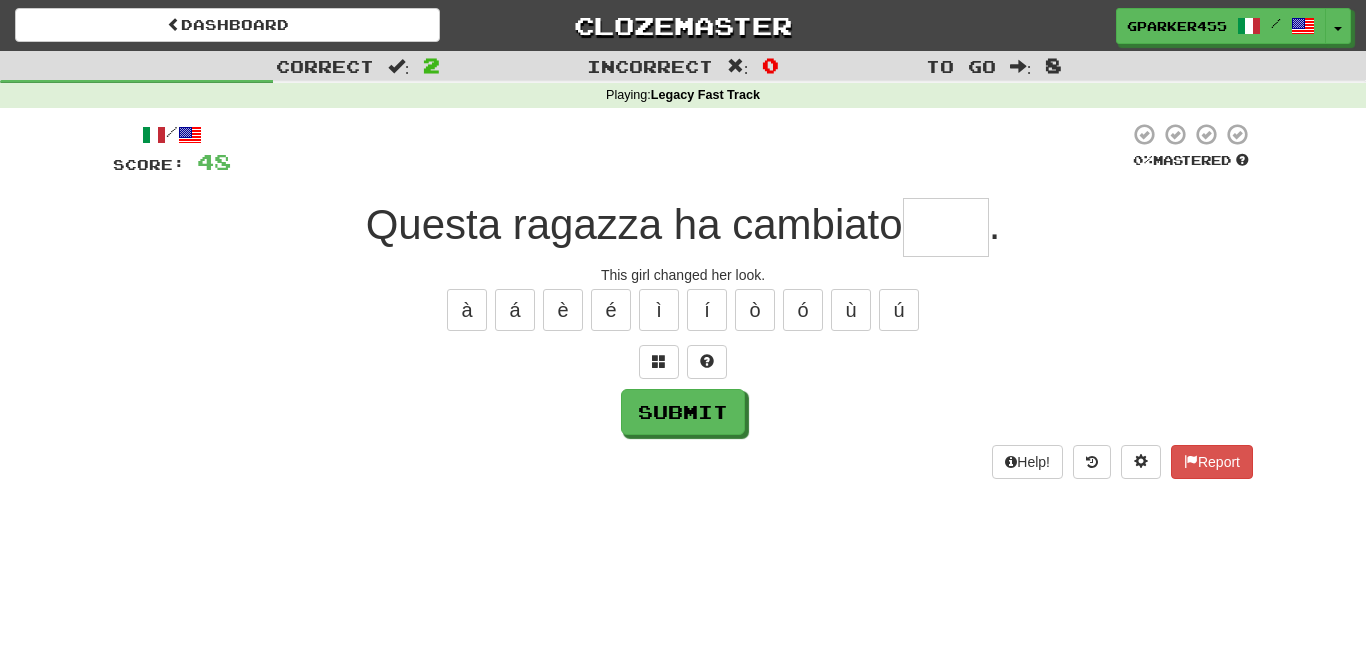 type on "*" 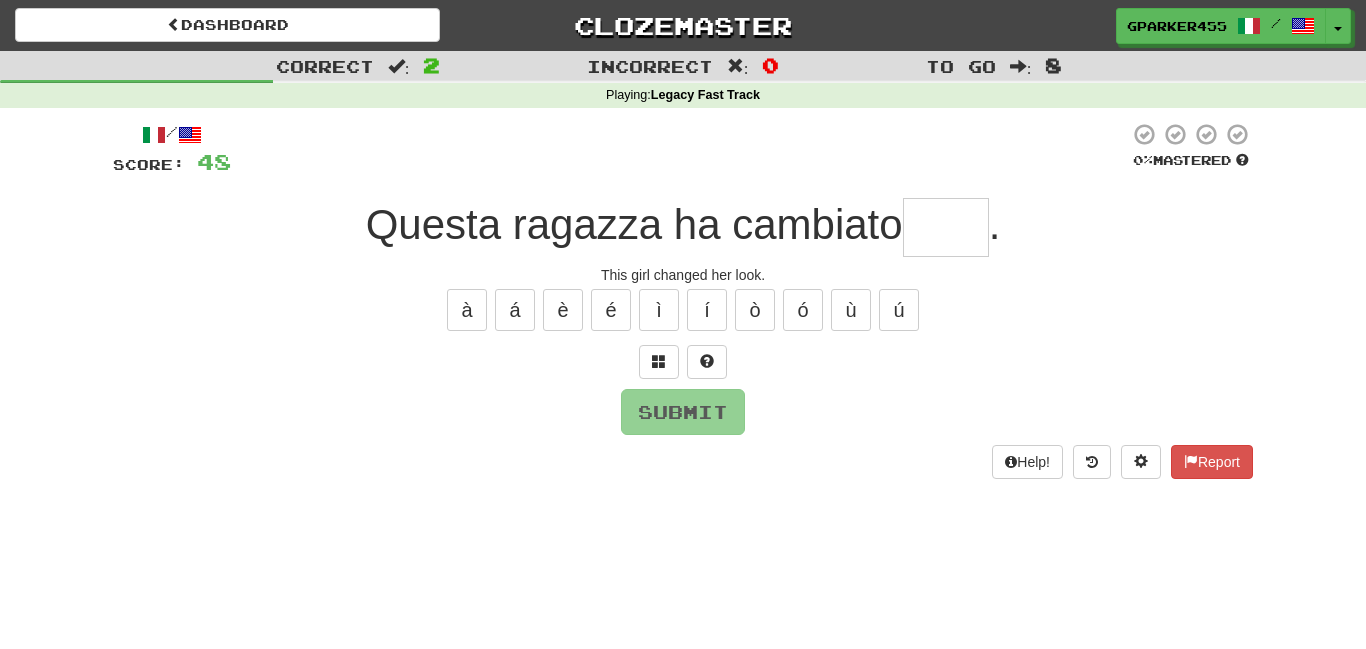 type on "*" 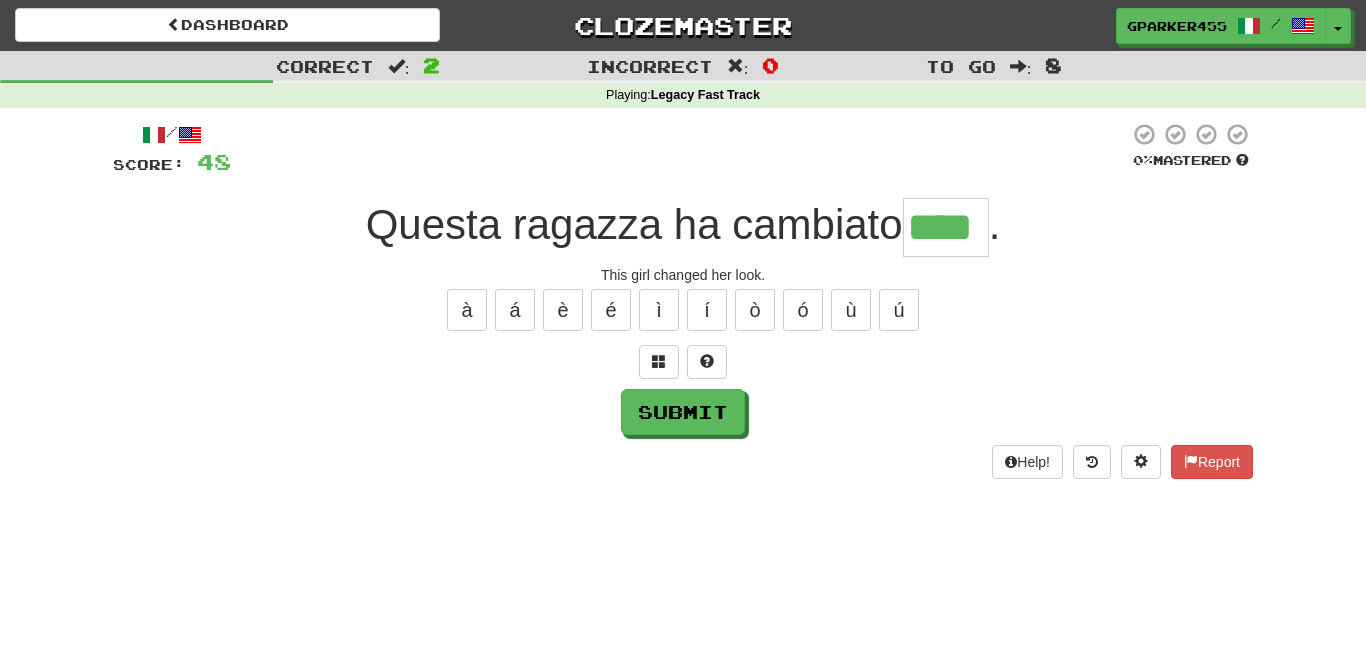 type on "****" 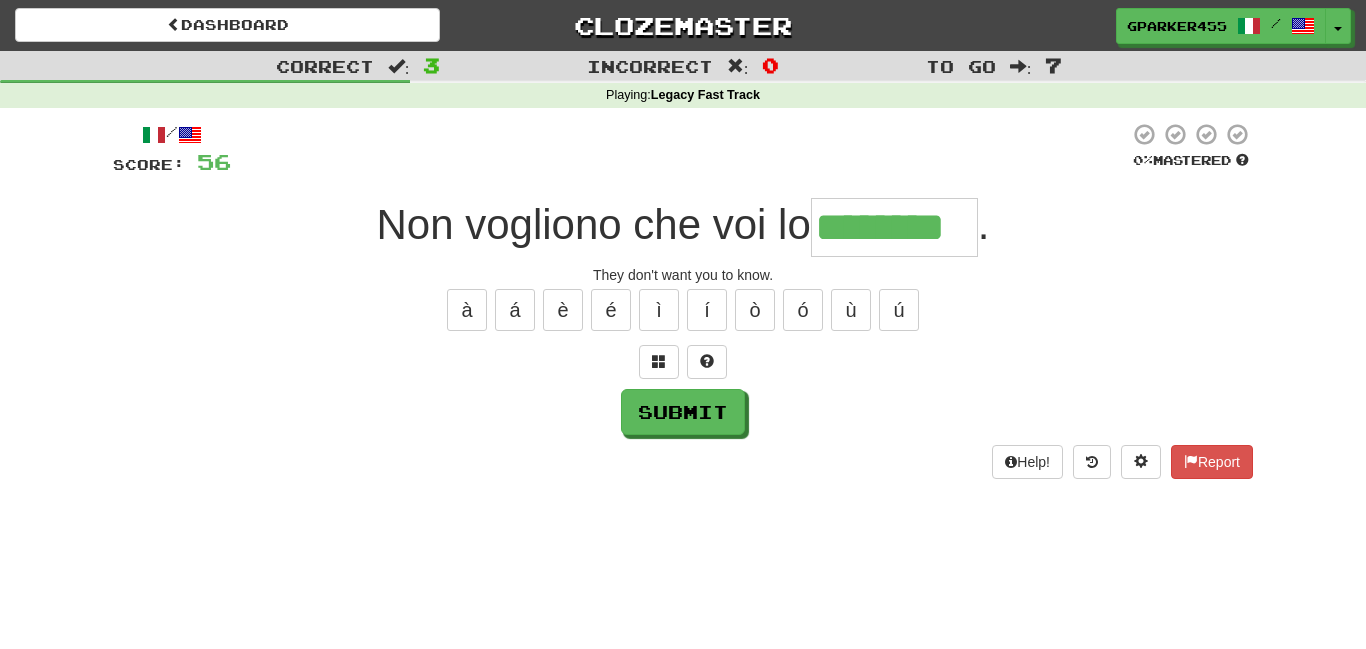 type on "********" 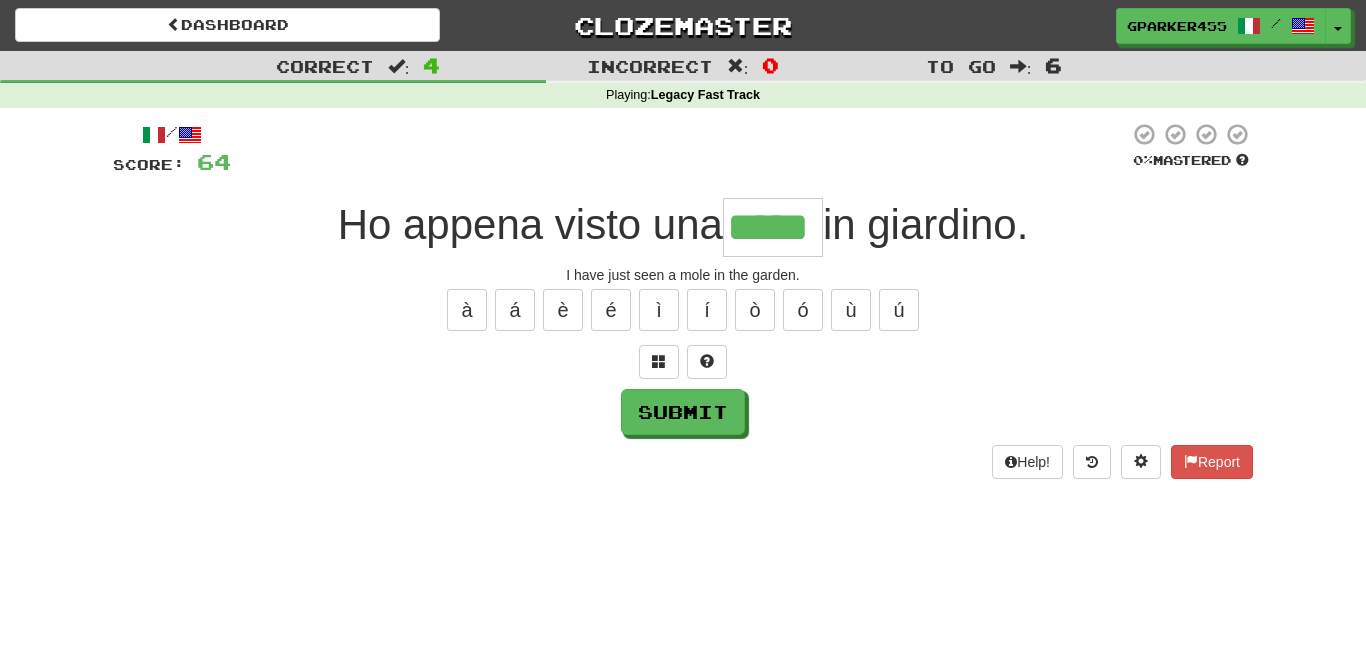 type on "*****" 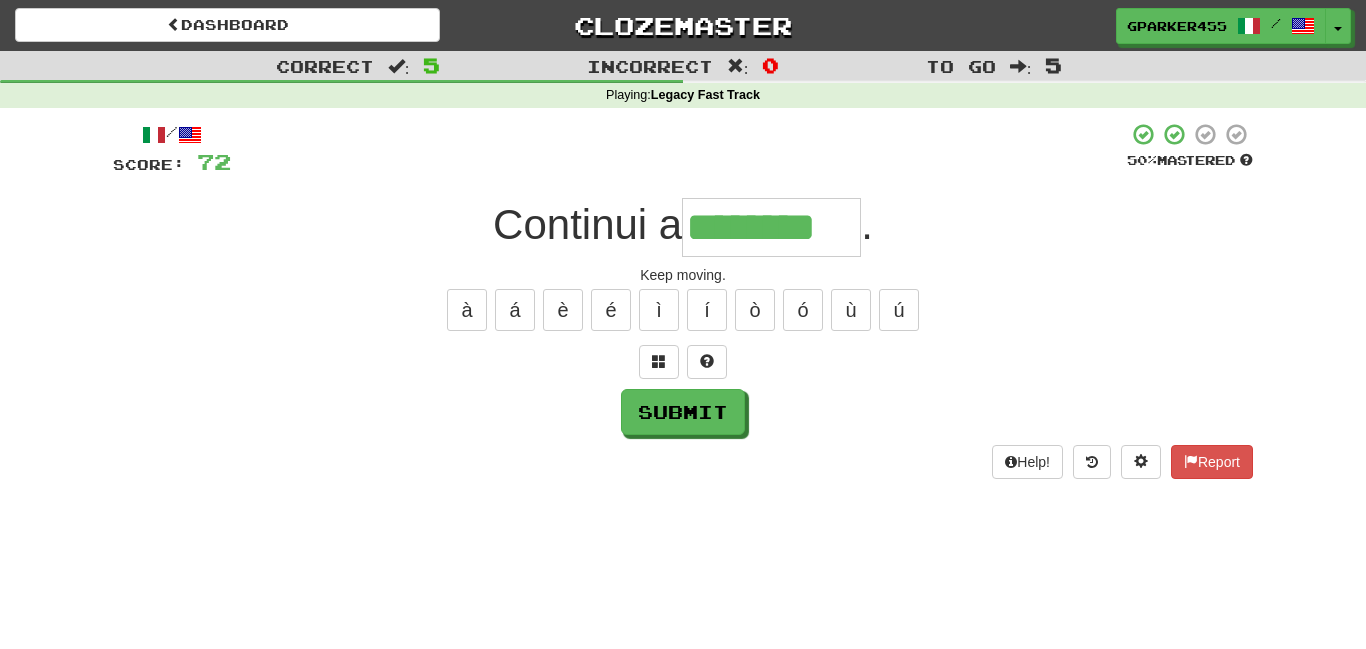 type on "********" 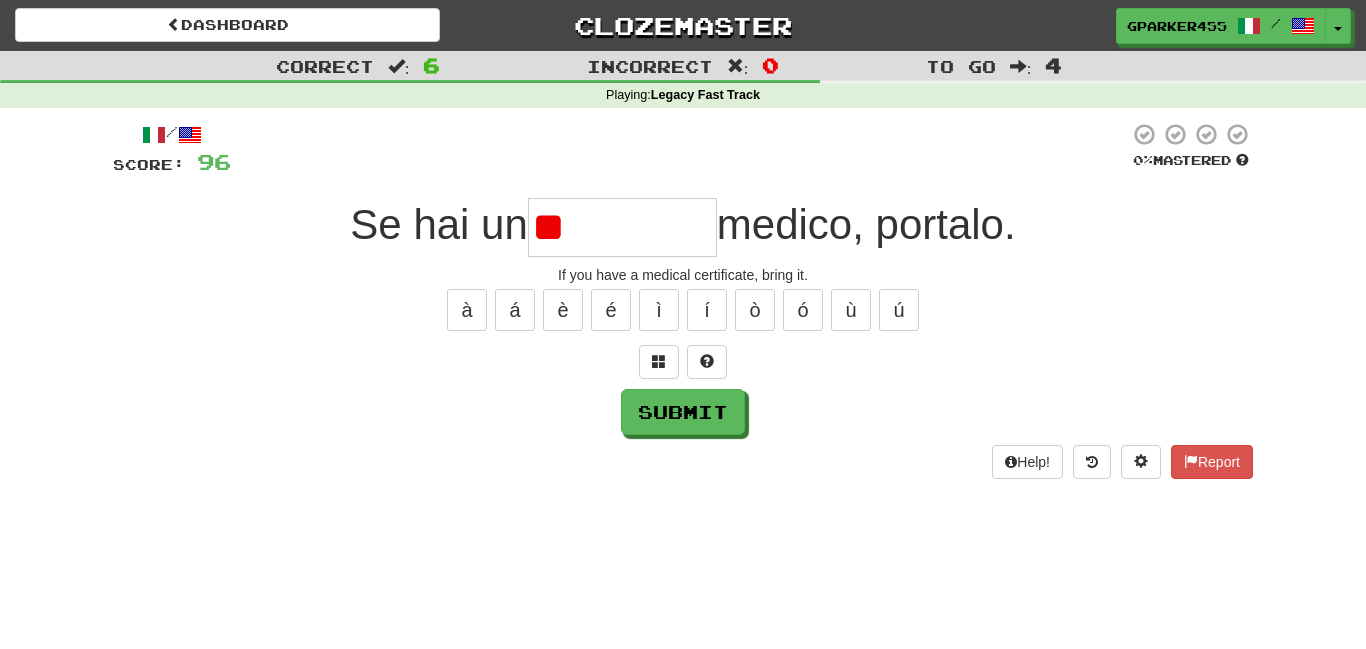 type on "*" 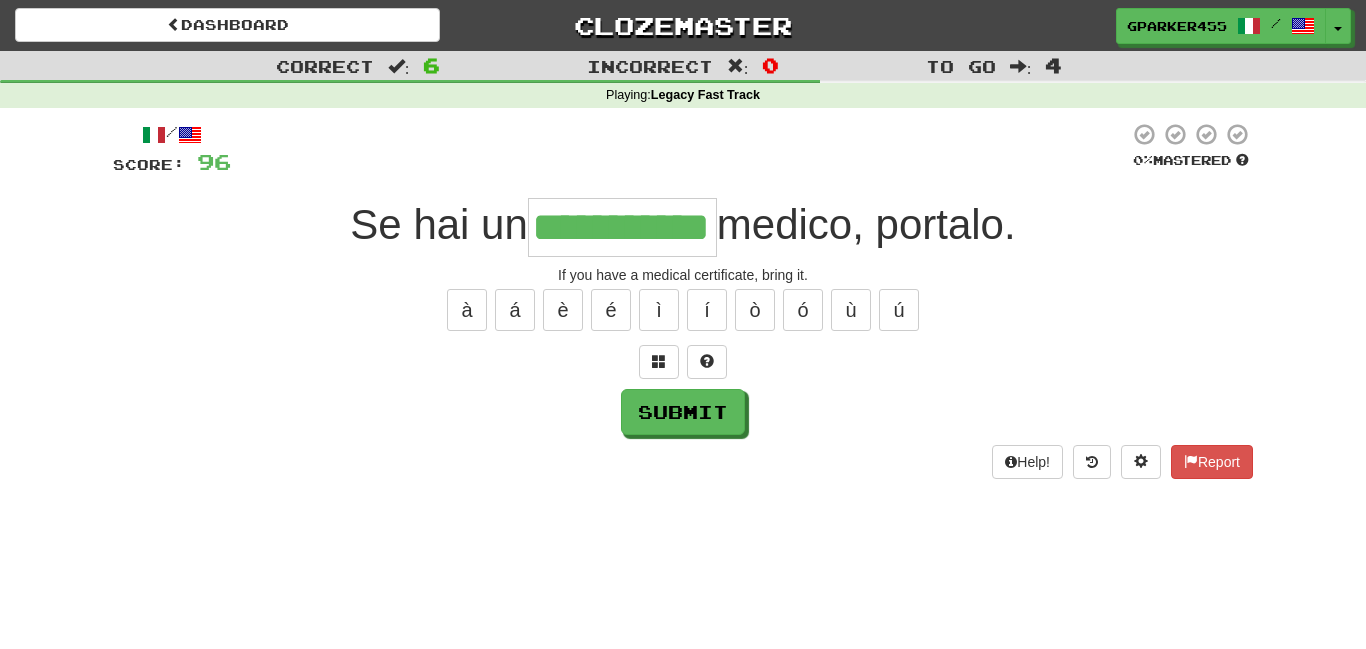 type on "**********" 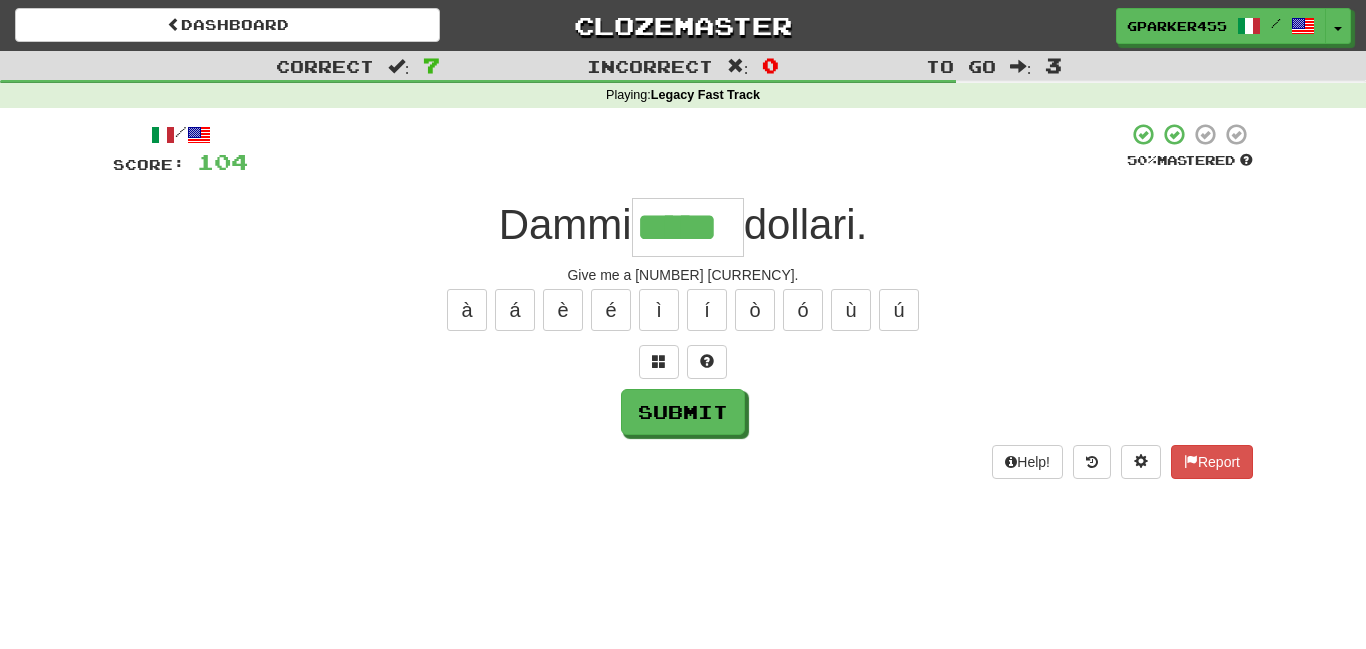 type on "*****" 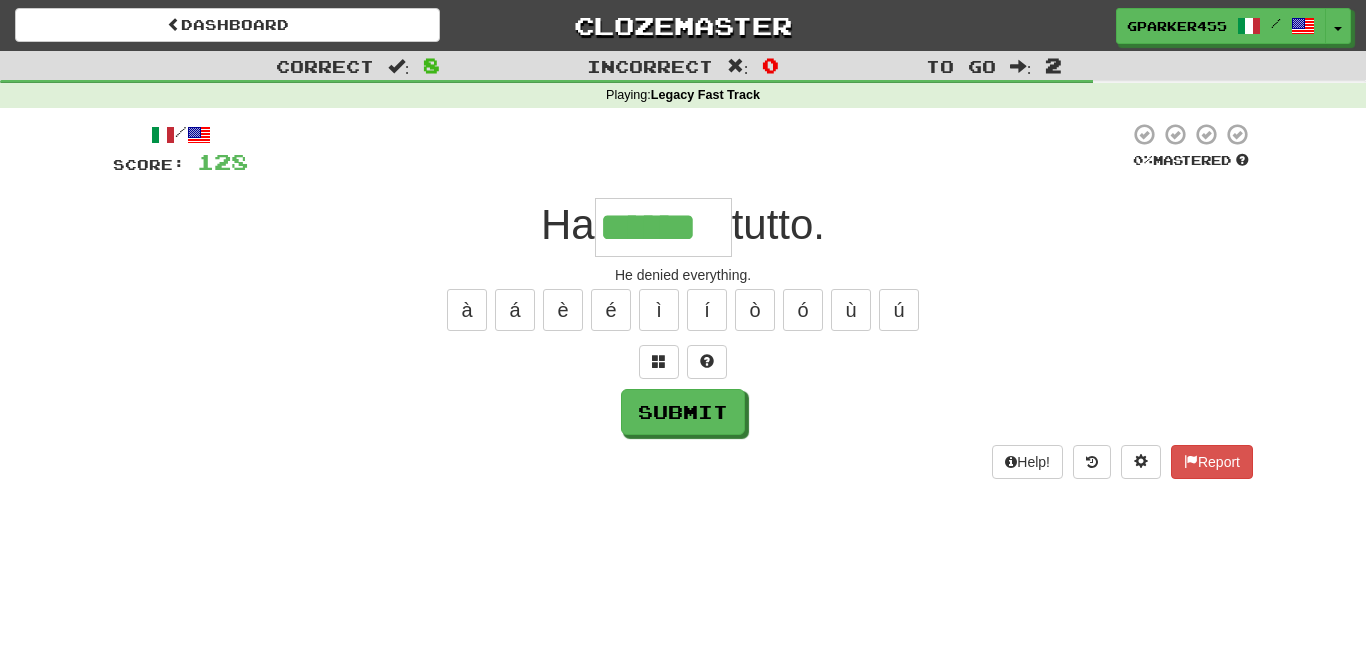 type on "******" 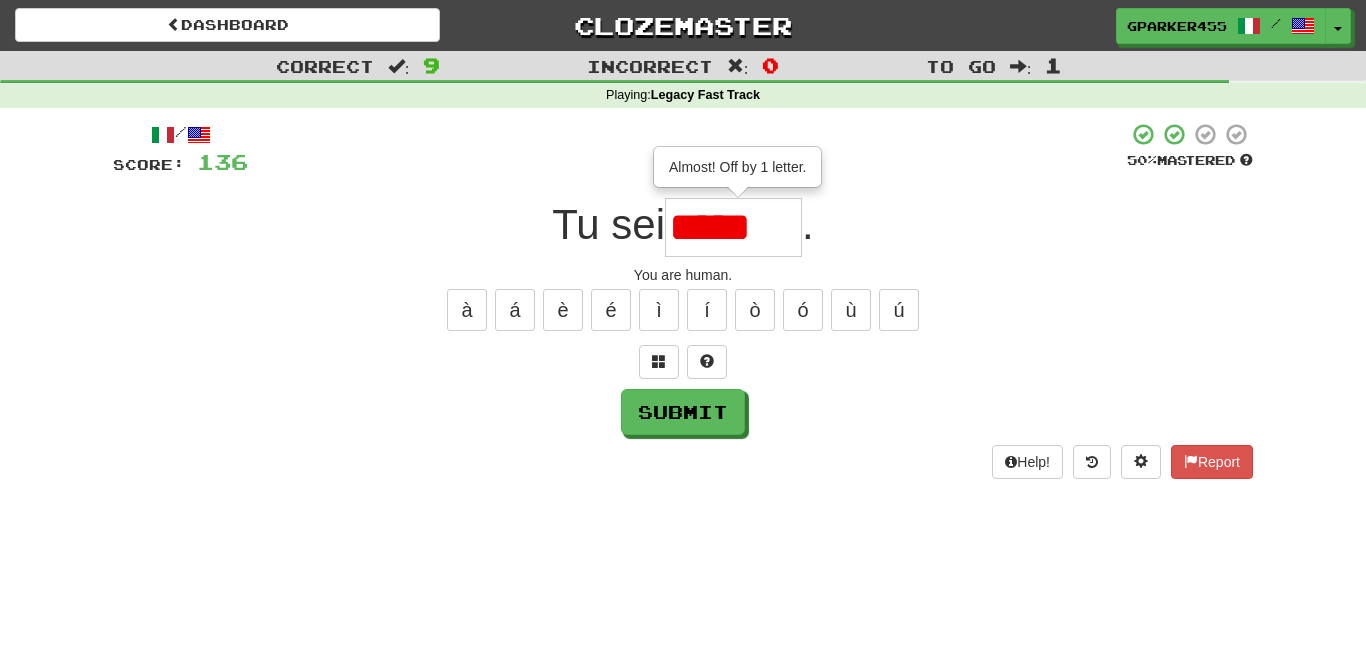 type on "*****" 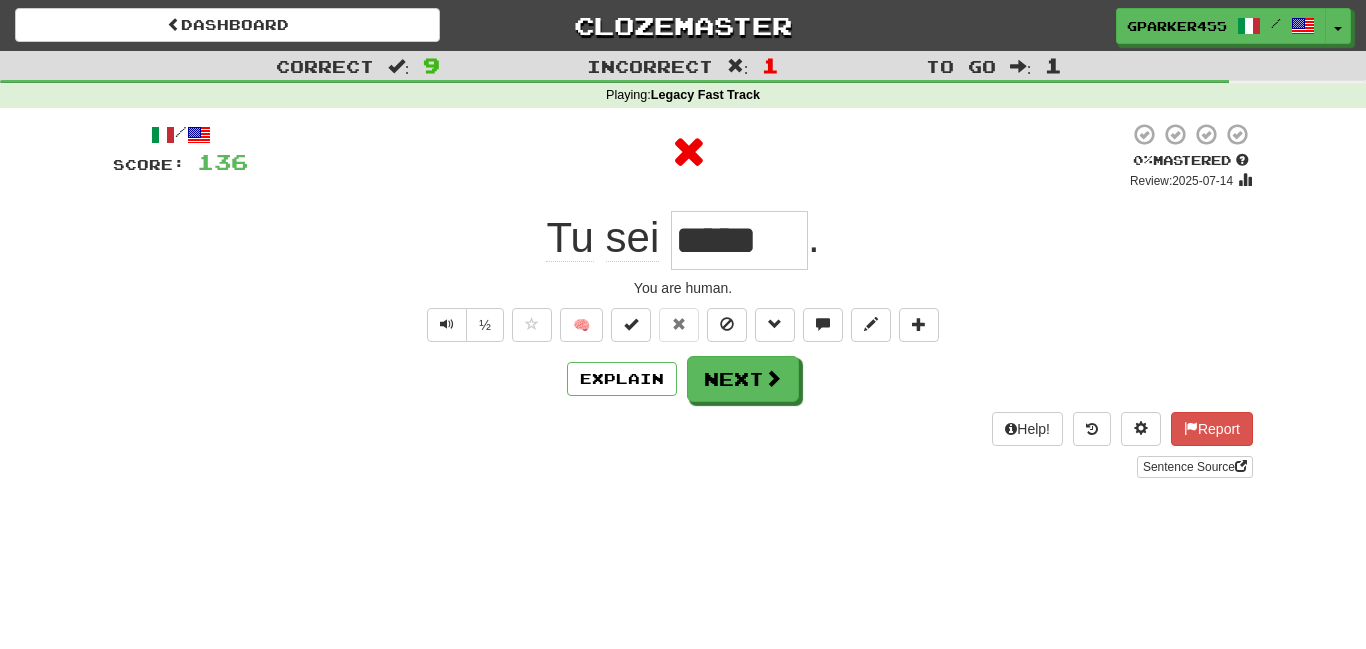type 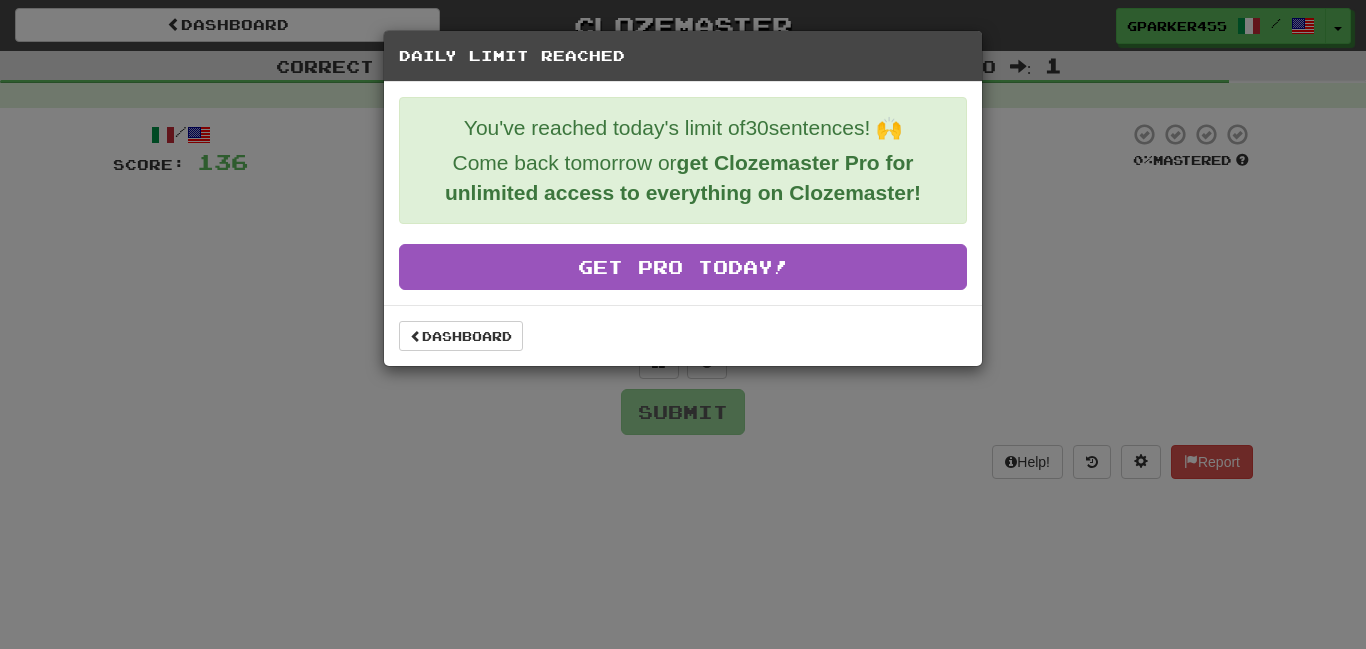 click on "Dashboard" at bounding box center (683, 335) 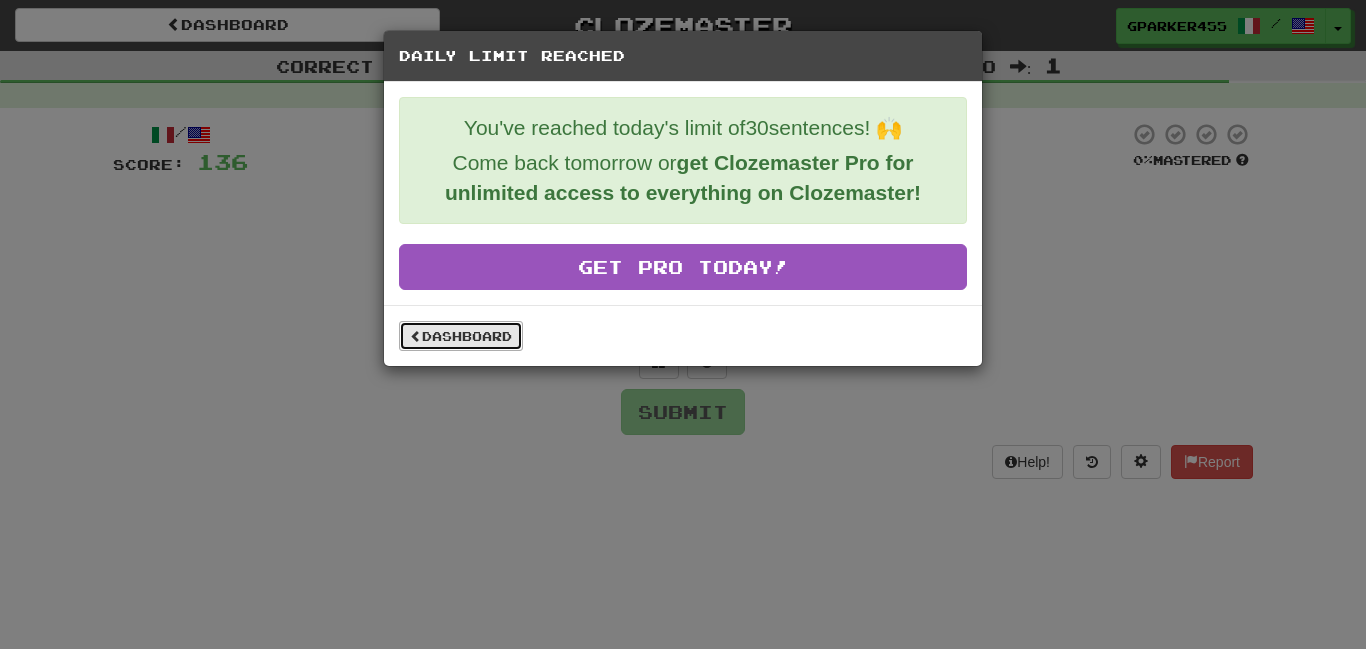 click on "Dashboard" at bounding box center (461, 336) 